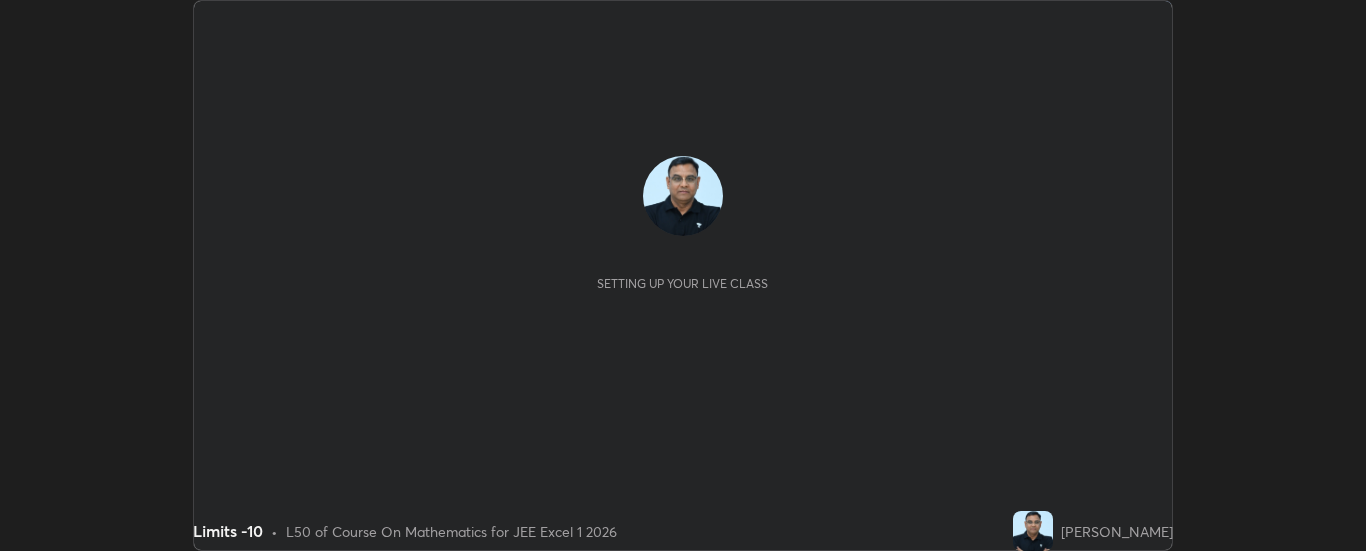 scroll, scrollTop: 0, scrollLeft: 0, axis: both 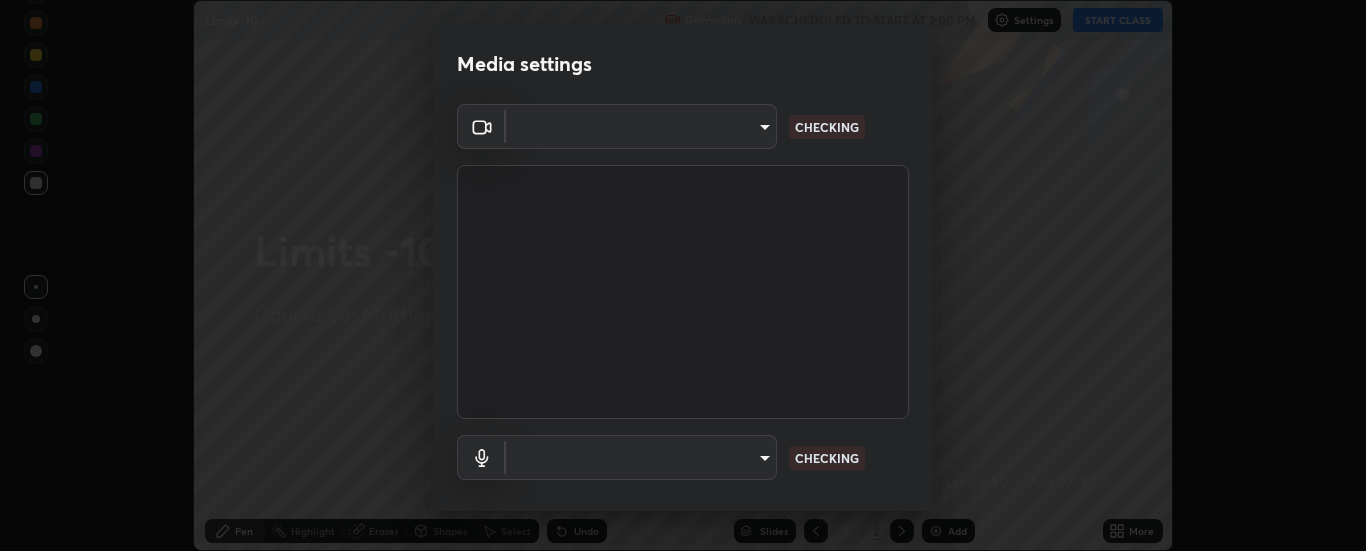 type on "babe4b540ceffe9248107def78ca6bd2dad4dea40539361af8599356dcc1576f" 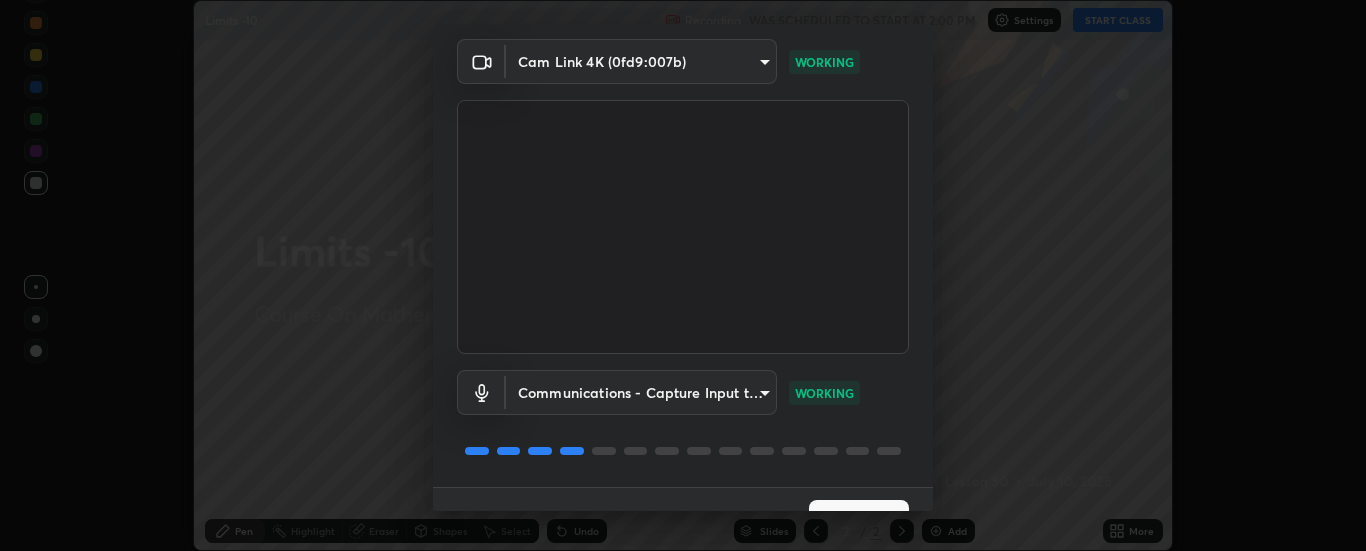 scroll, scrollTop: 105, scrollLeft: 0, axis: vertical 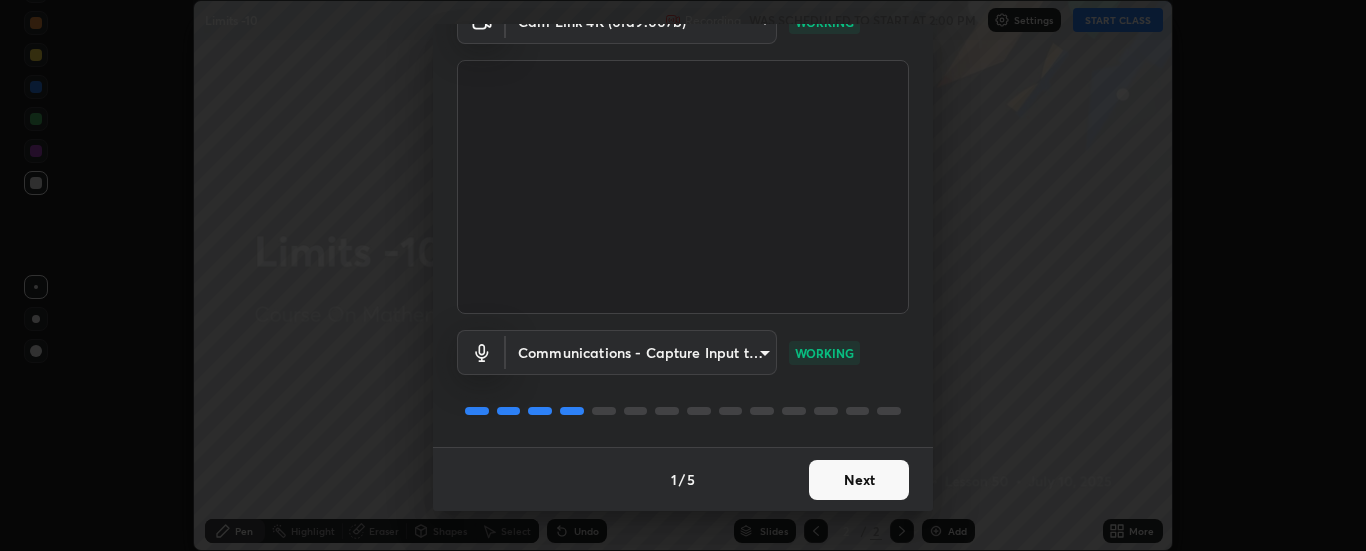 click on "Next" at bounding box center (859, 480) 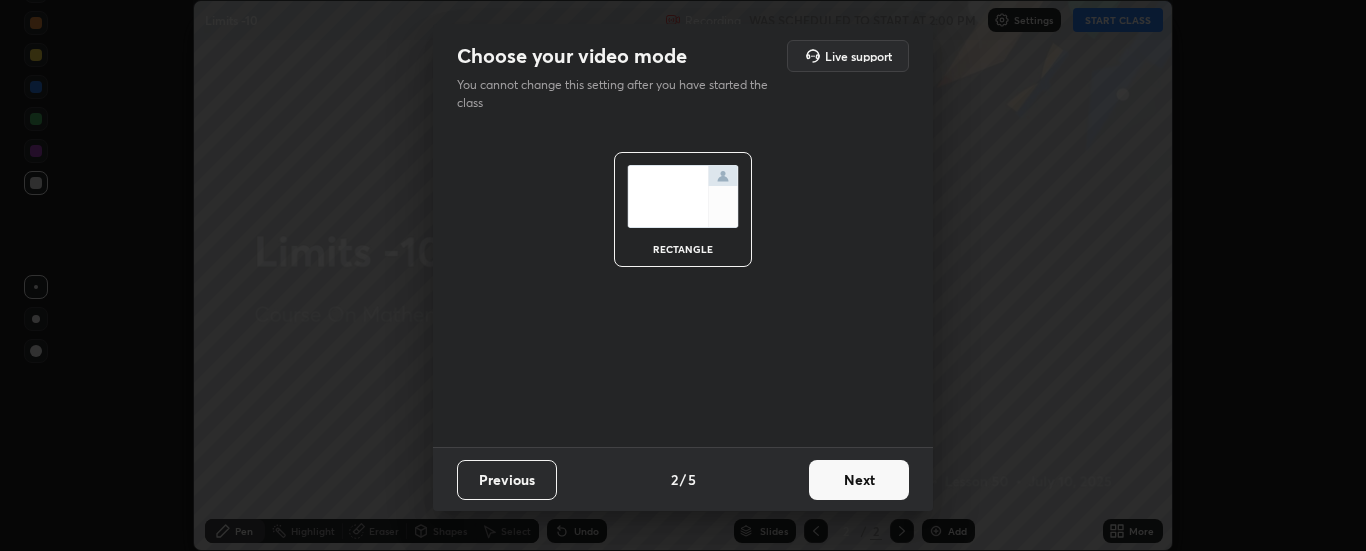 scroll, scrollTop: 0, scrollLeft: 0, axis: both 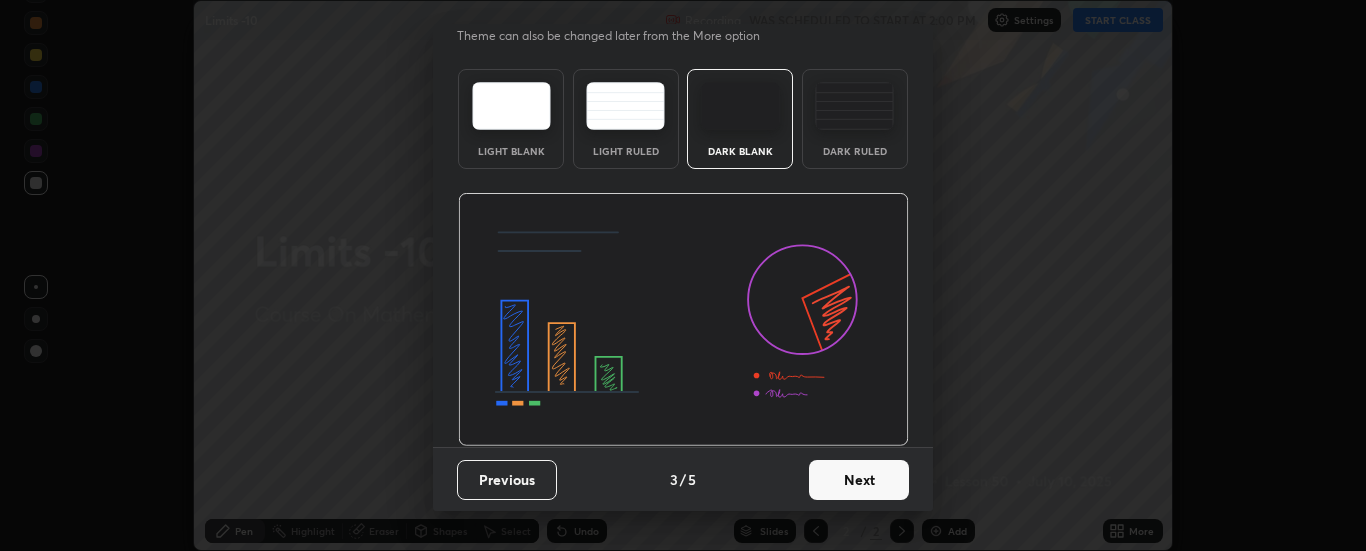 click on "Next" at bounding box center (859, 480) 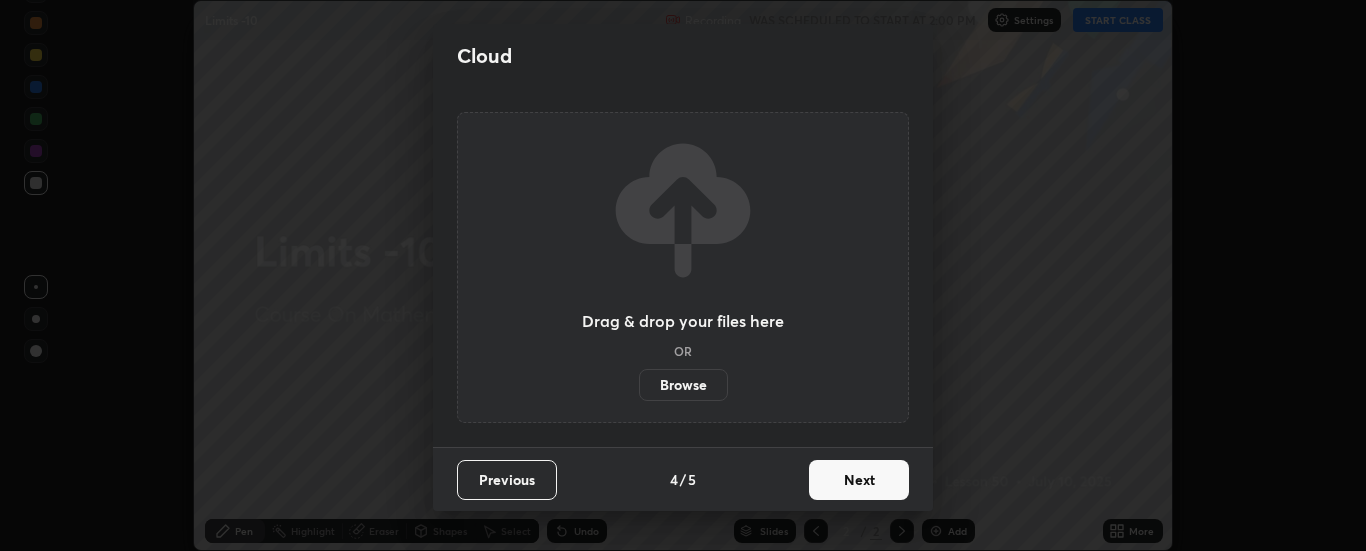 scroll, scrollTop: 0, scrollLeft: 0, axis: both 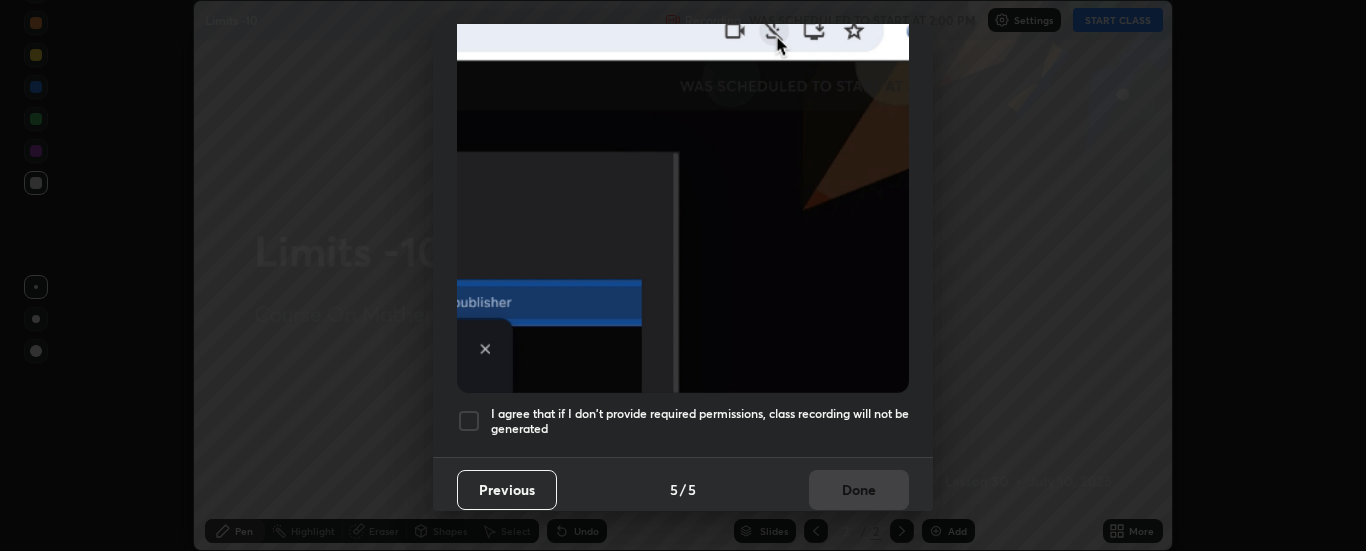 click at bounding box center [469, 421] 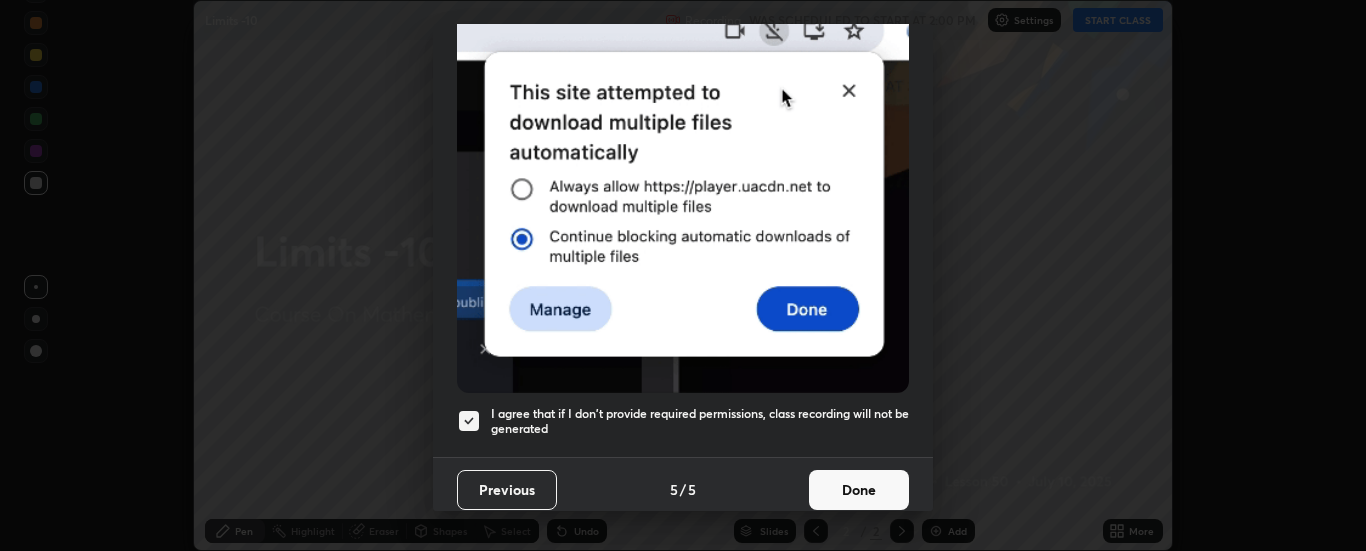 click on "Done" at bounding box center [859, 490] 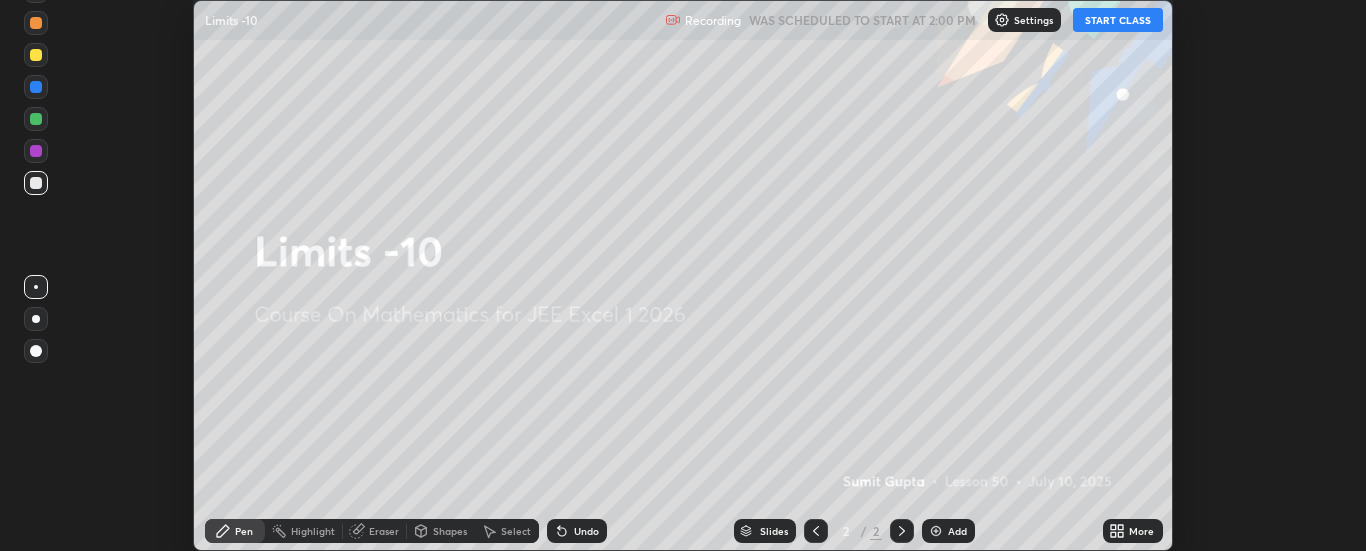 click at bounding box center [936, 531] 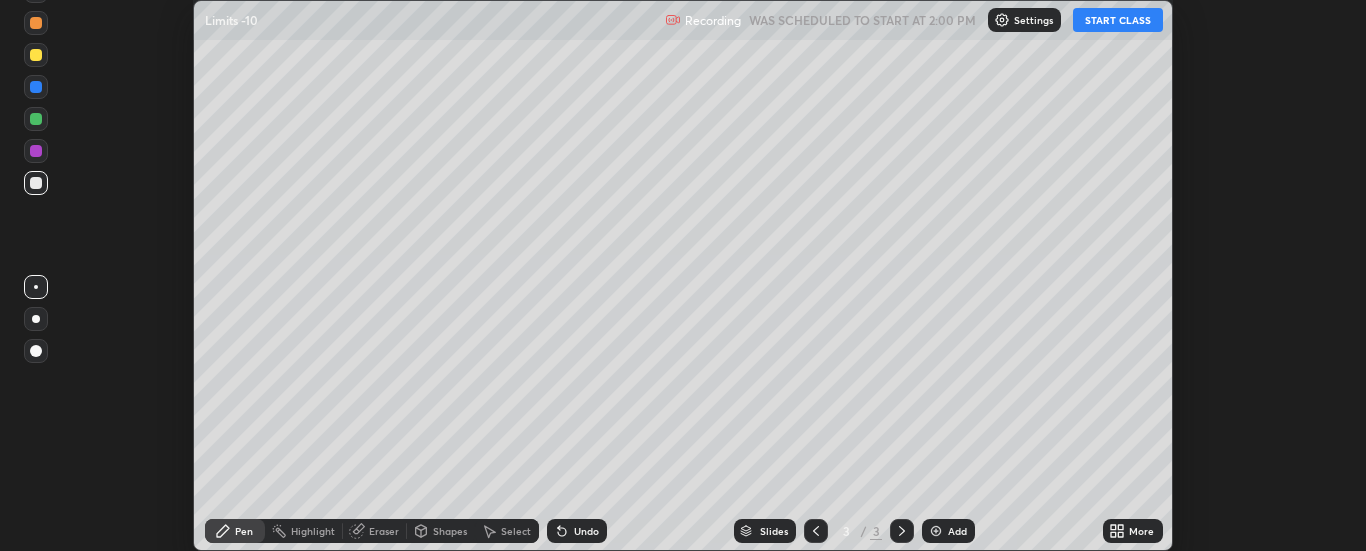 click on "More" at bounding box center [1141, 531] 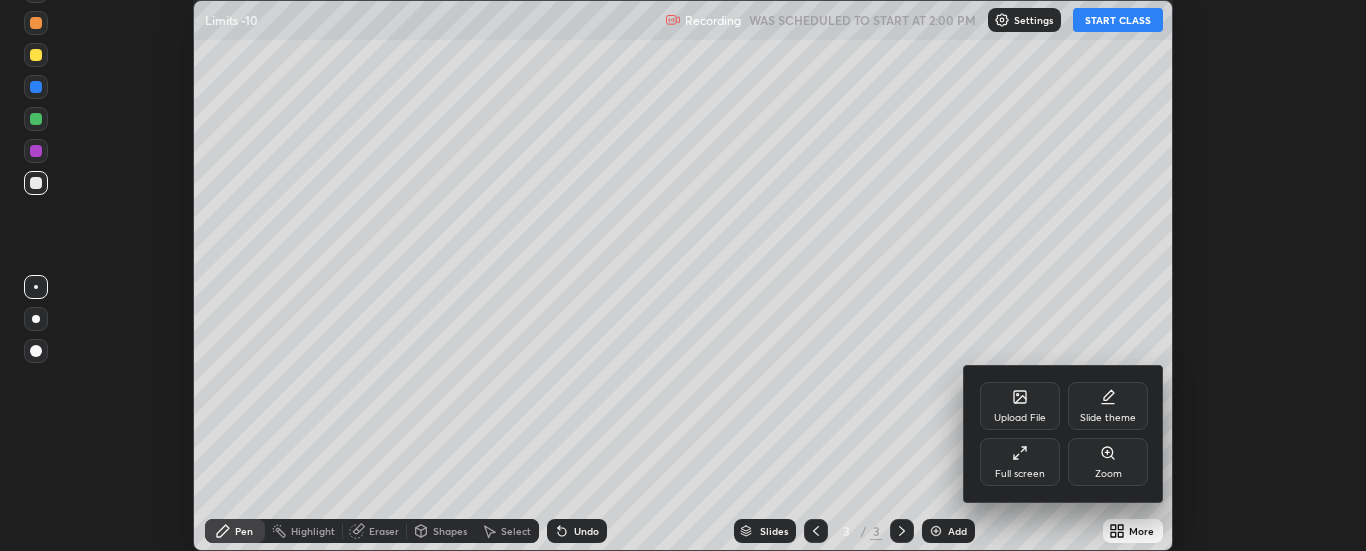 click on "Full screen" at bounding box center [1020, 474] 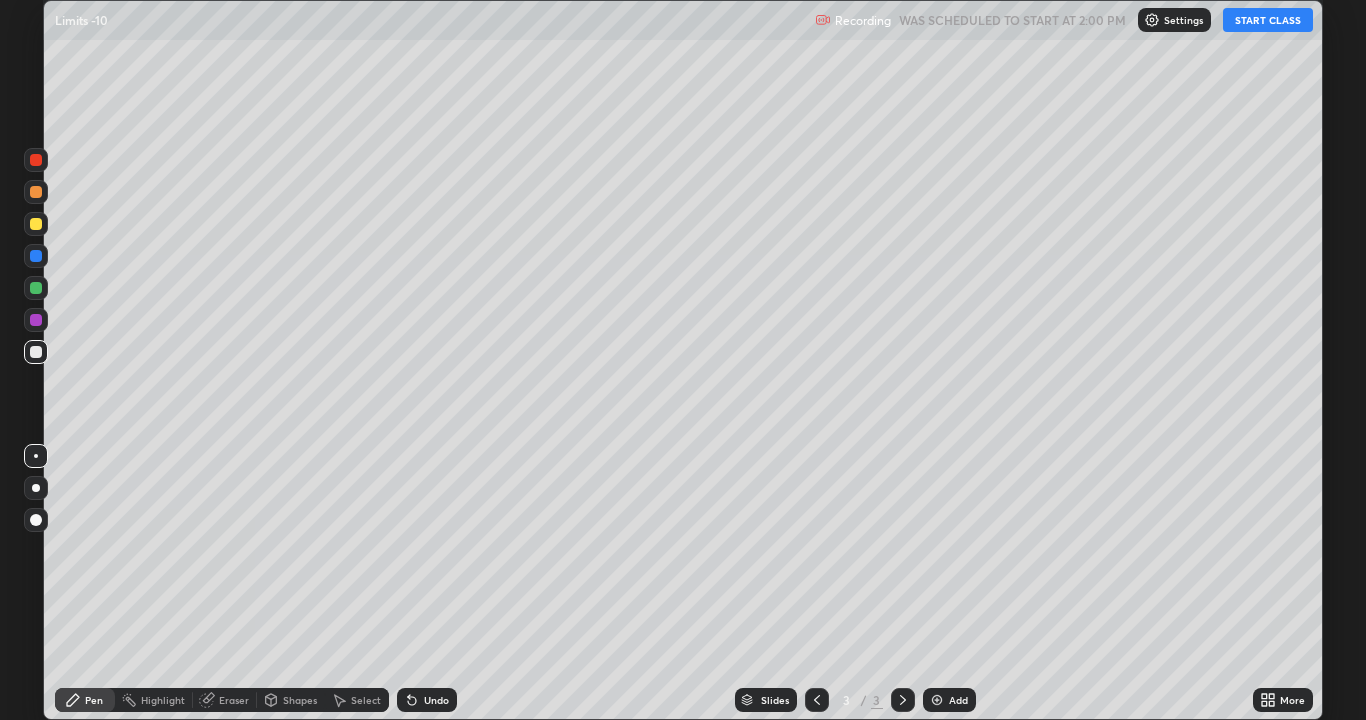 scroll, scrollTop: 99280, scrollLeft: 98634, axis: both 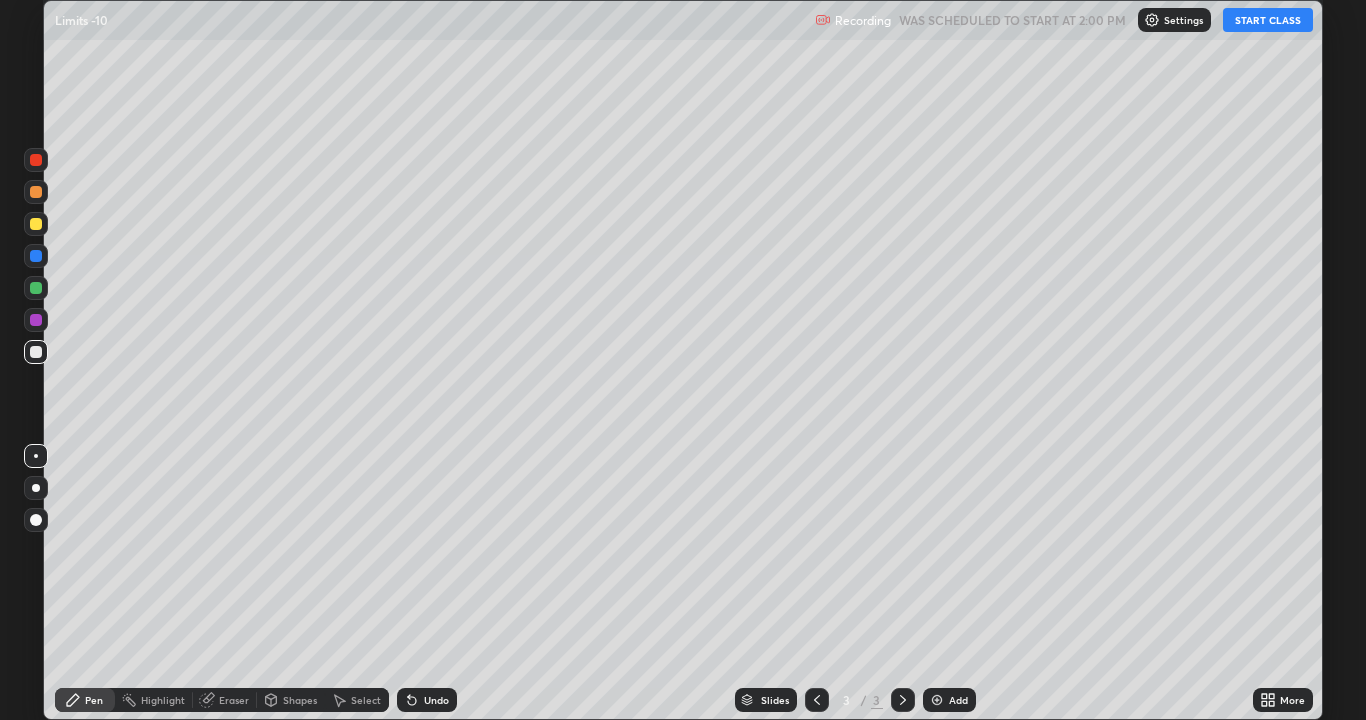 click on "START CLASS" at bounding box center [1268, 20] 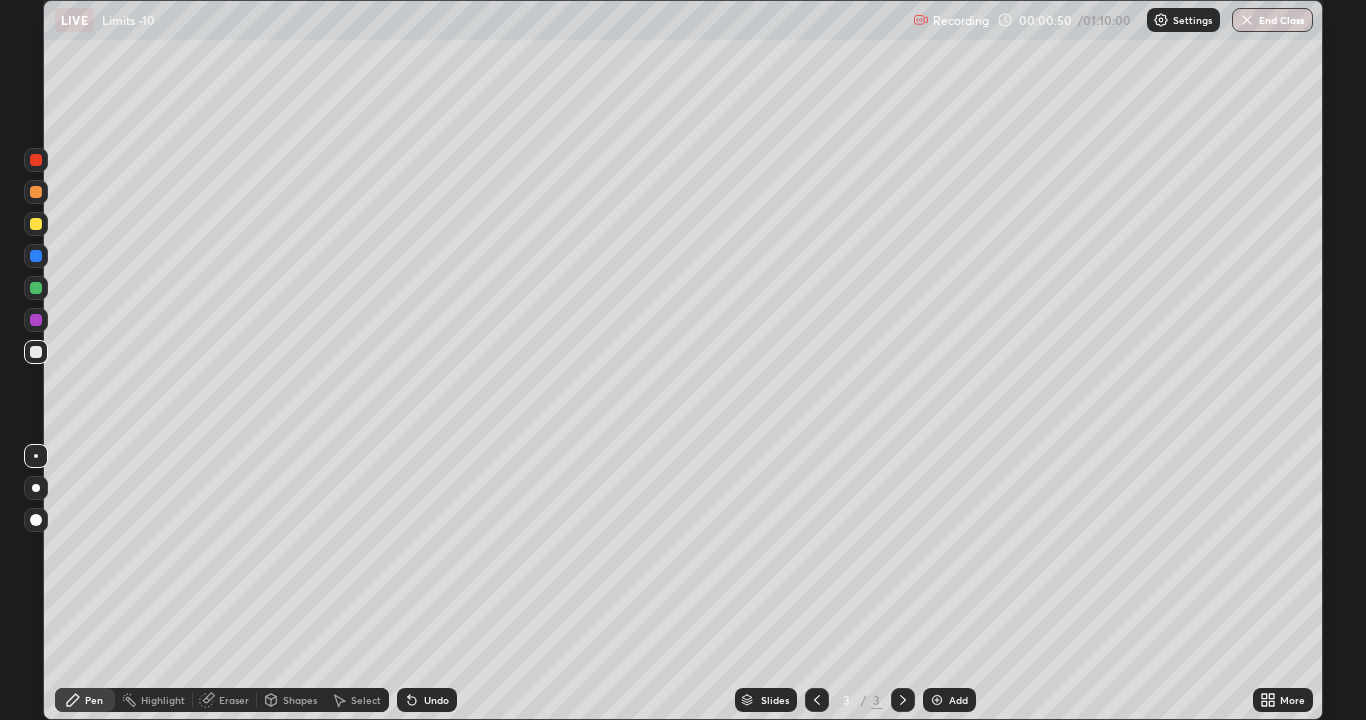 click on "More" at bounding box center (1283, 700) 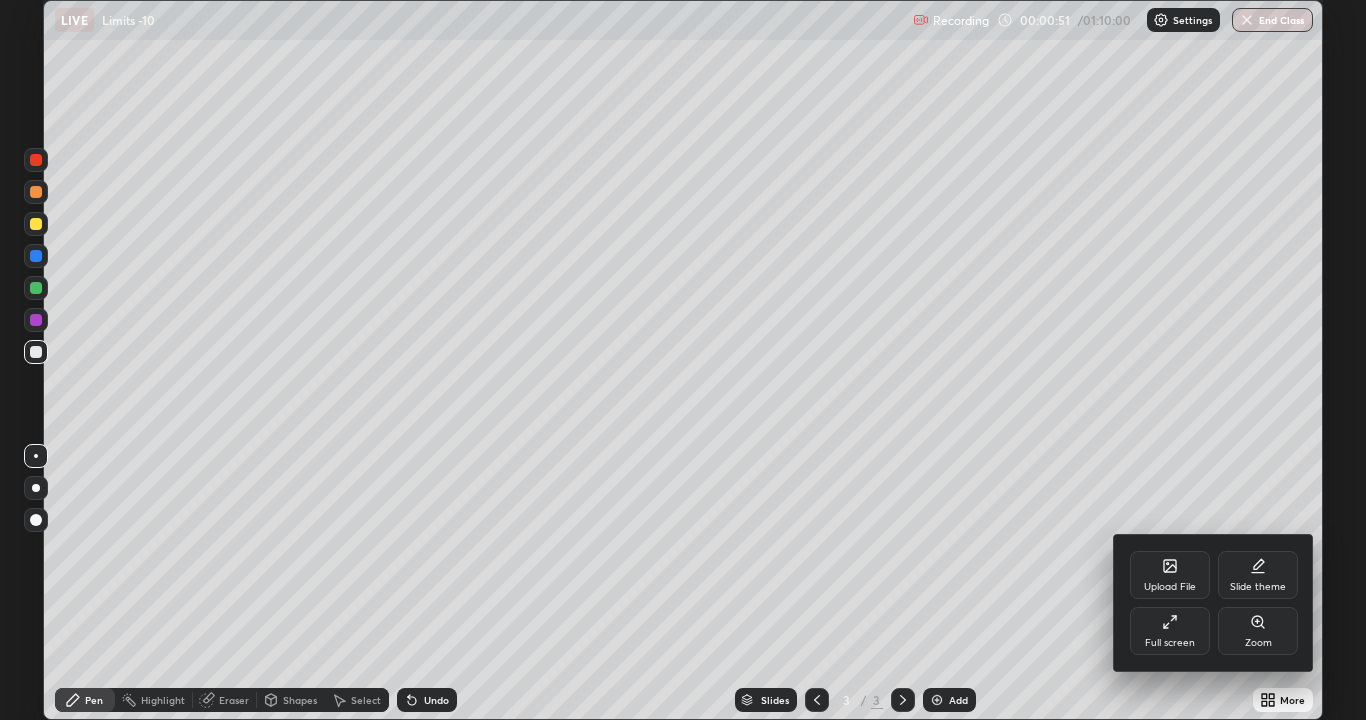 click on "Upload File" at bounding box center [1170, 575] 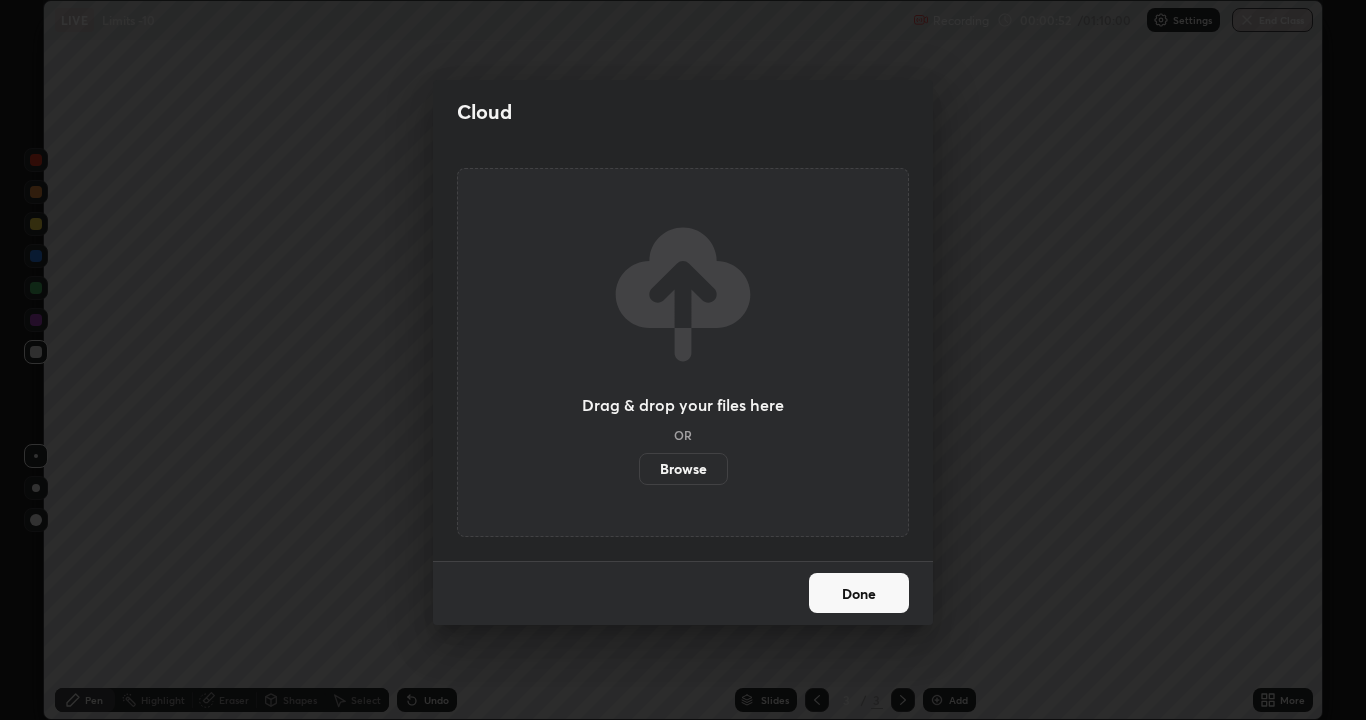click on "Browse" at bounding box center (683, 469) 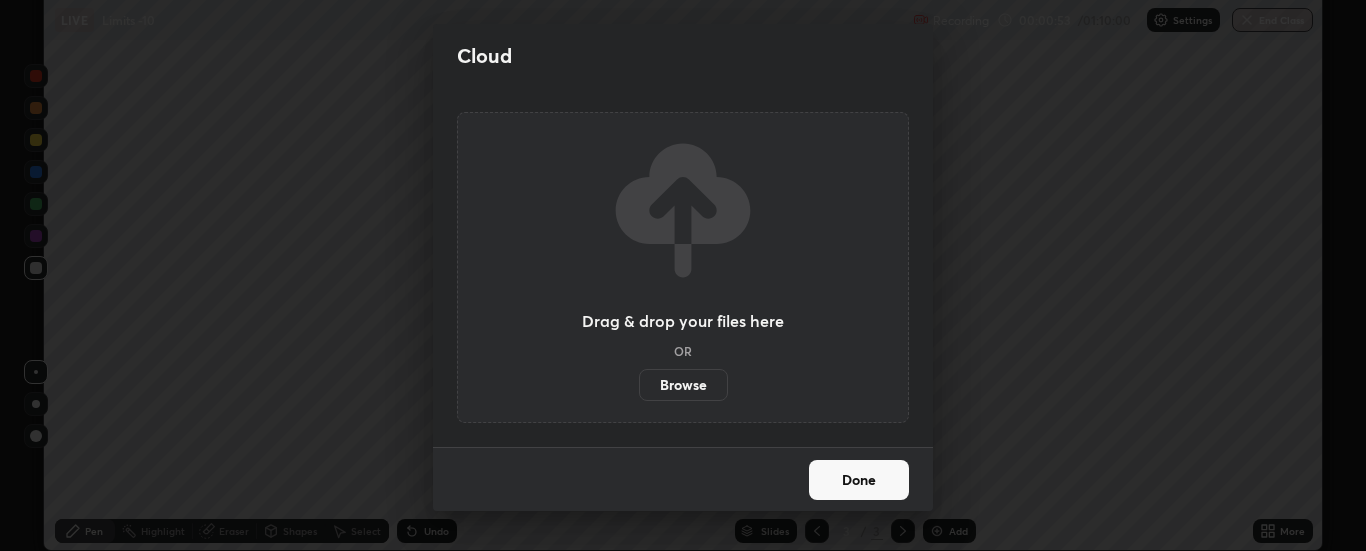 scroll, scrollTop: 551, scrollLeft: 1366, axis: both 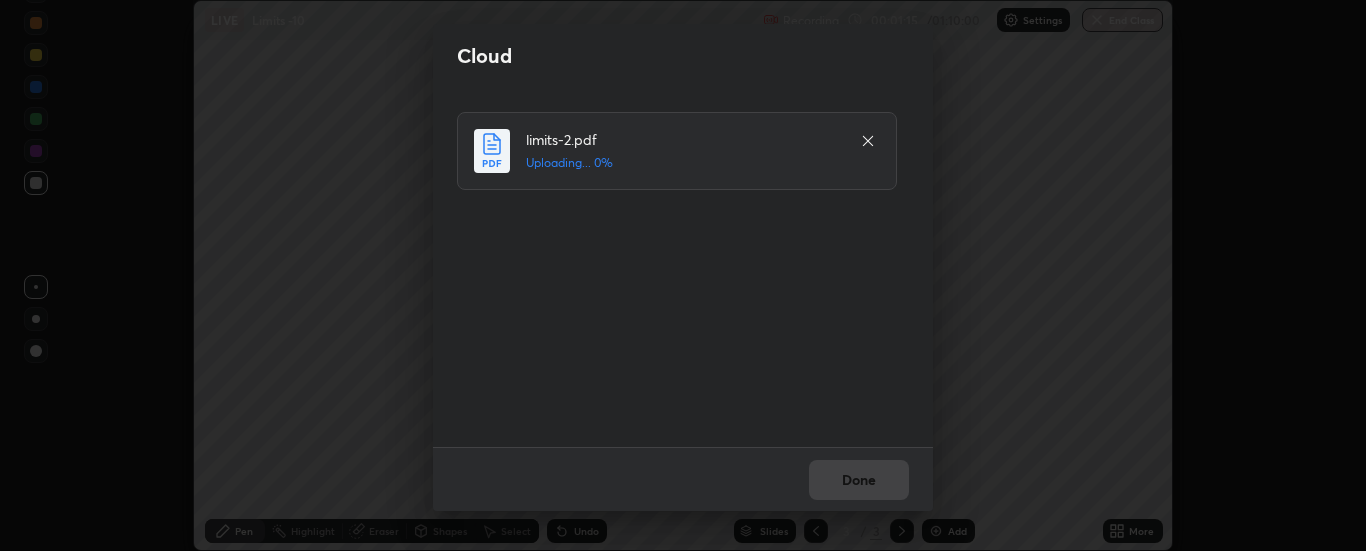 click 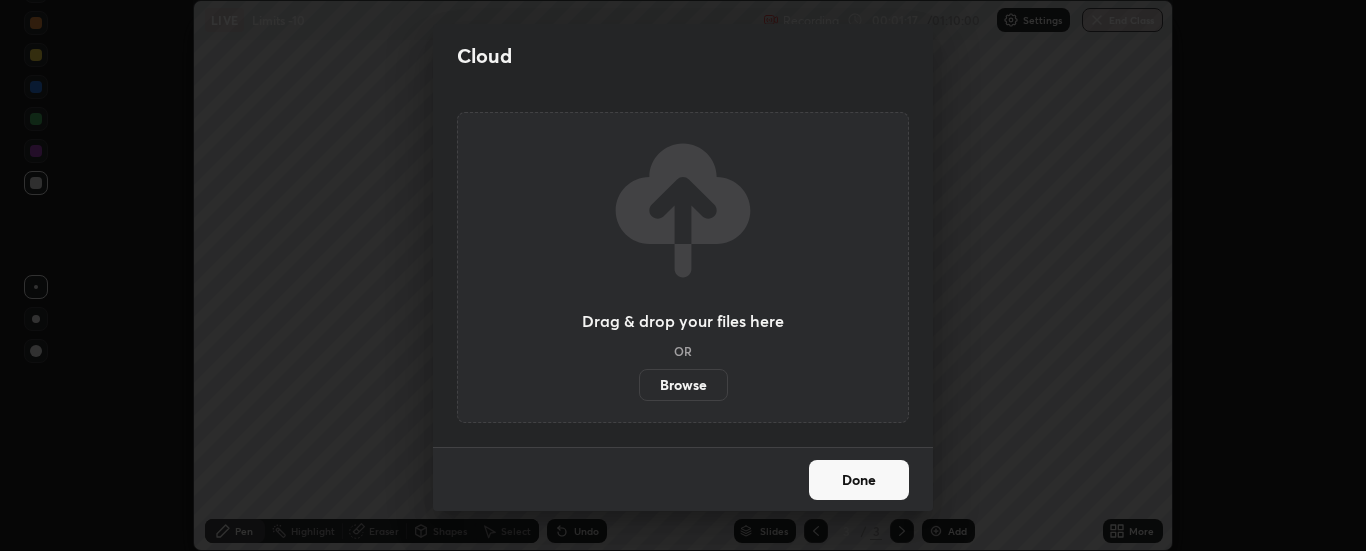 click on "Browse" at bounding box center (683, 385) 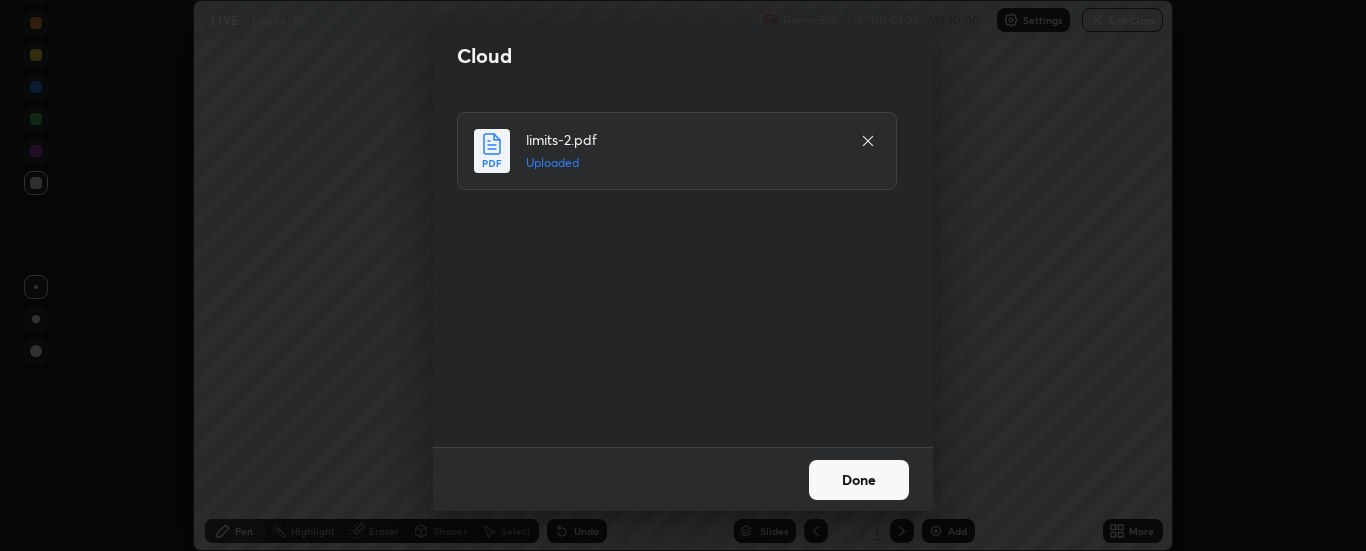 click on "Done" at bounding box center (859, 480) 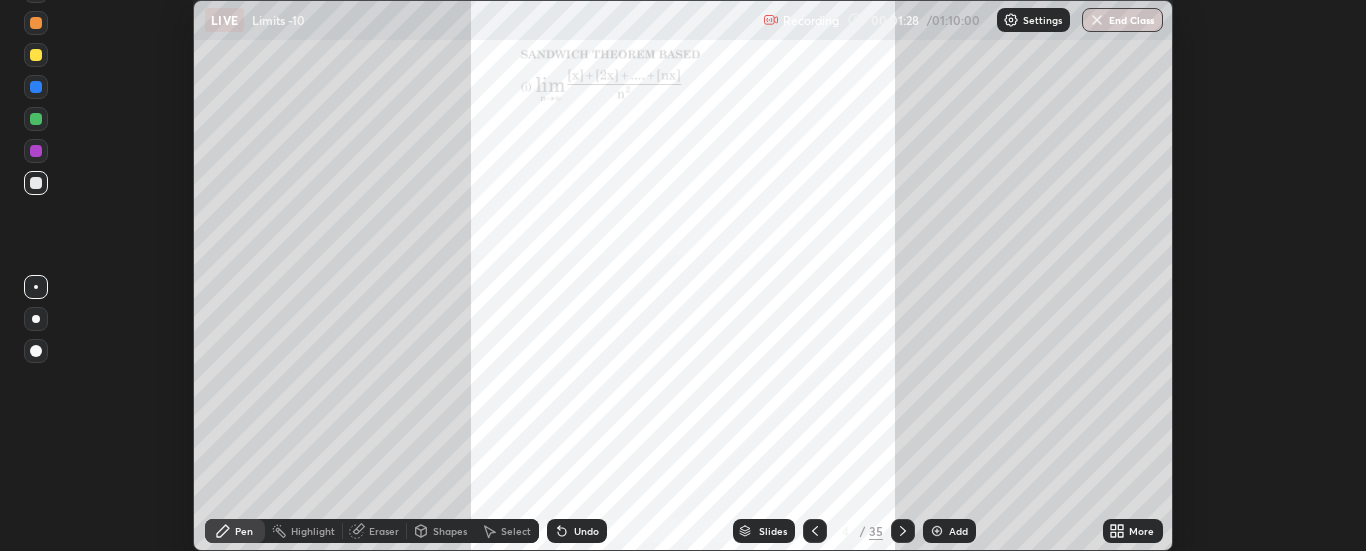 click on "More" at bounding box center [1133, 531] 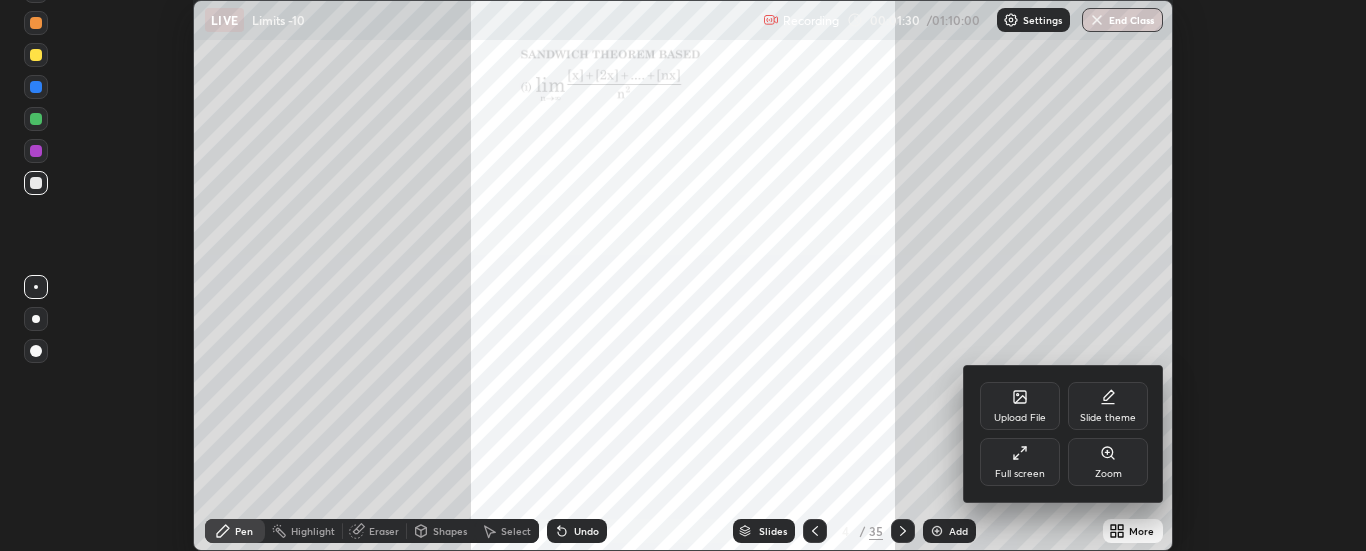 click on "Full screen" at bounding box center [1020, 462] 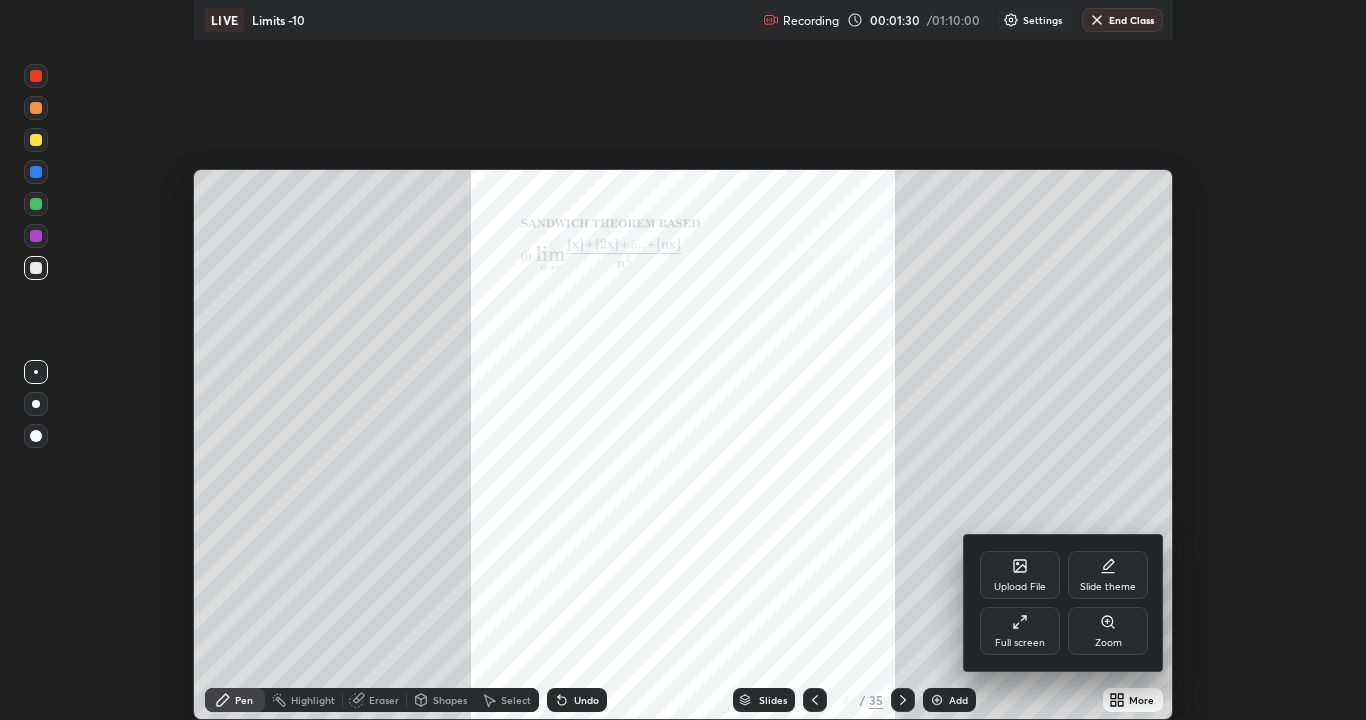 scroll, scrollTop: 99280, scrollLeft: 98634, axis: both 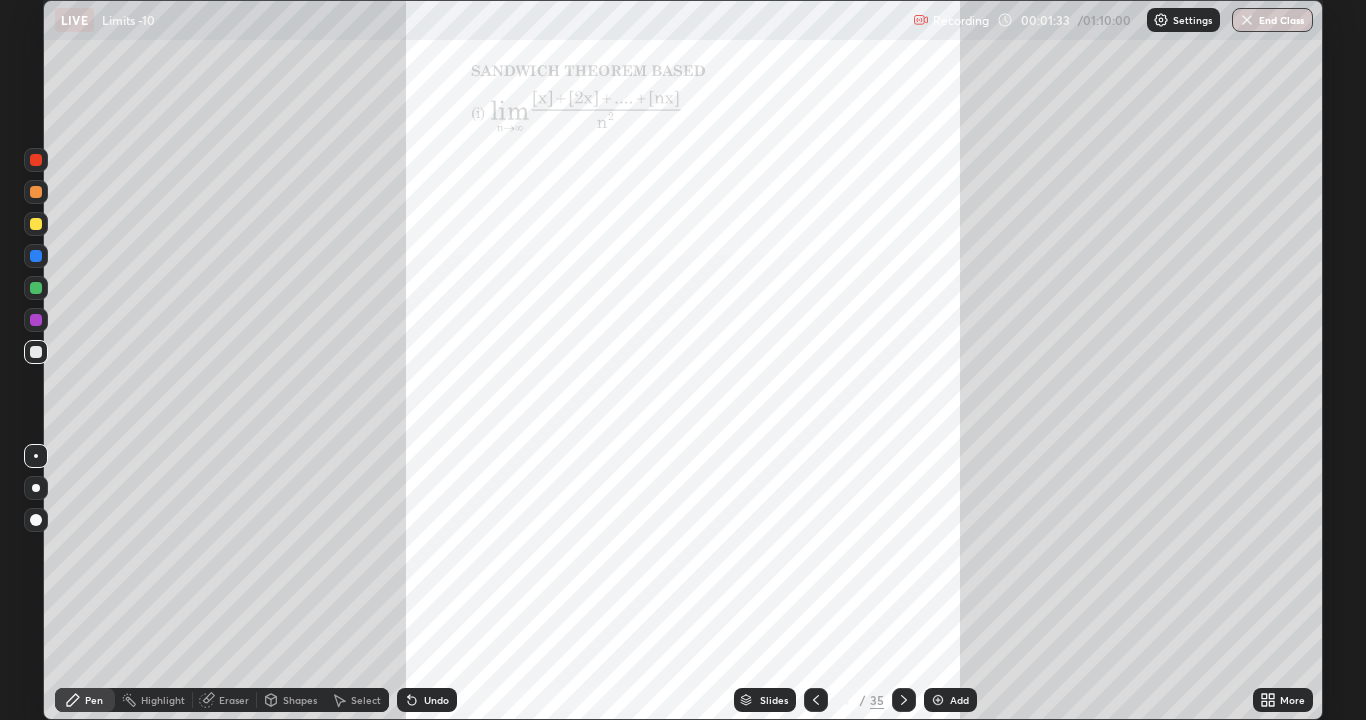 click on "Slides" at bounding box center (765, 700) 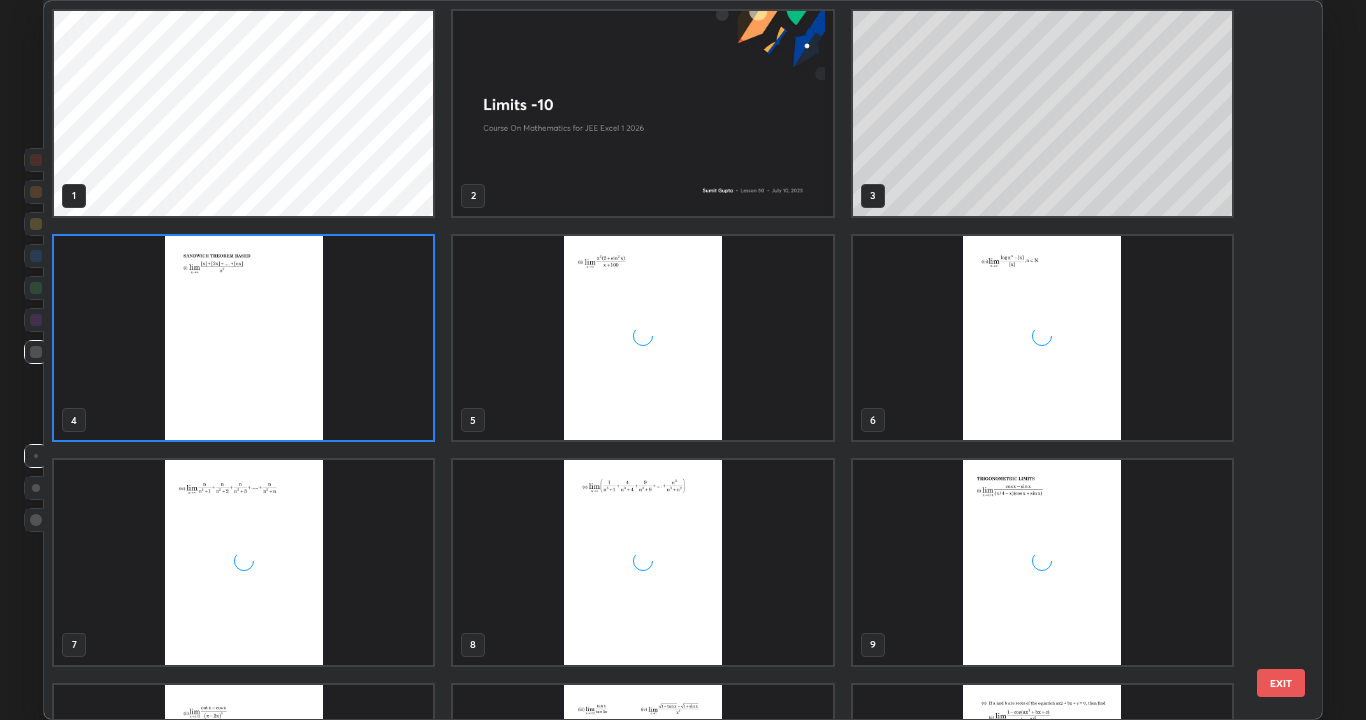 scroll, scrollTop: 7, scrollLeft: 11, axis: both 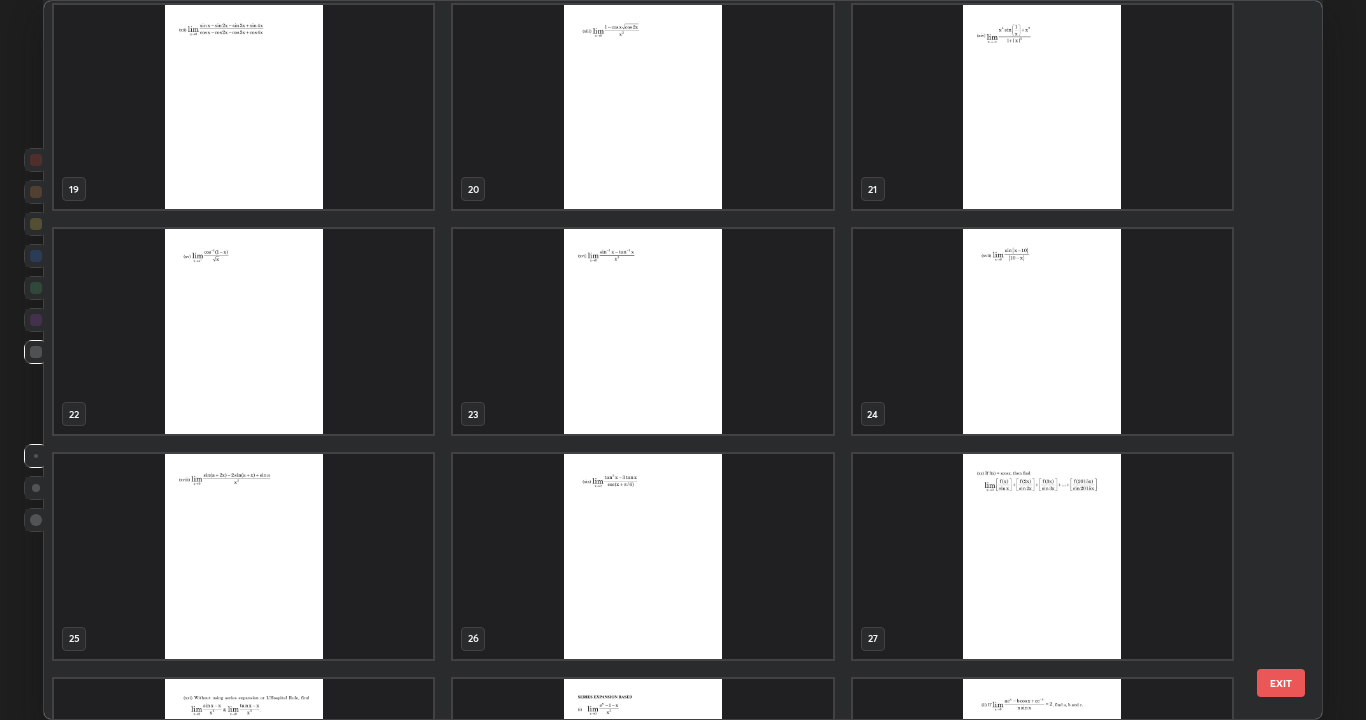 click at bounding box center [243, 556] 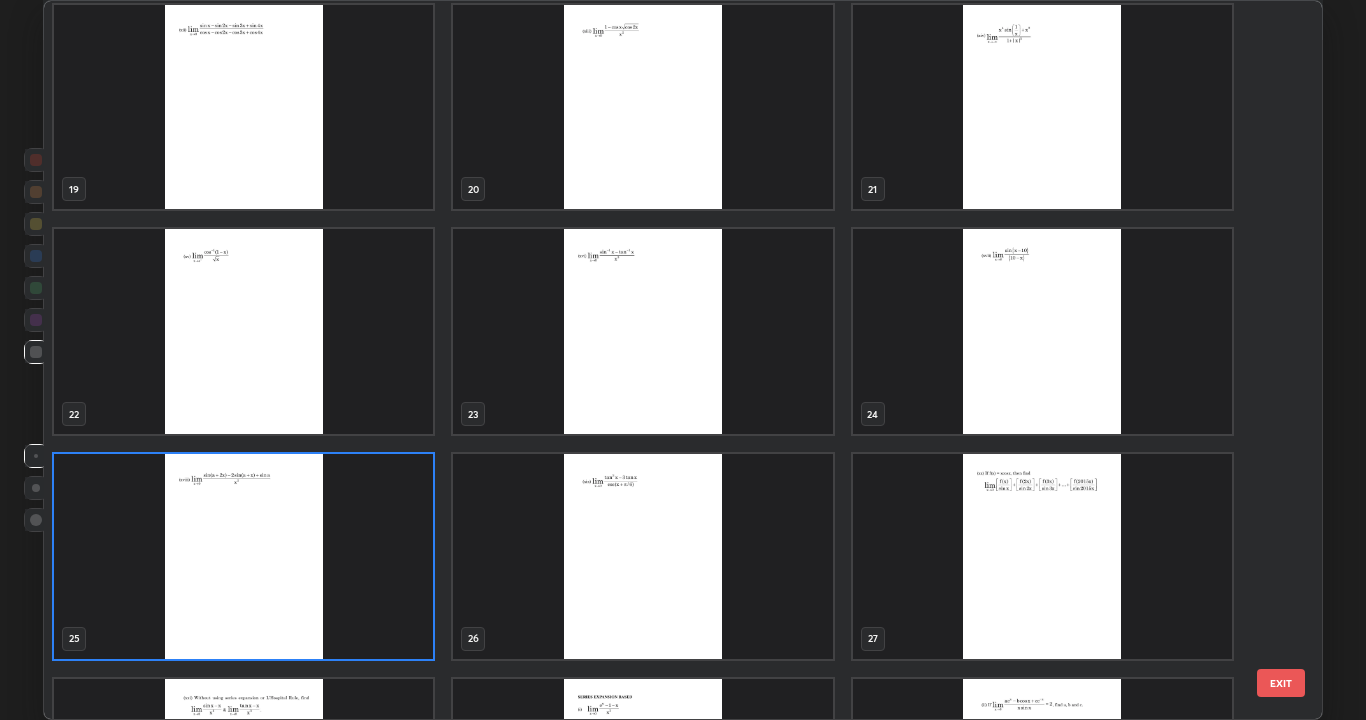 click at bounding box center (243, 556) 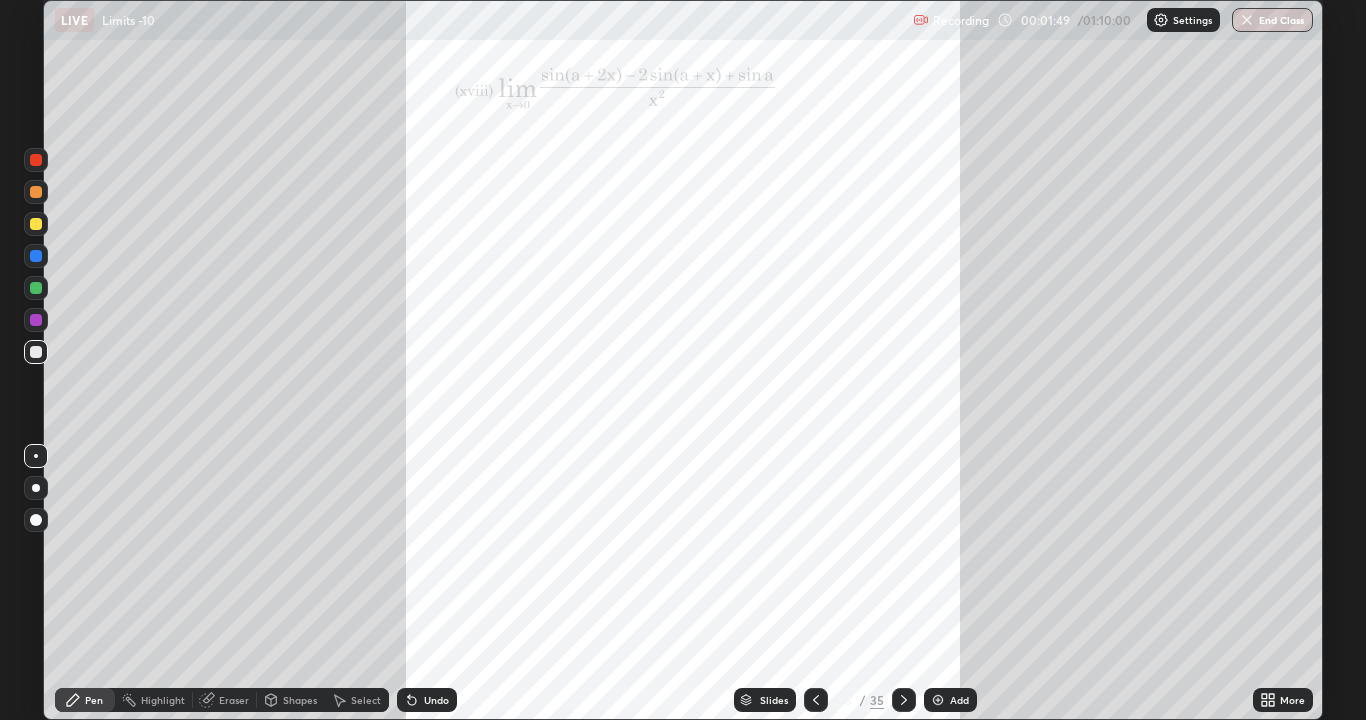 click at bounding box center [36, 256] 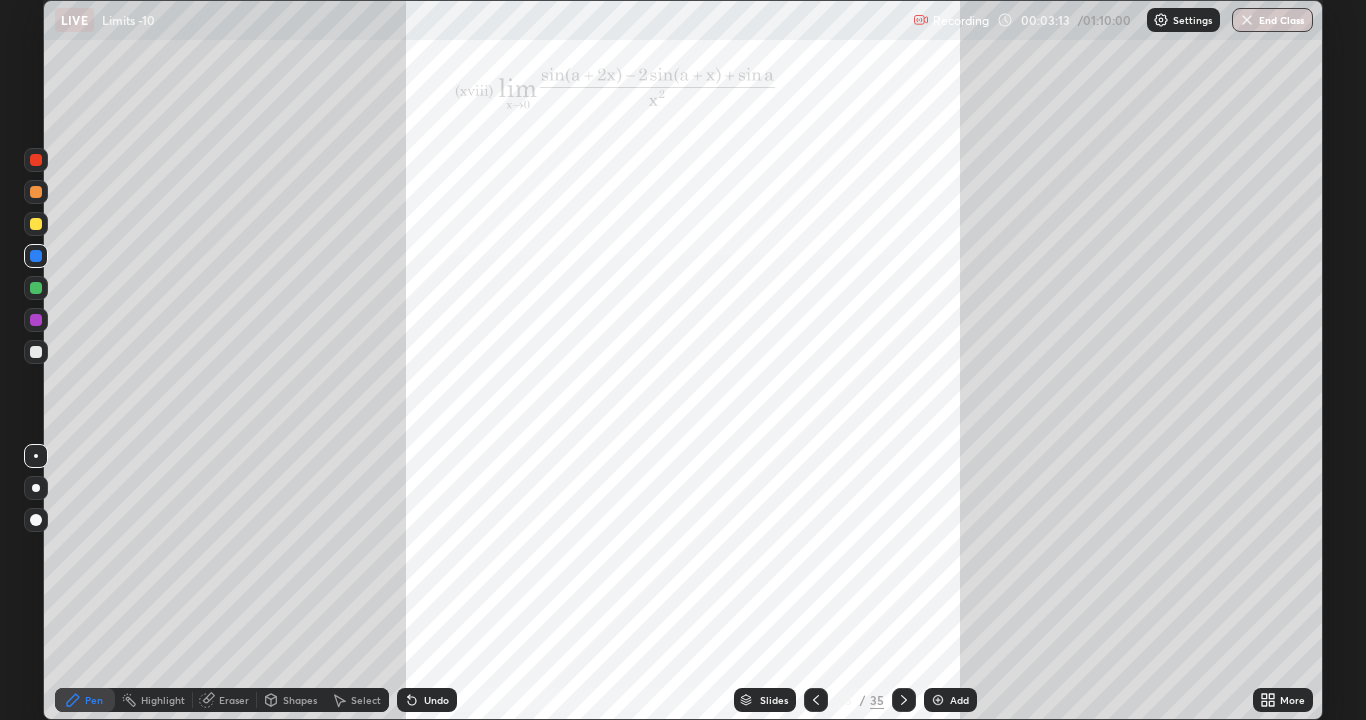 click at bounding box center [816, 700] 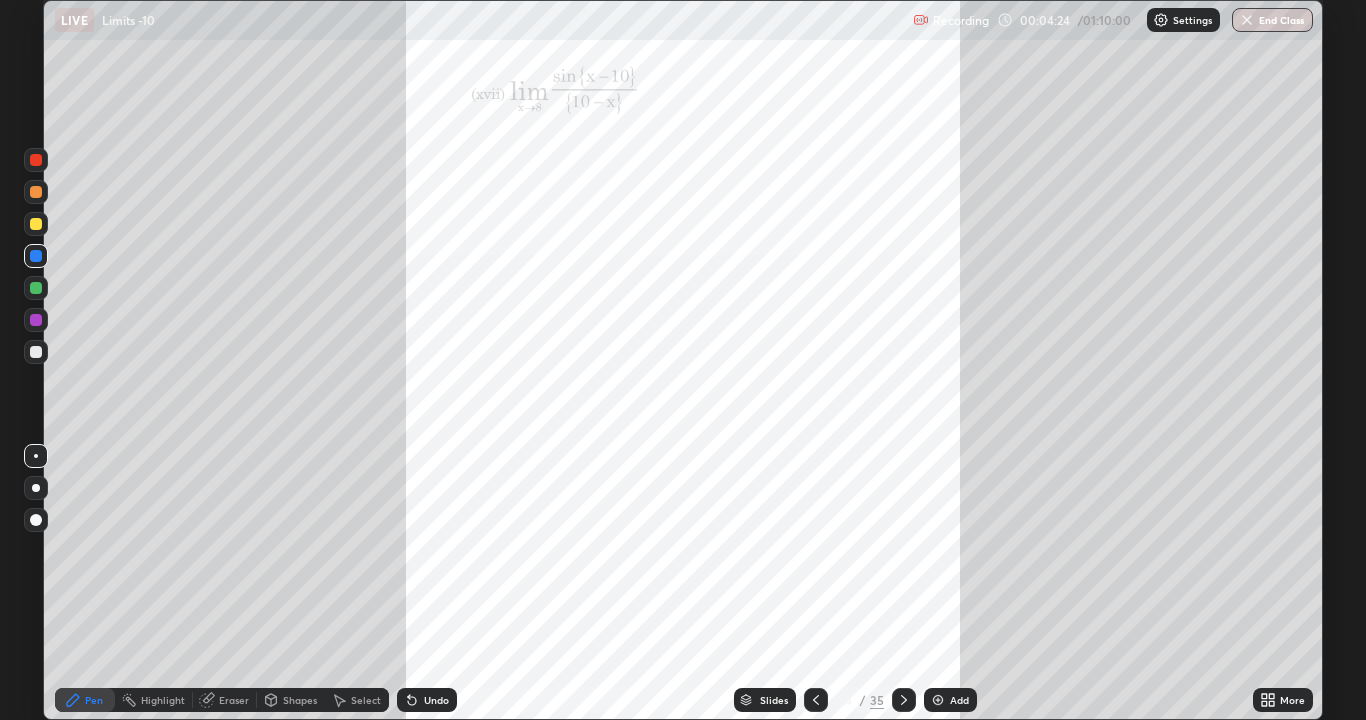 click at bounding box center [904, 700] 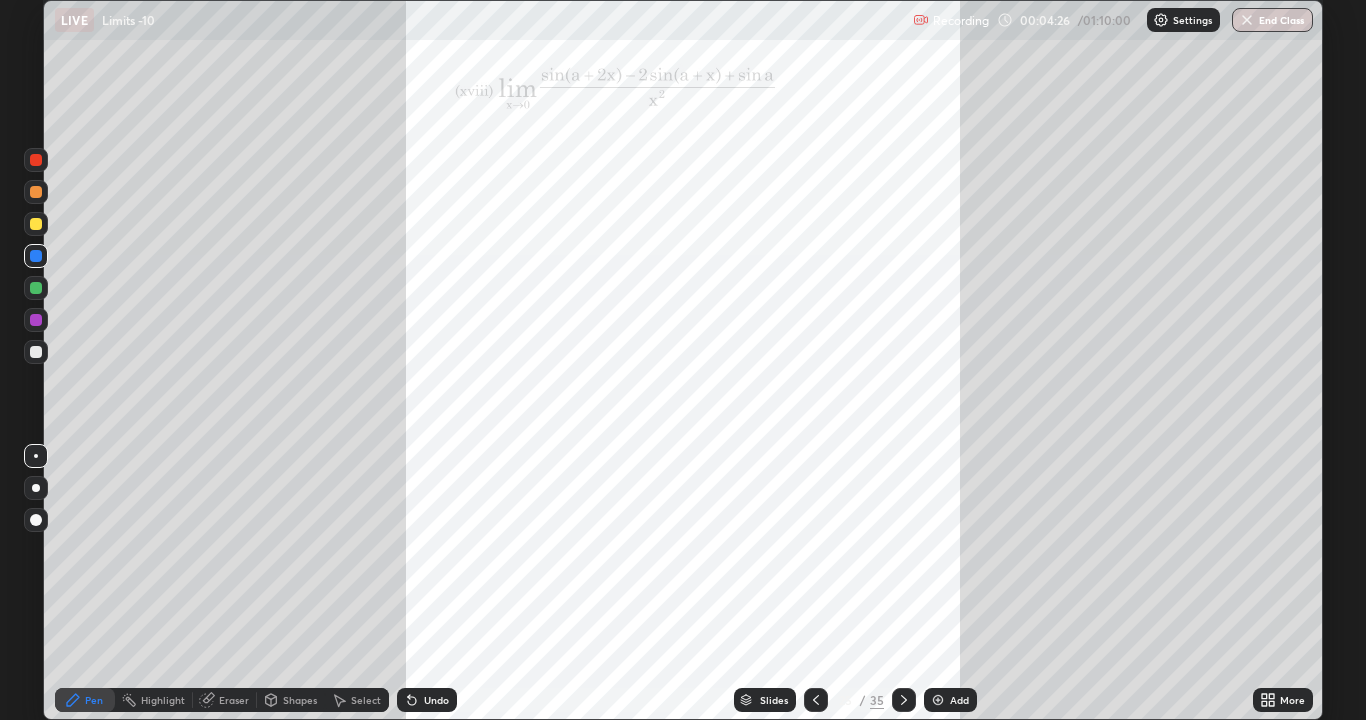 click 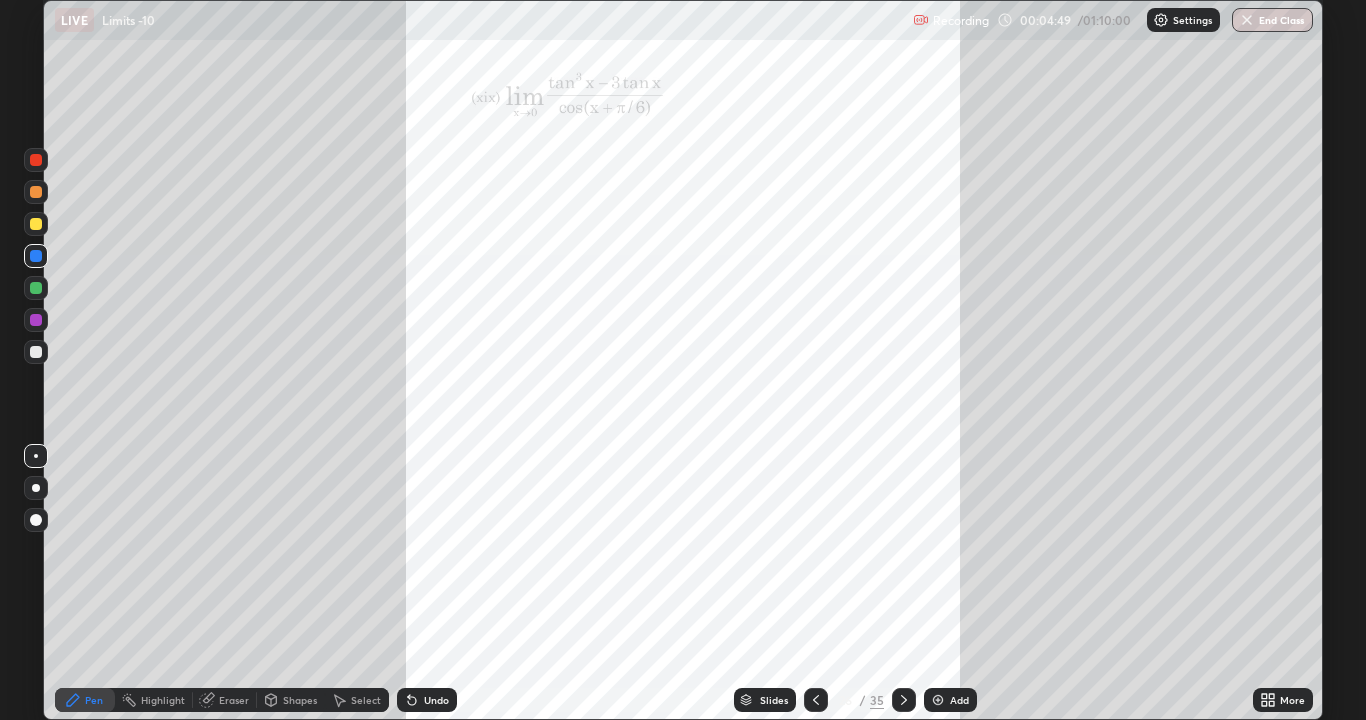 click 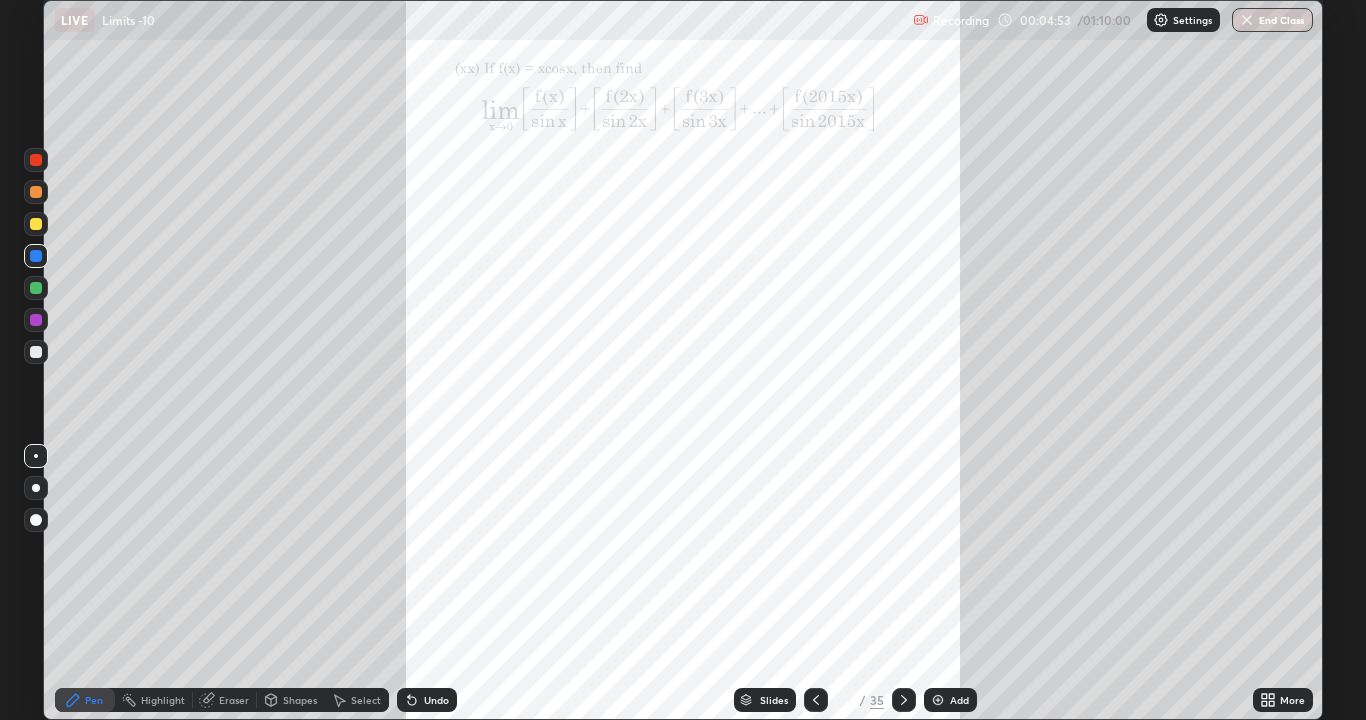 click 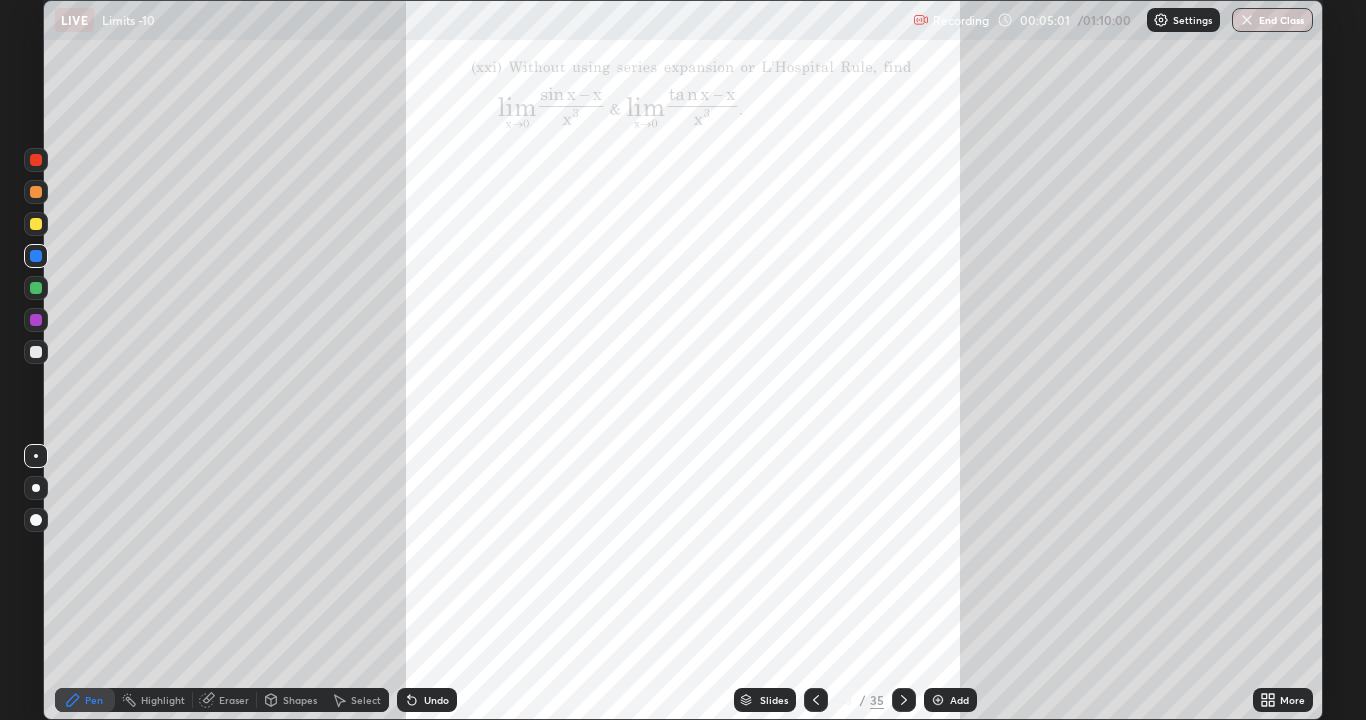click at bounding box center (938, 700) 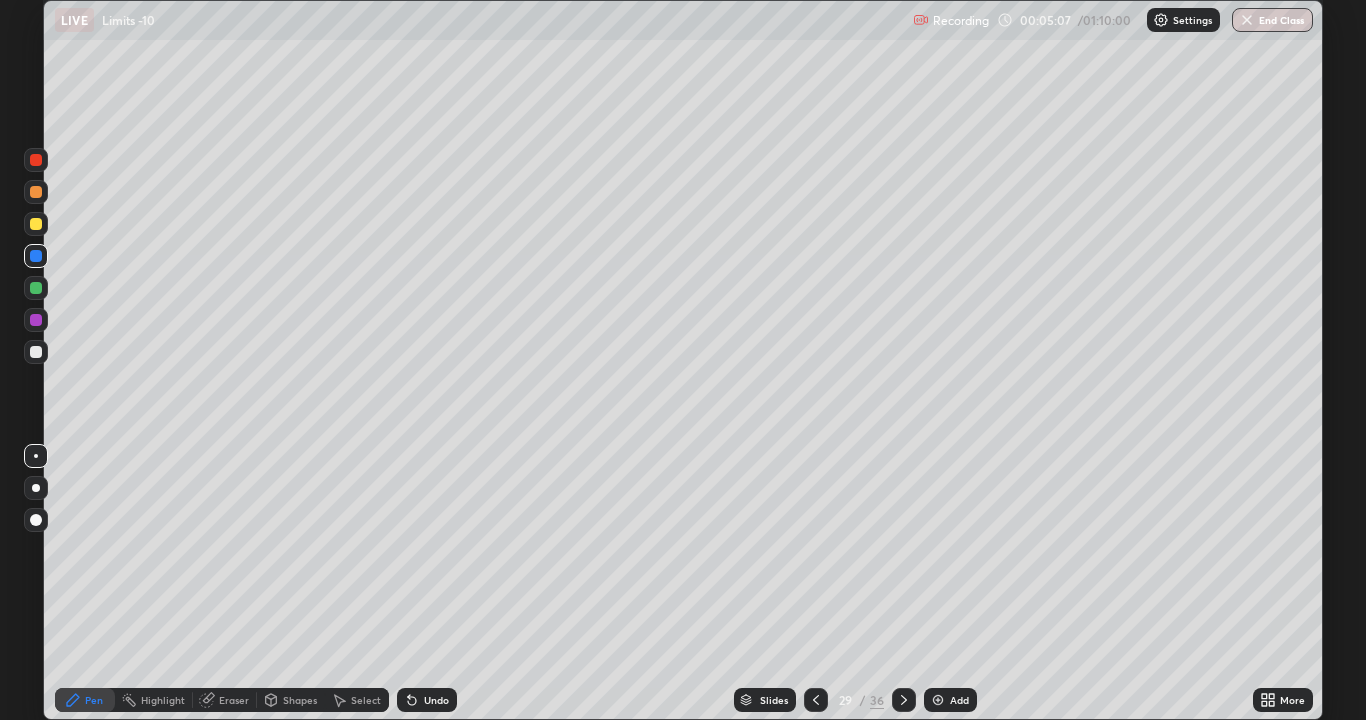 click at bounding box center [36, 352] 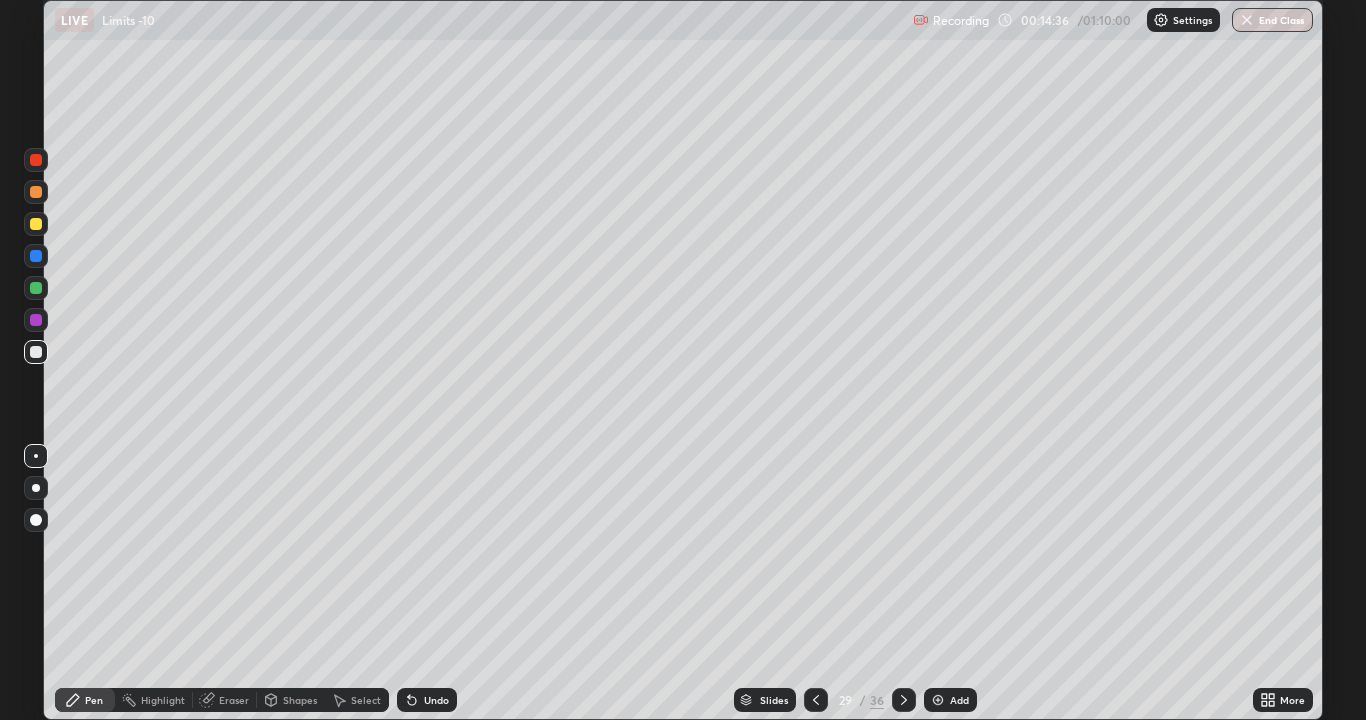 click on "Add" at bounding box center [959, 700] 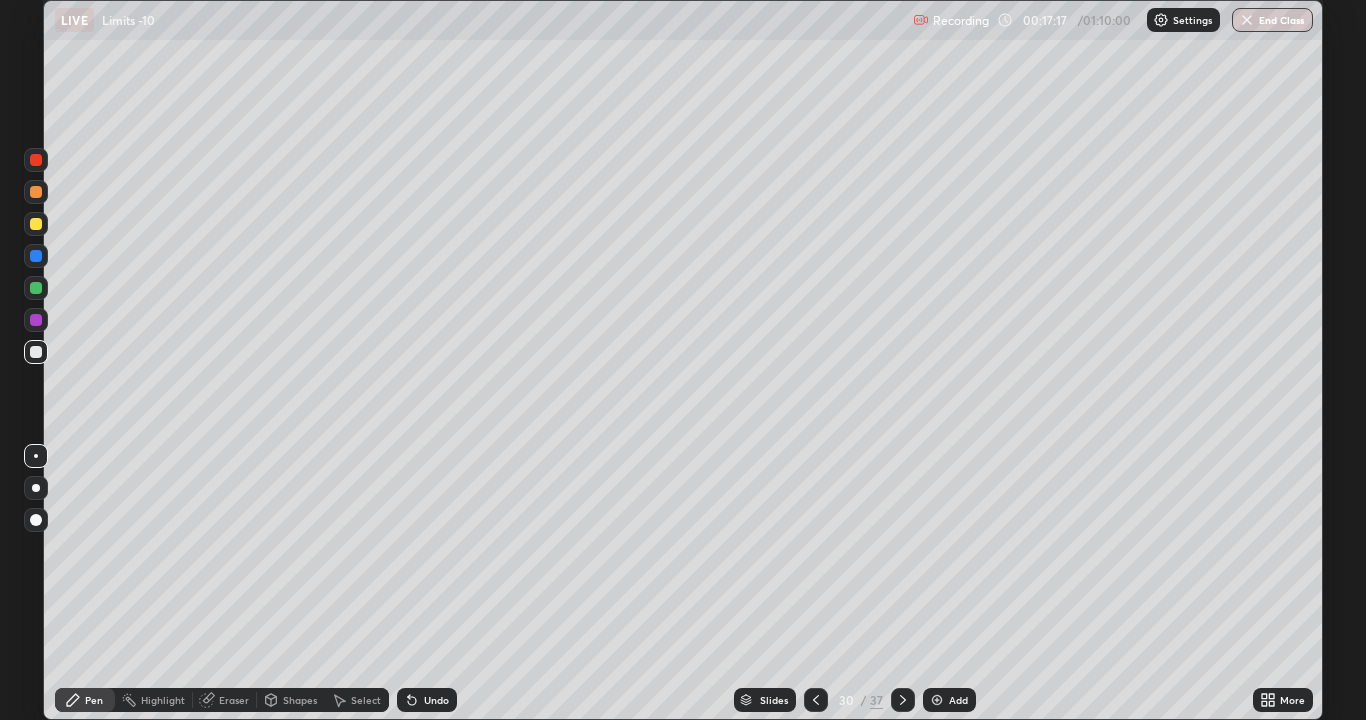 click on "Undo" at bounding box center [436, 700] 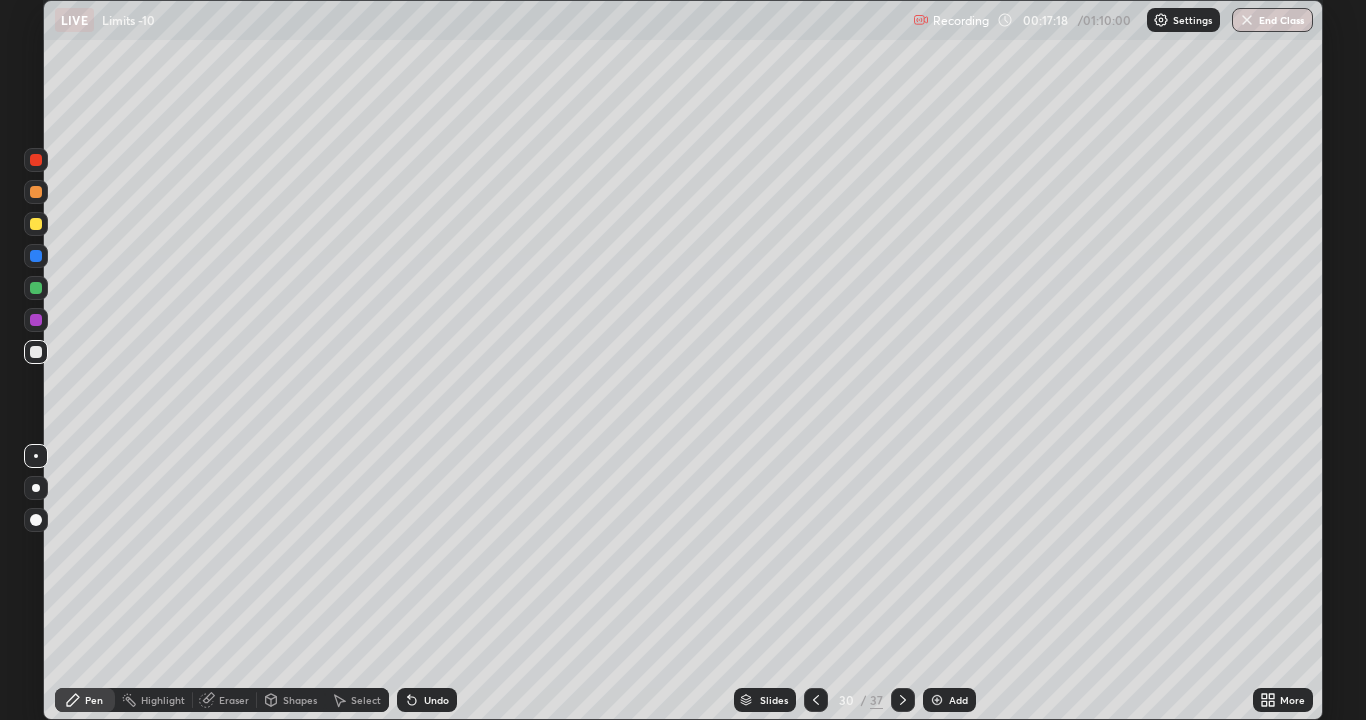 click on "Undo" at bounding box center [436, 700] 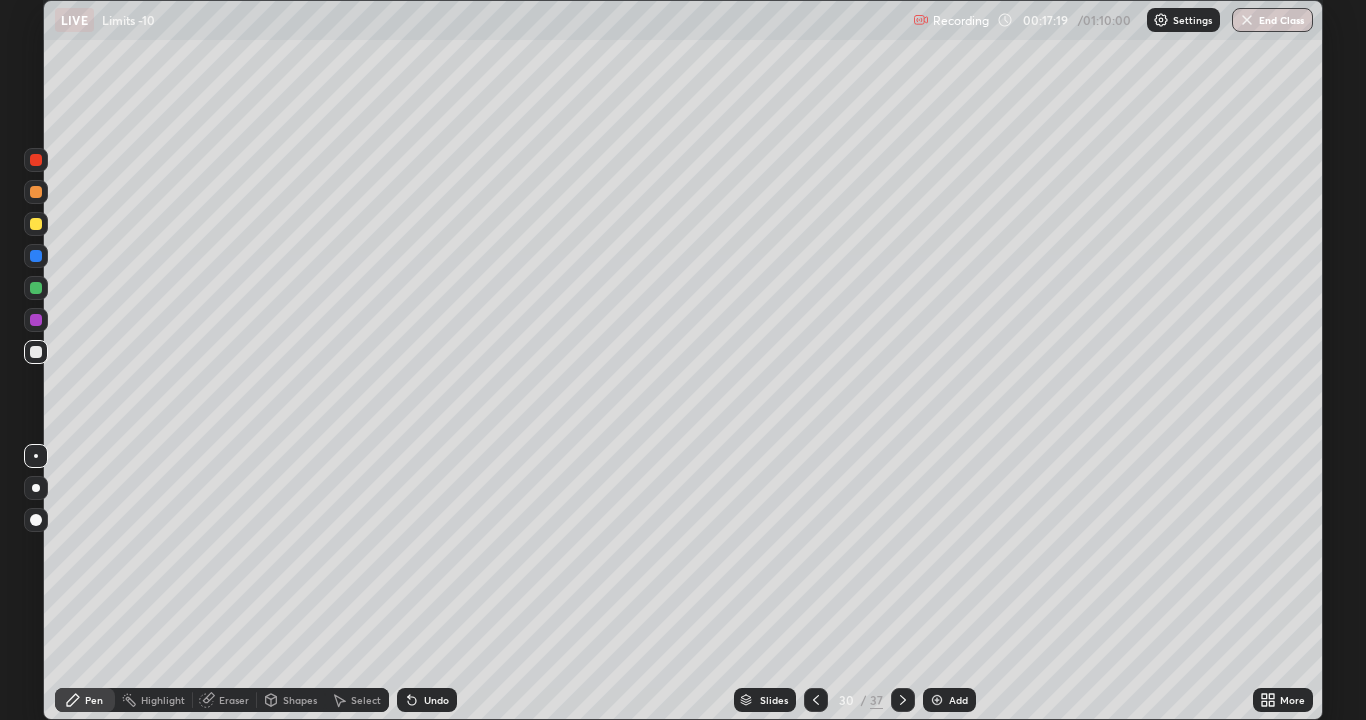 click on "Undo" at bounding box center [436, 700] 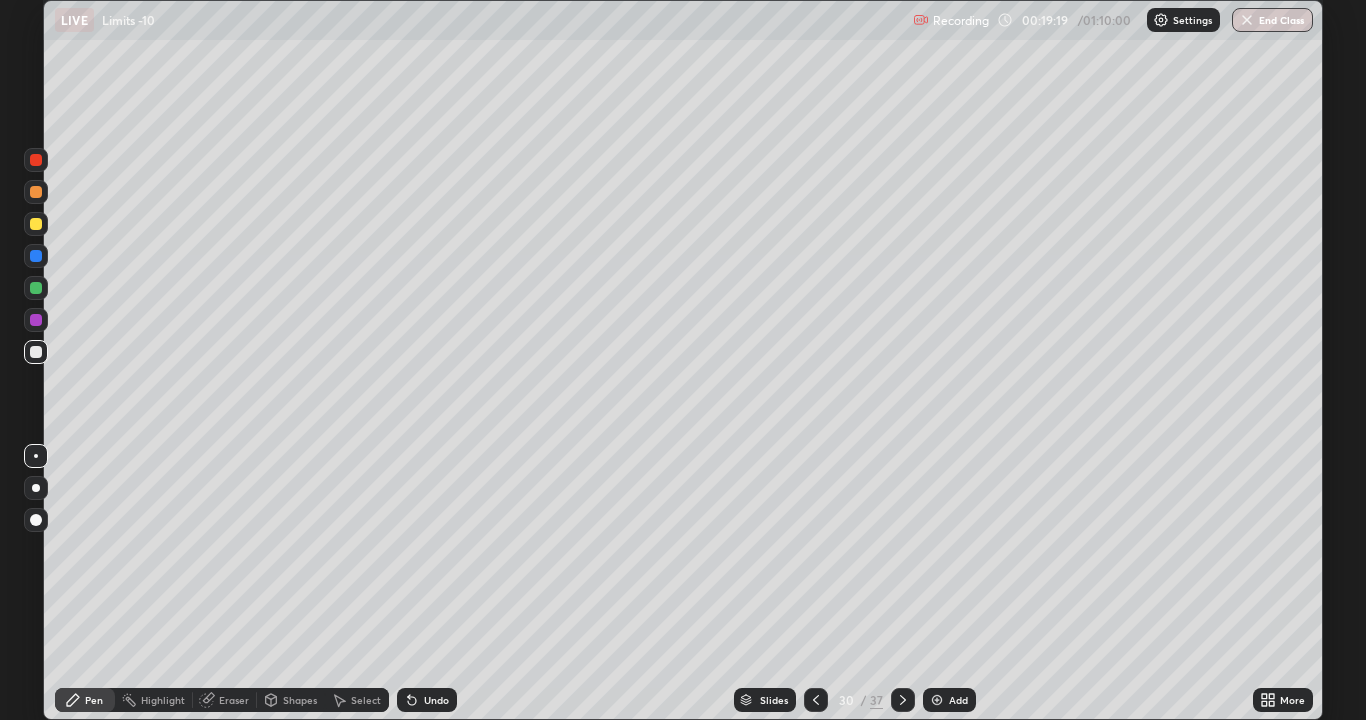 click at bounding box center [903, 700] 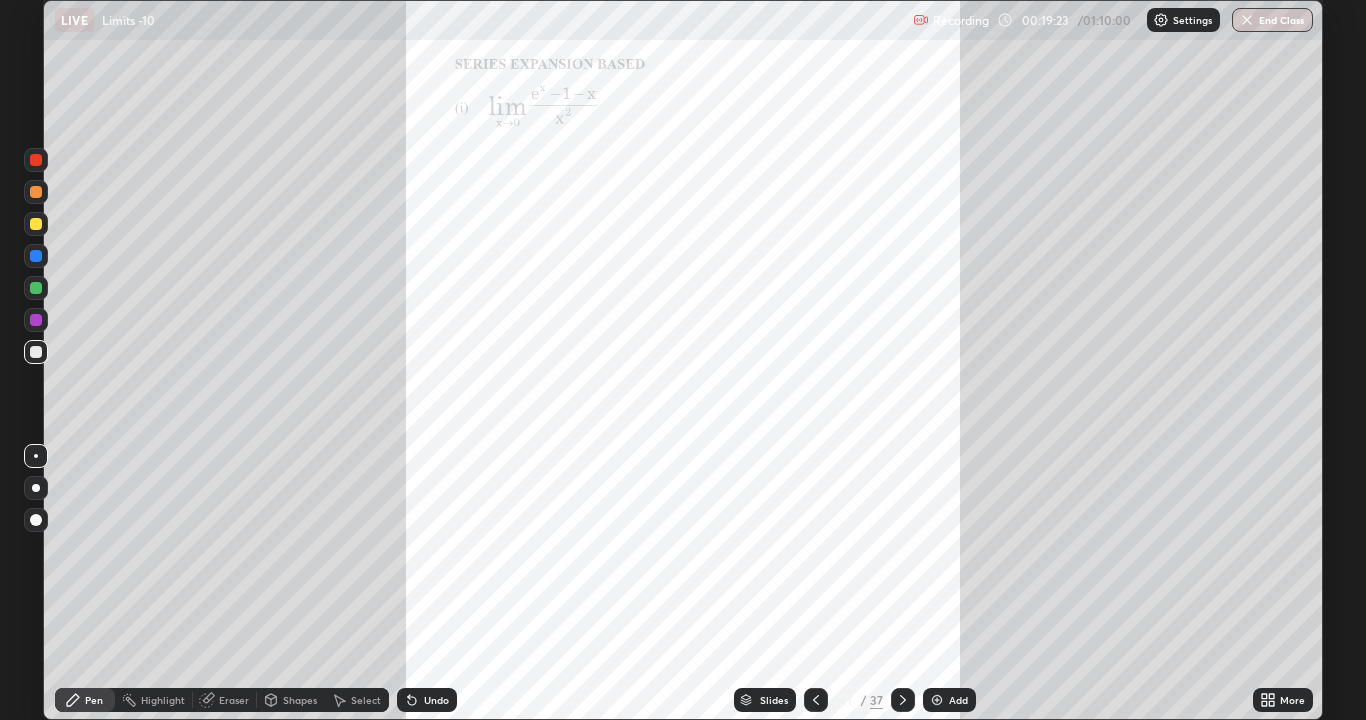 click on "More" at bounding box center [1283, 700] 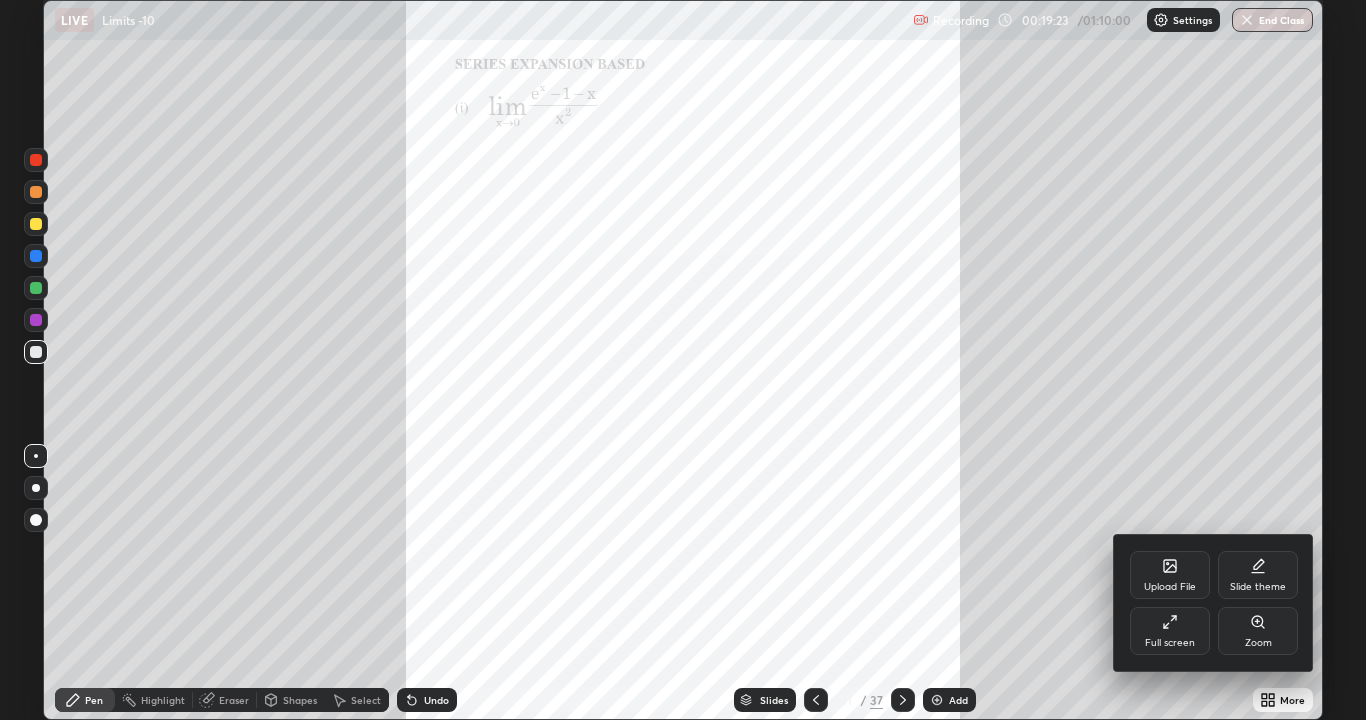 click on "Zoom" at bounding box center (1258, 631) 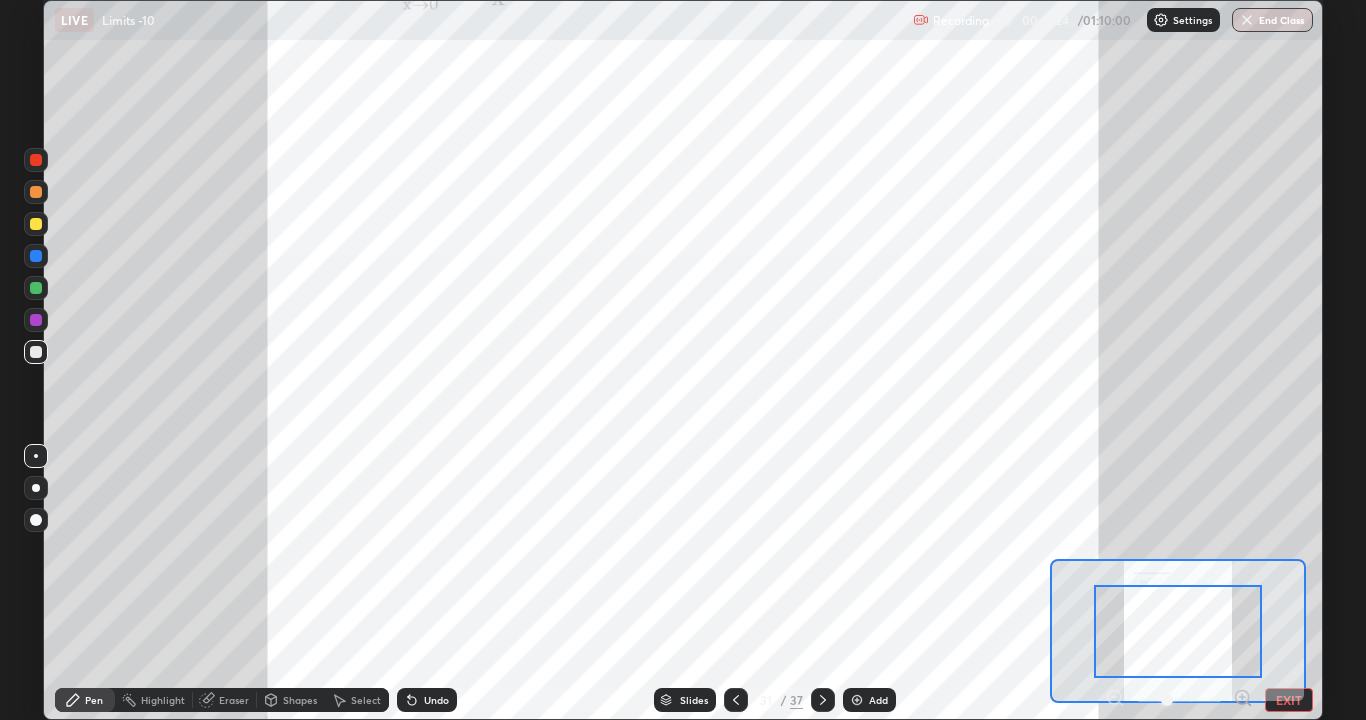 click 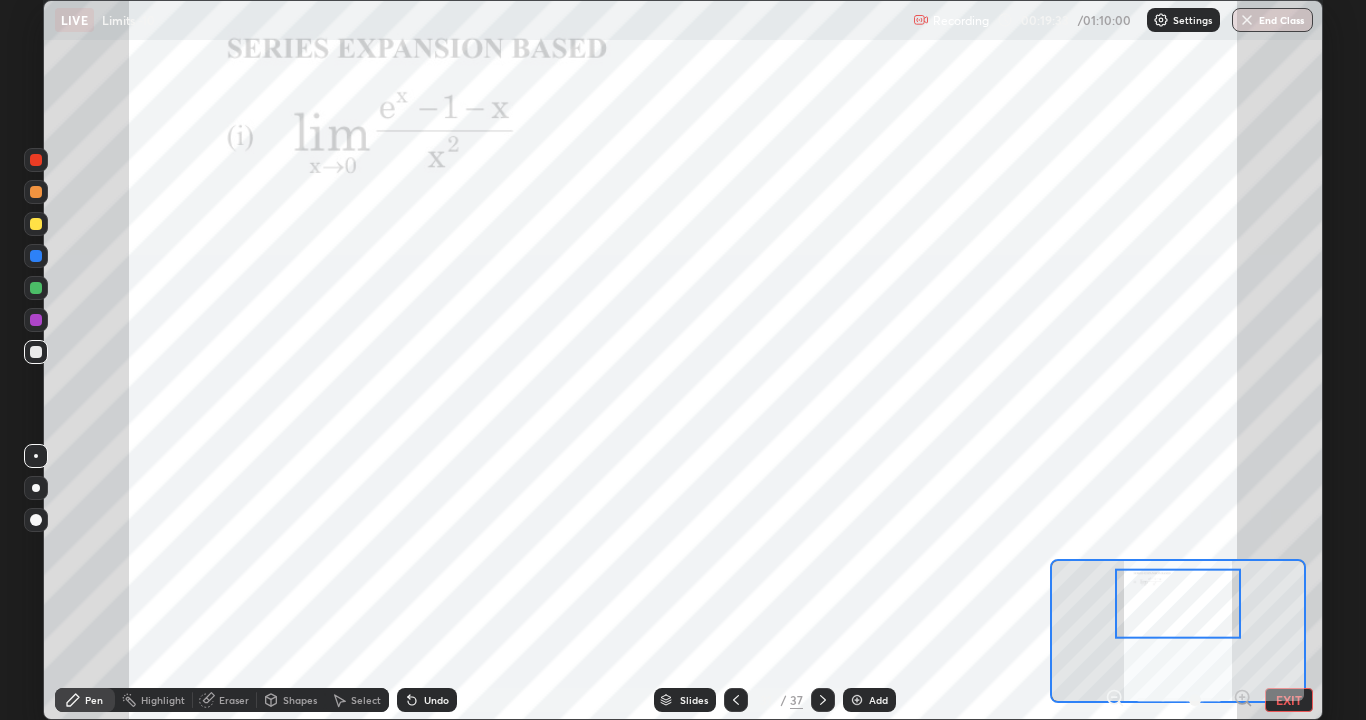 click at bounding box center (36, 256) 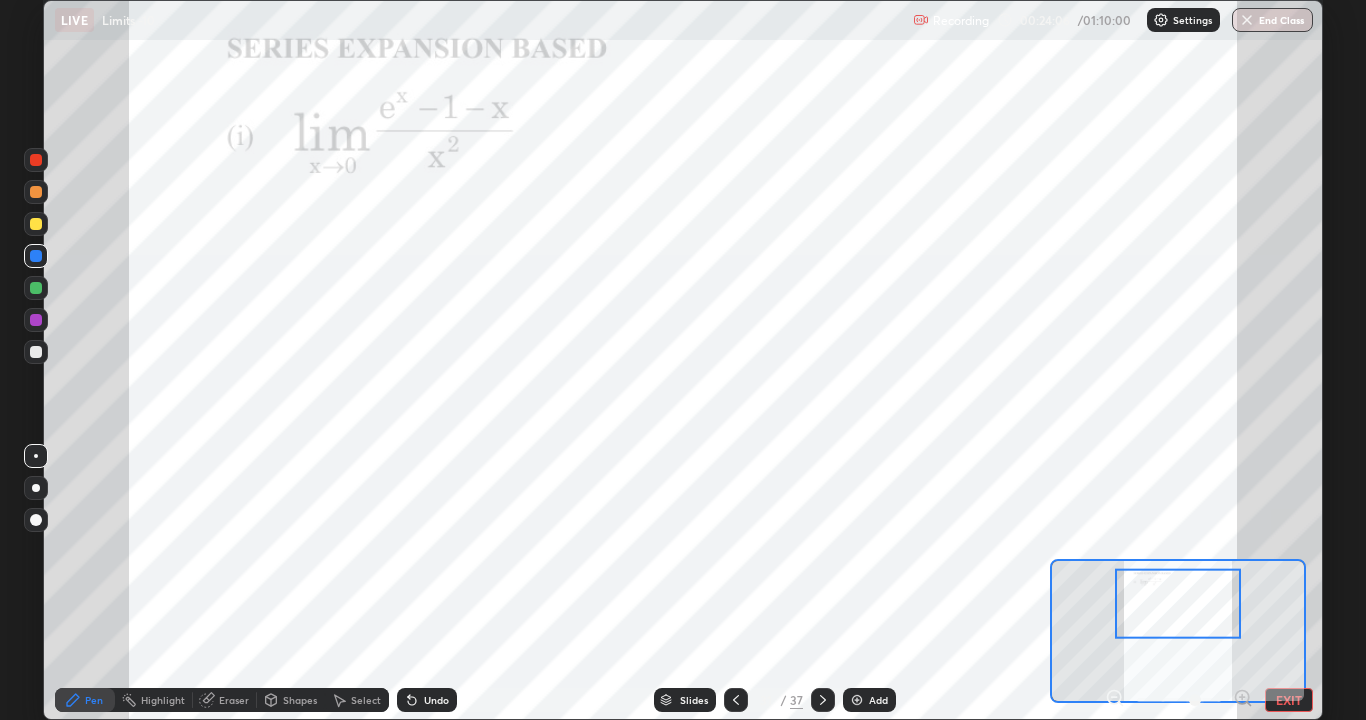 click on "Eraser" at bounding box center [234, 700] 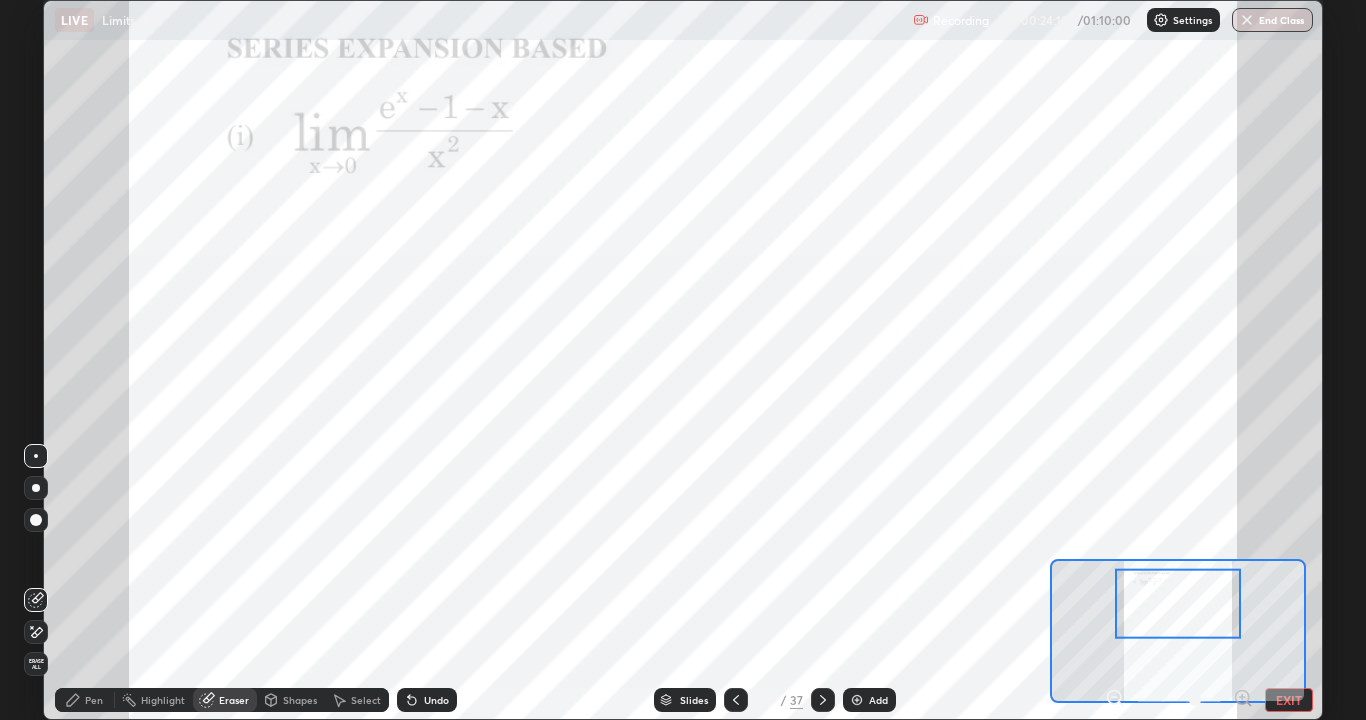 click on "Pen" at bounding box center (94, 700) 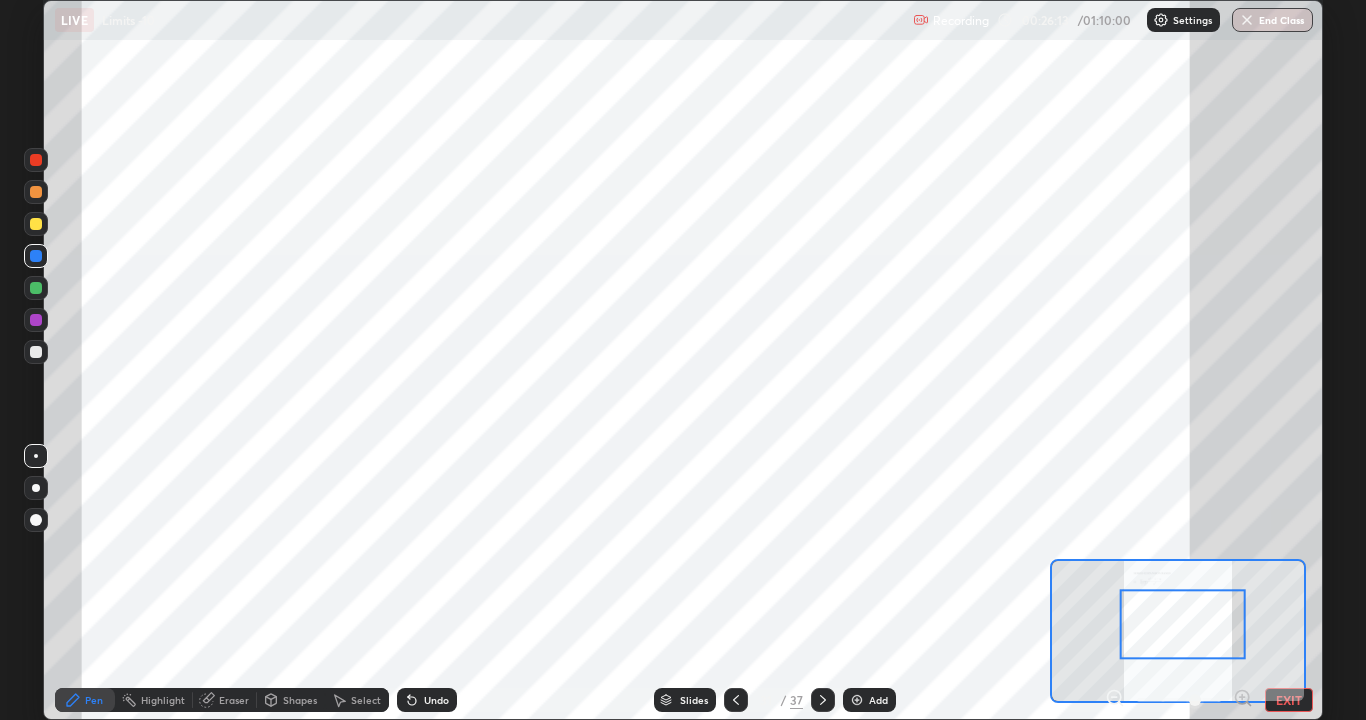 click 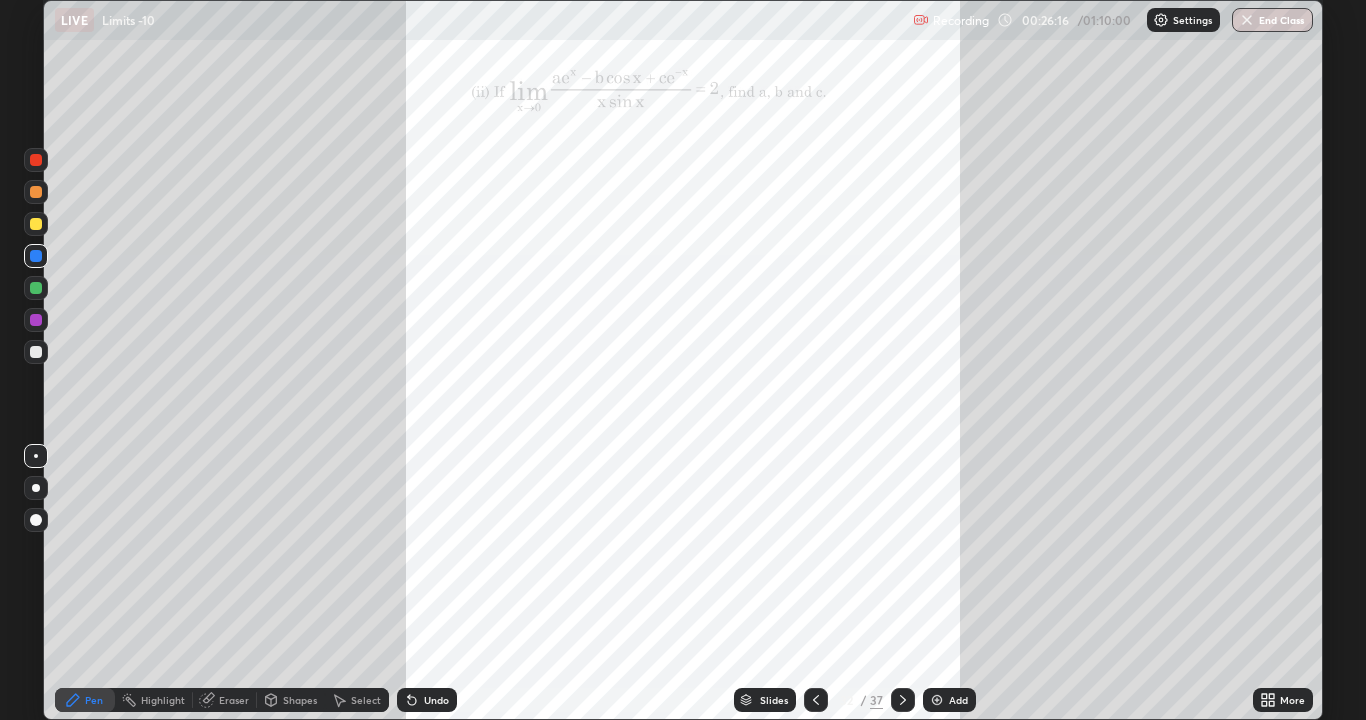 click on "More" at bounding box center [1292, 700] 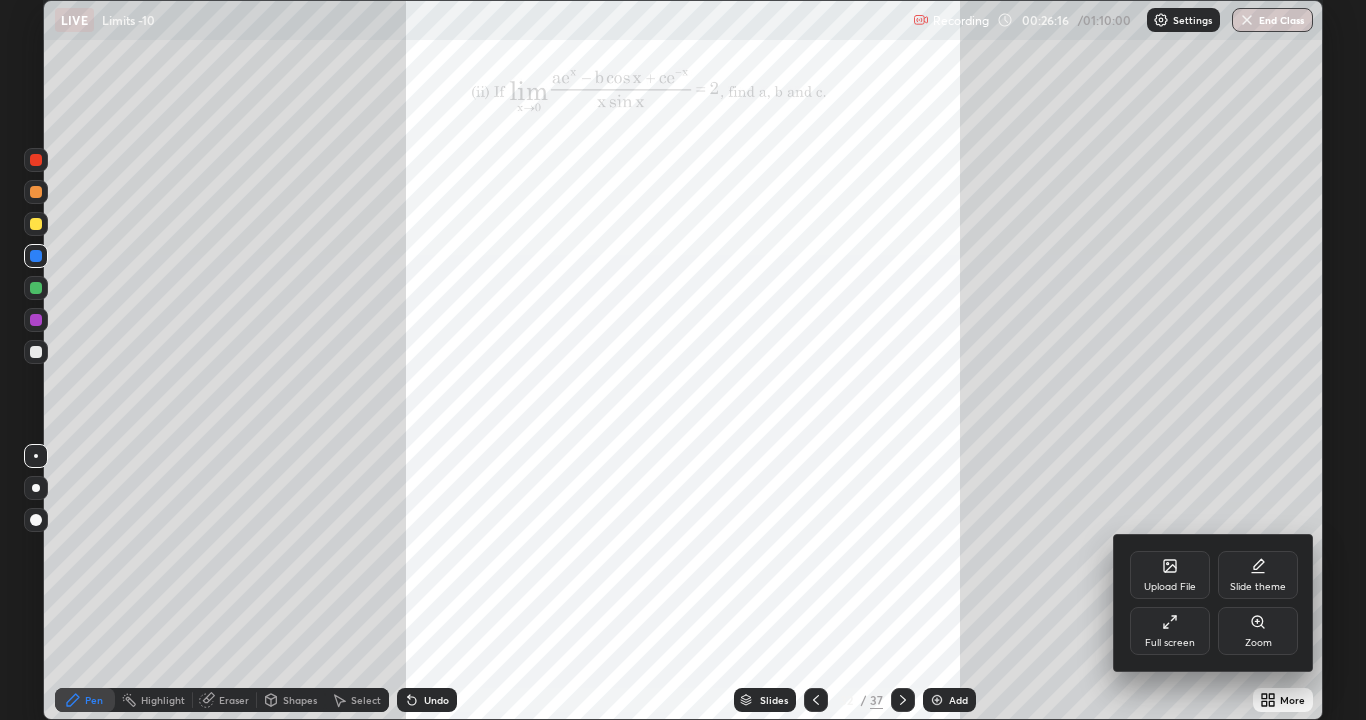 click on "Zoom" at bounding box center (1258, 631) 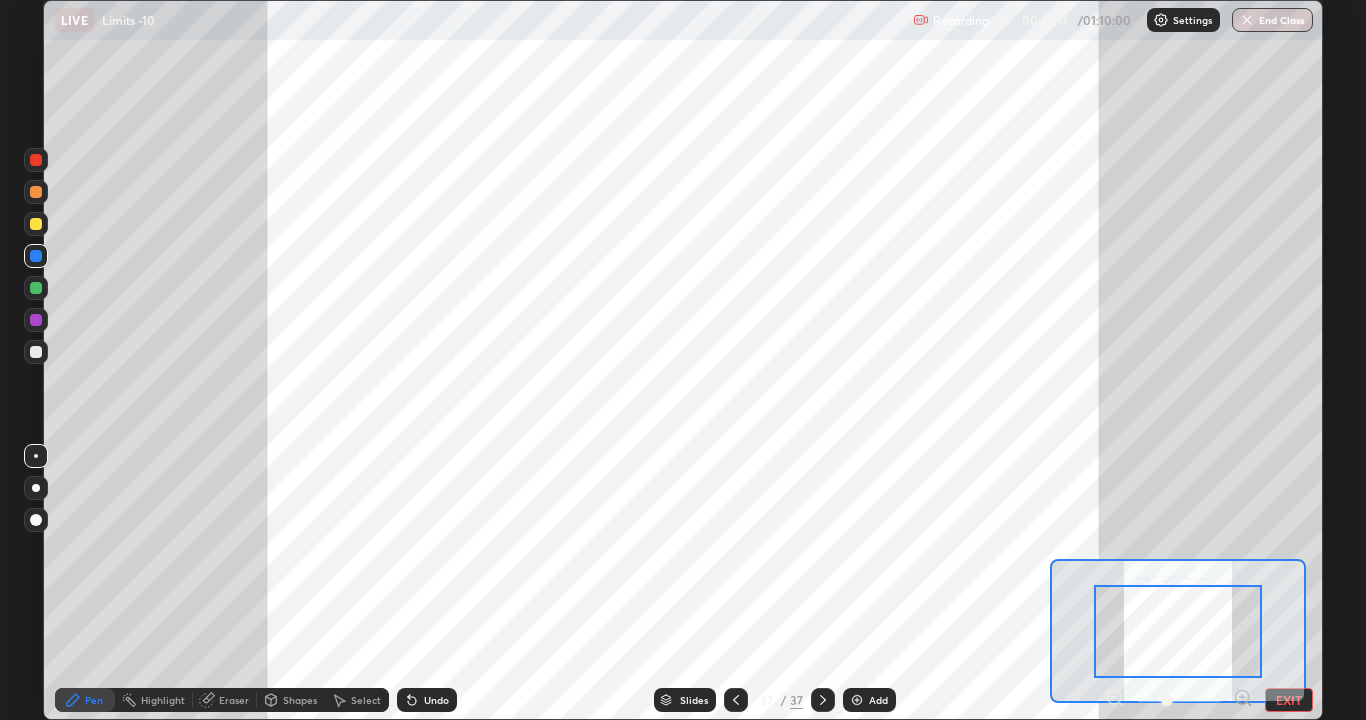 click 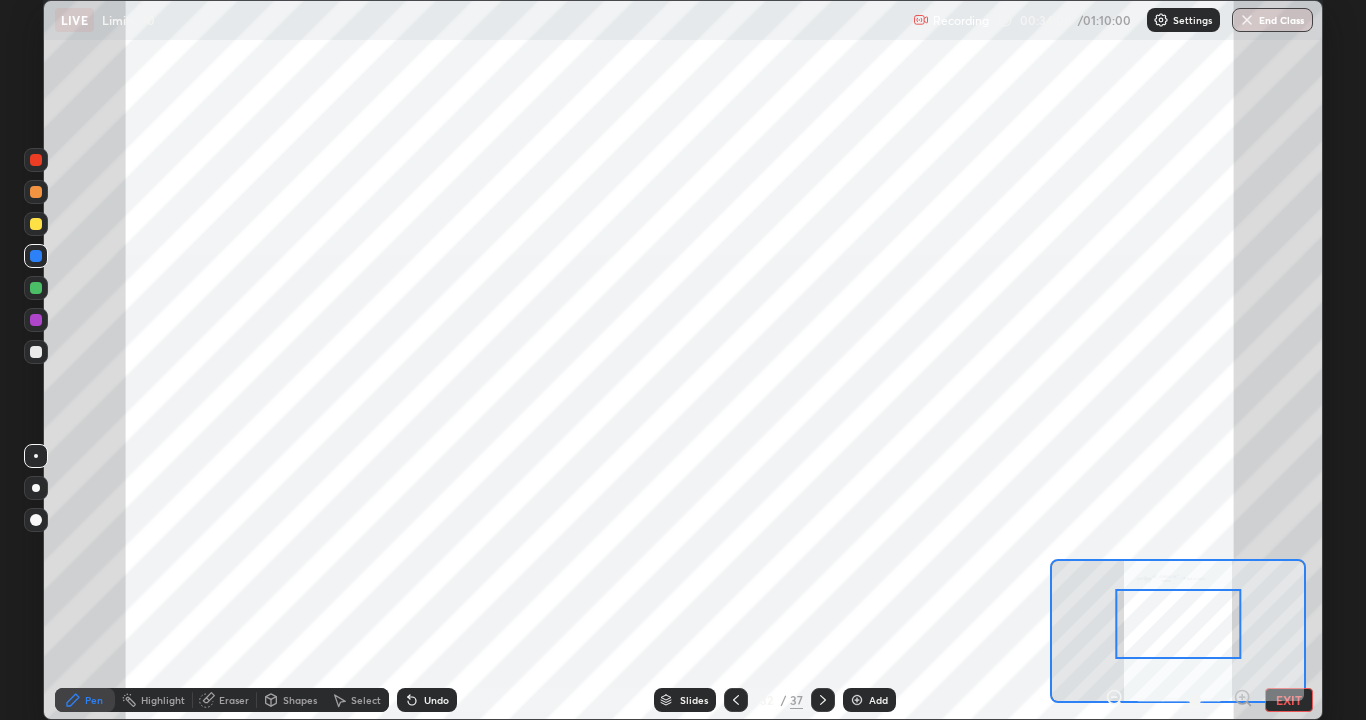 click 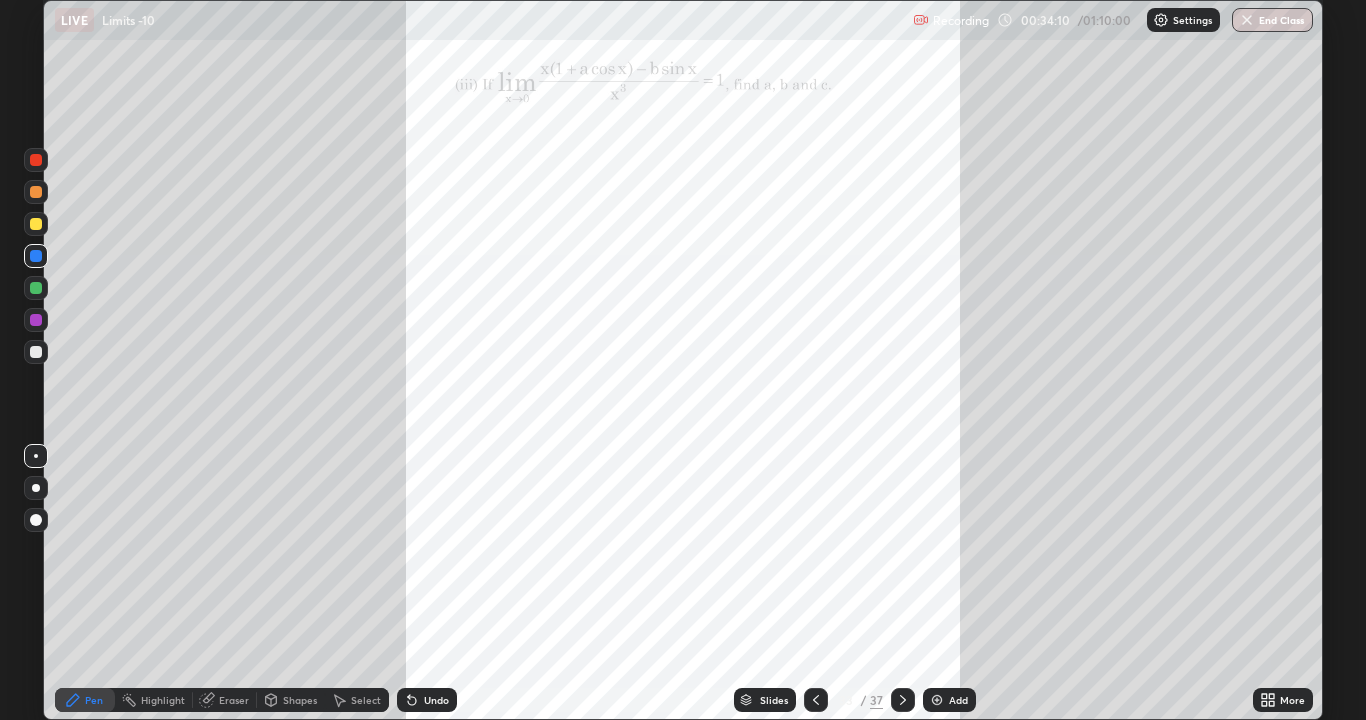 click on "More" at bounding box center (1292, 700) 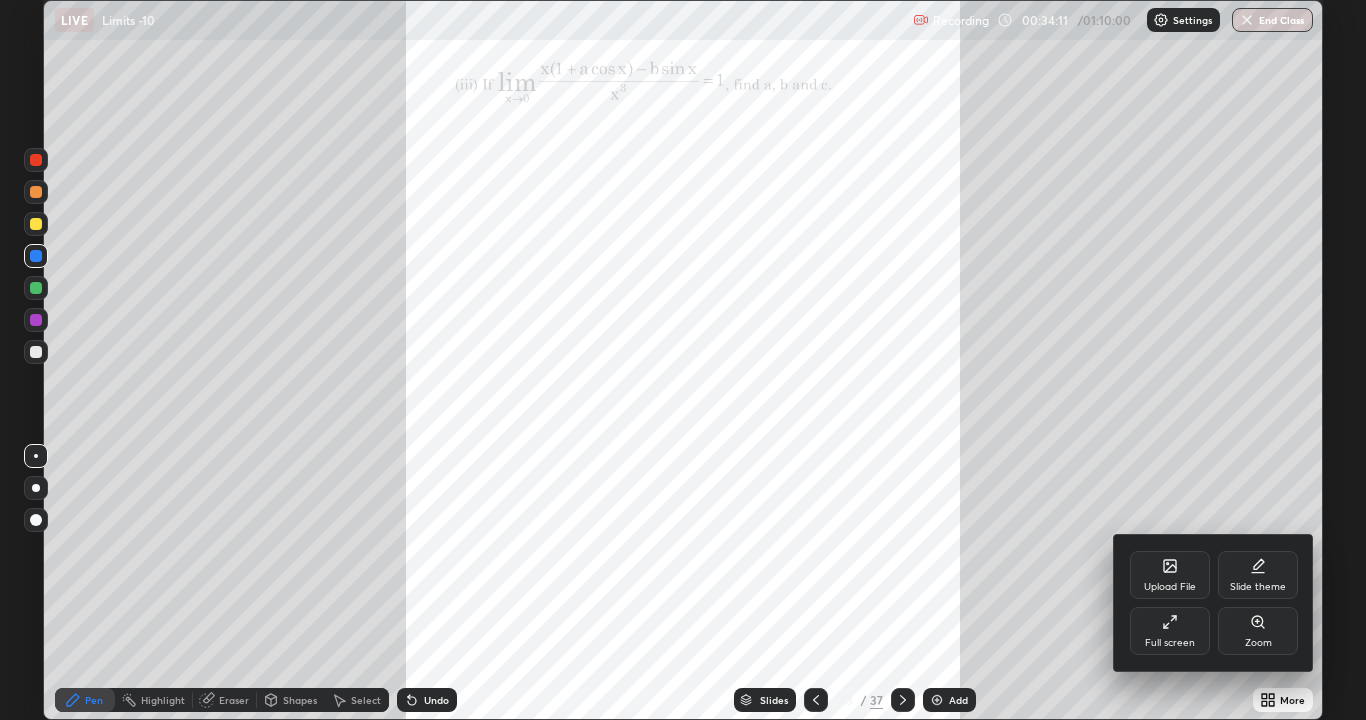 click on "Zoom" at bounding box center (1258, 643) 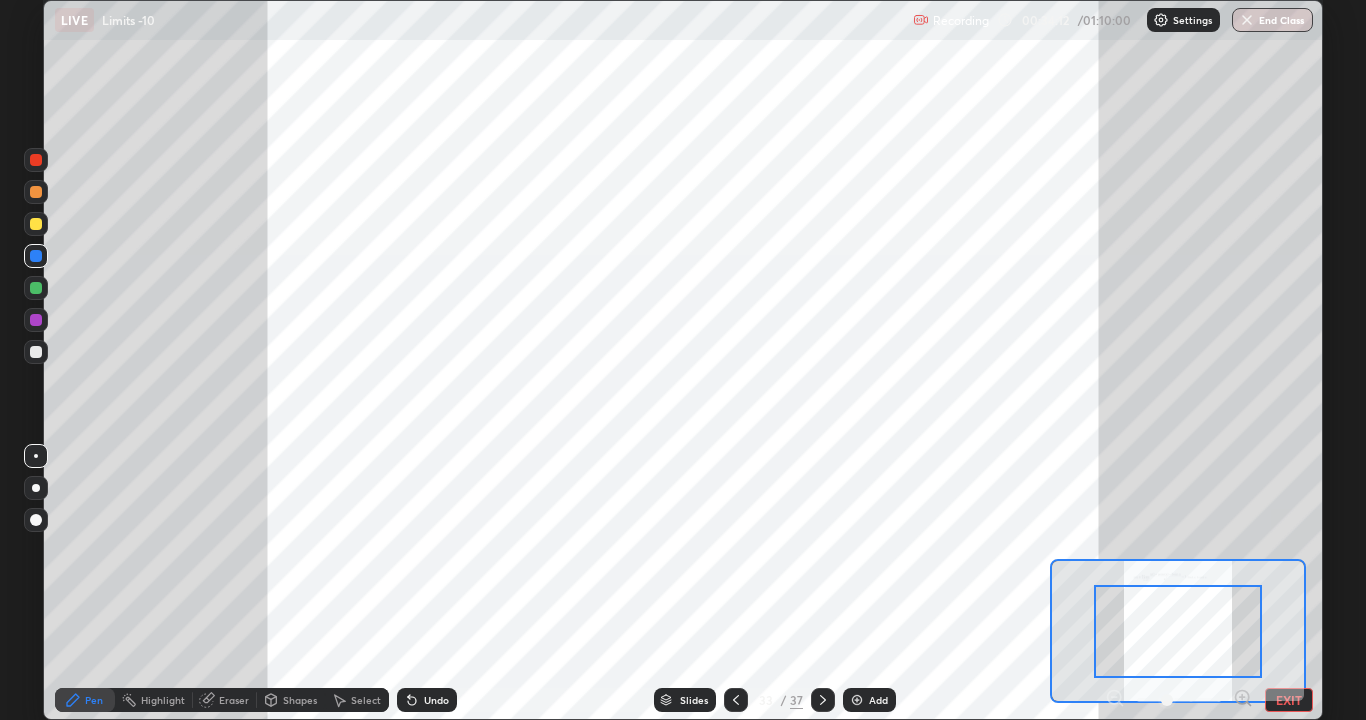 click 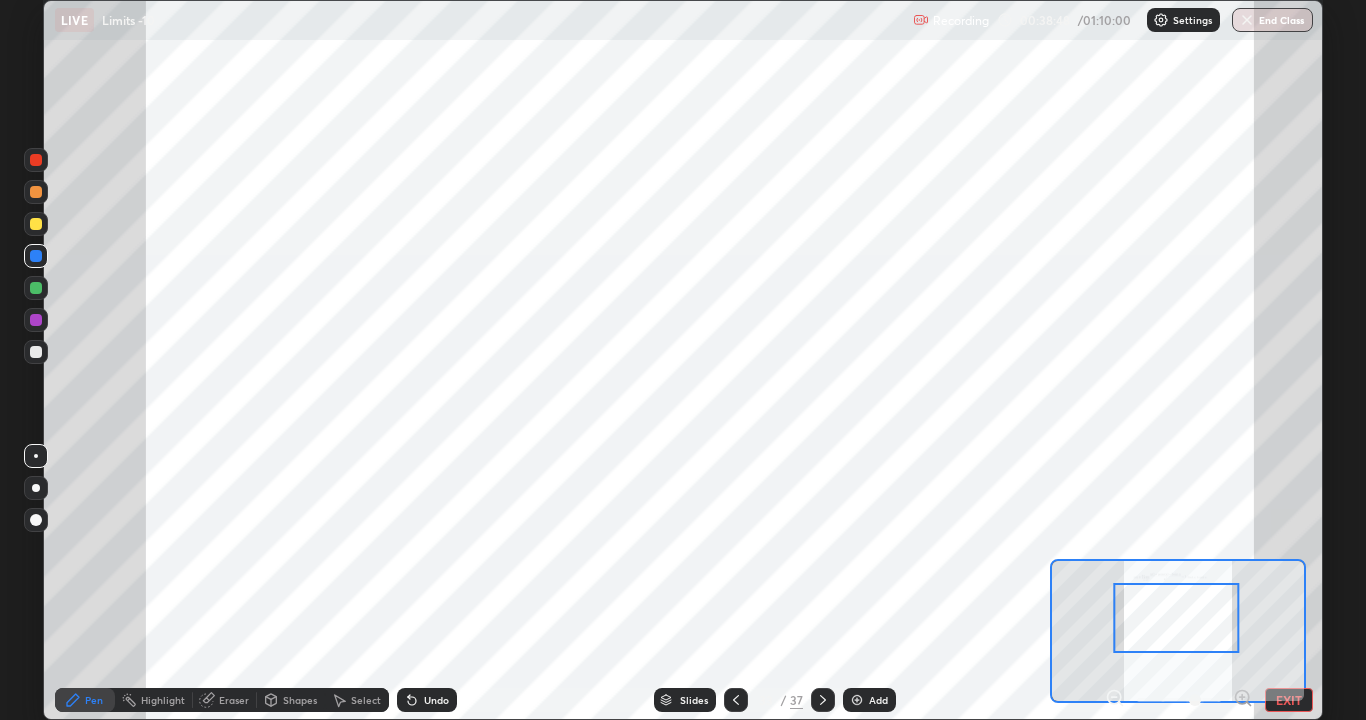 click 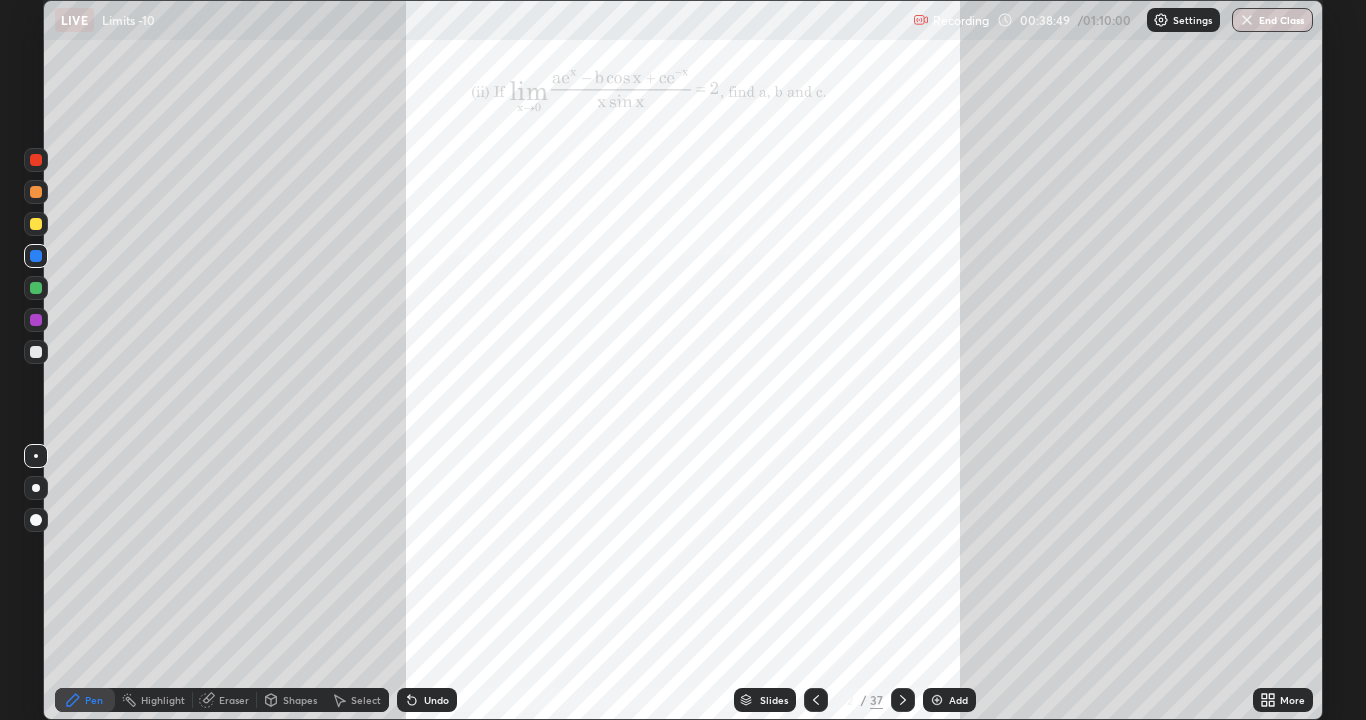 click on "Slides" at bounding box center (765, 700) 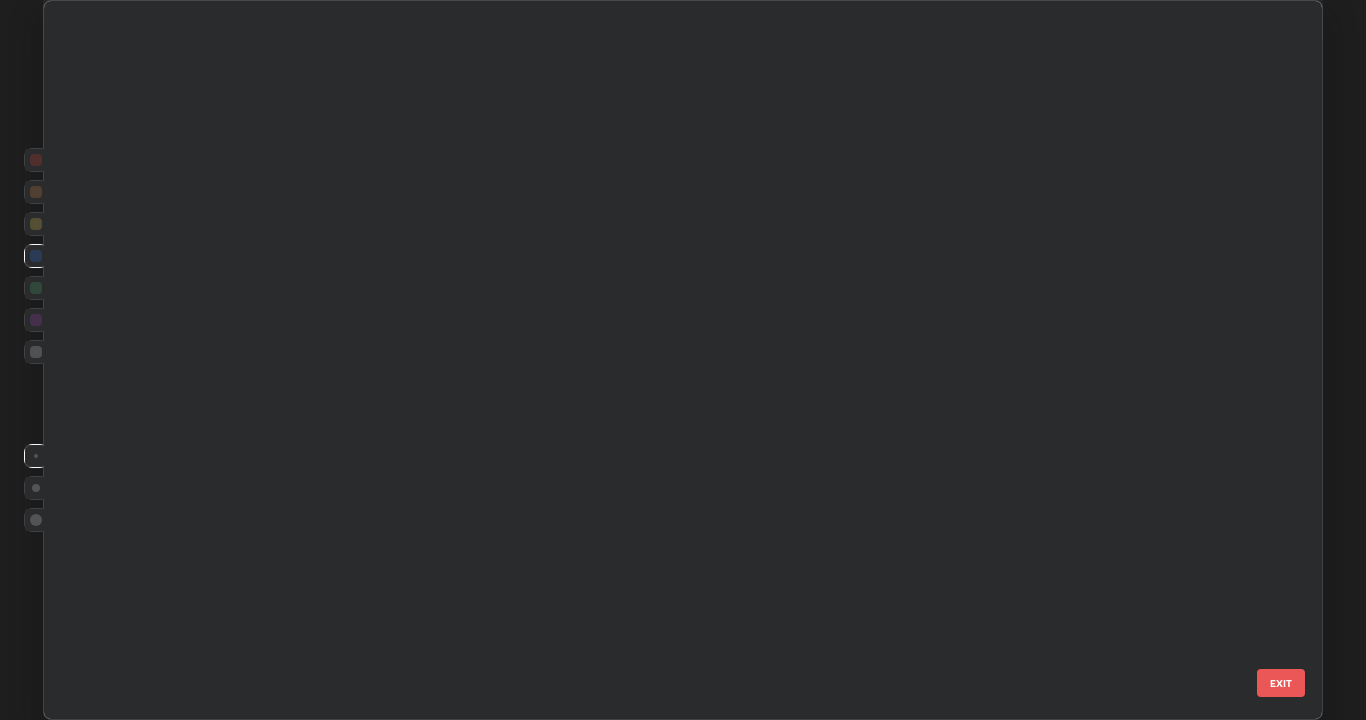 scroll, scrollTop: 1752, scrollLeft: 0, axis: vertical 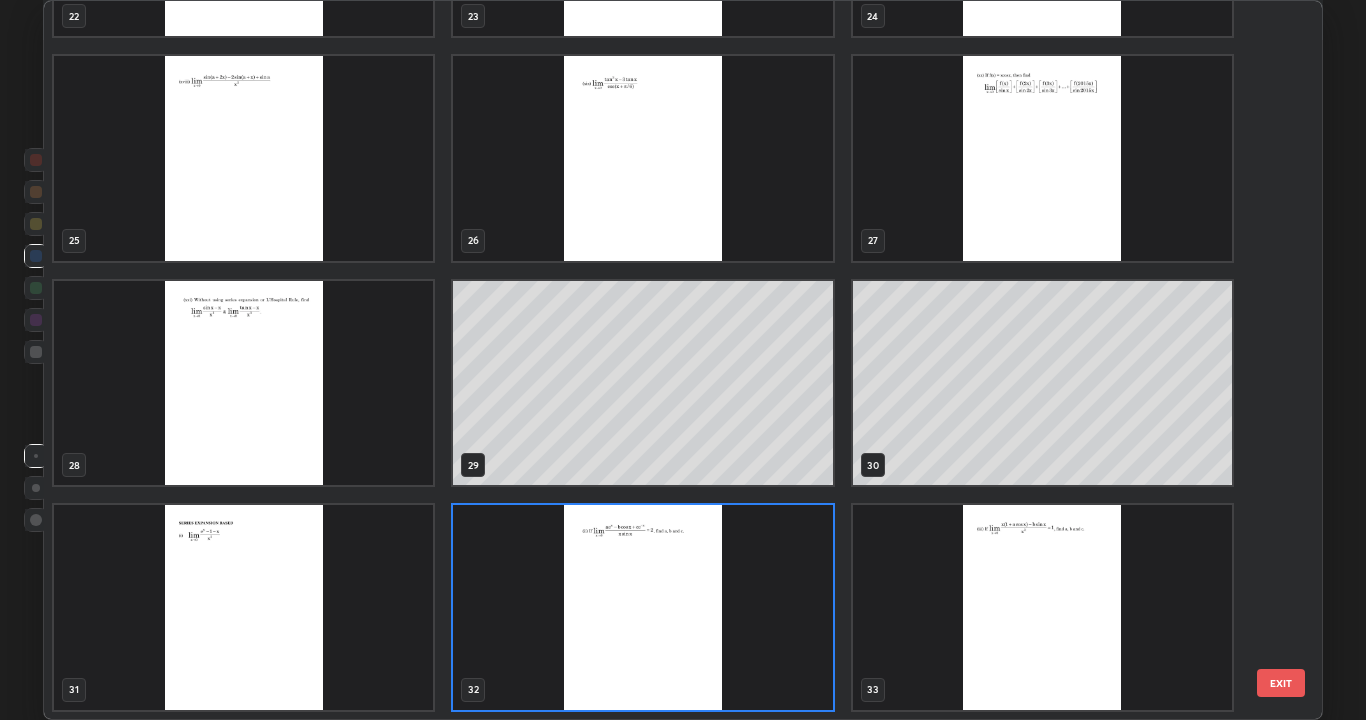 click at bounding box center [243, 383] 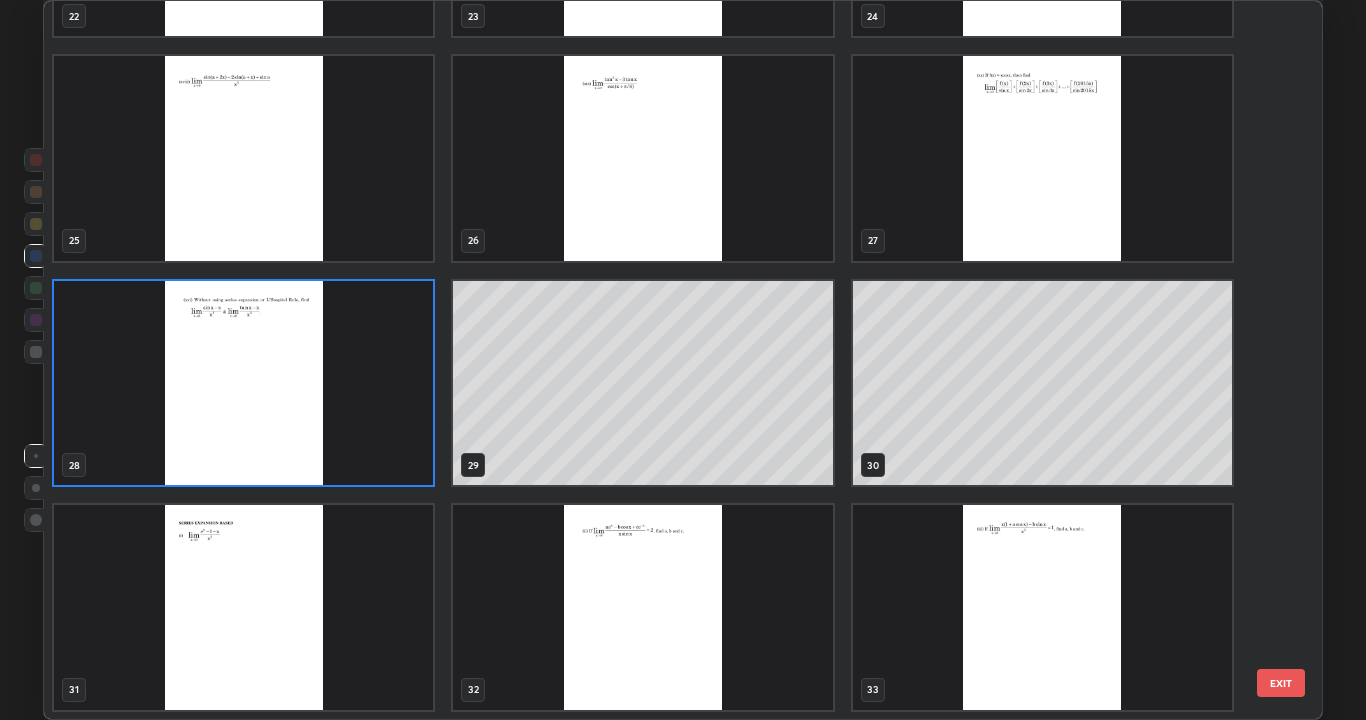 click at bounding box center [243, 383] 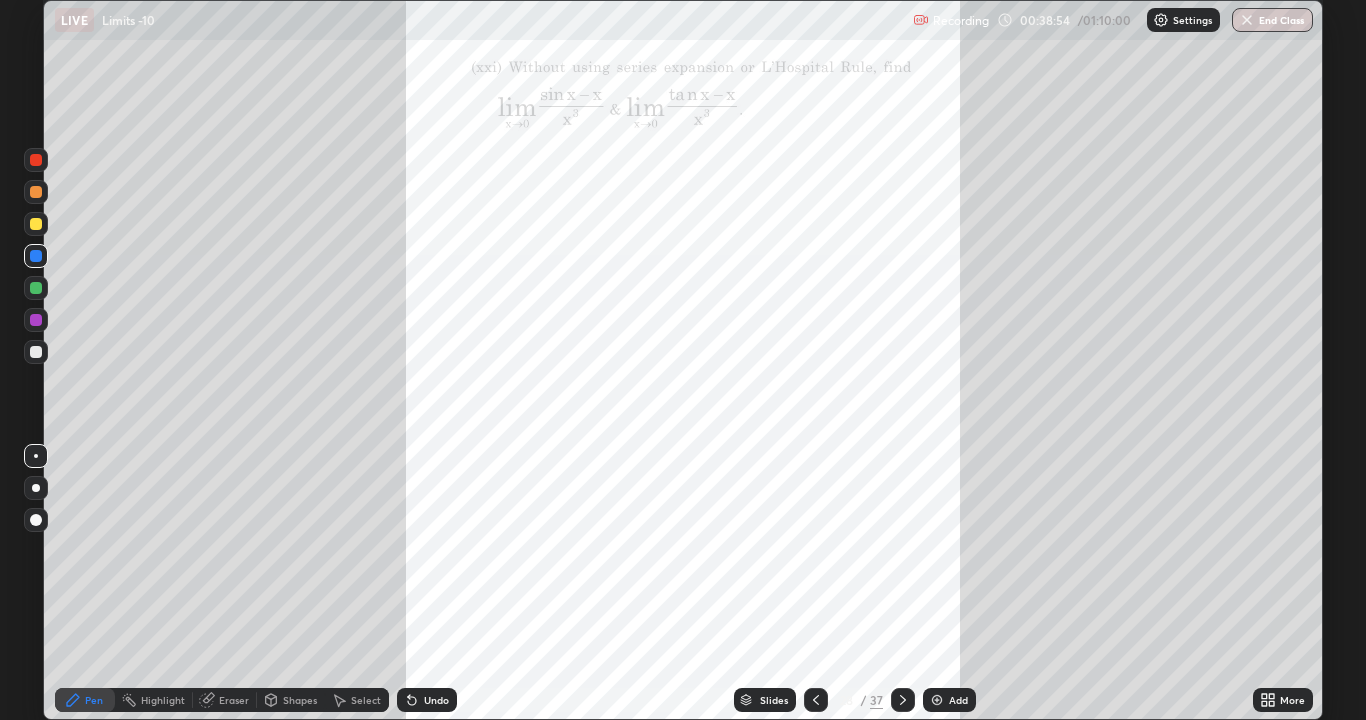 click at bounding box center (243, 383) 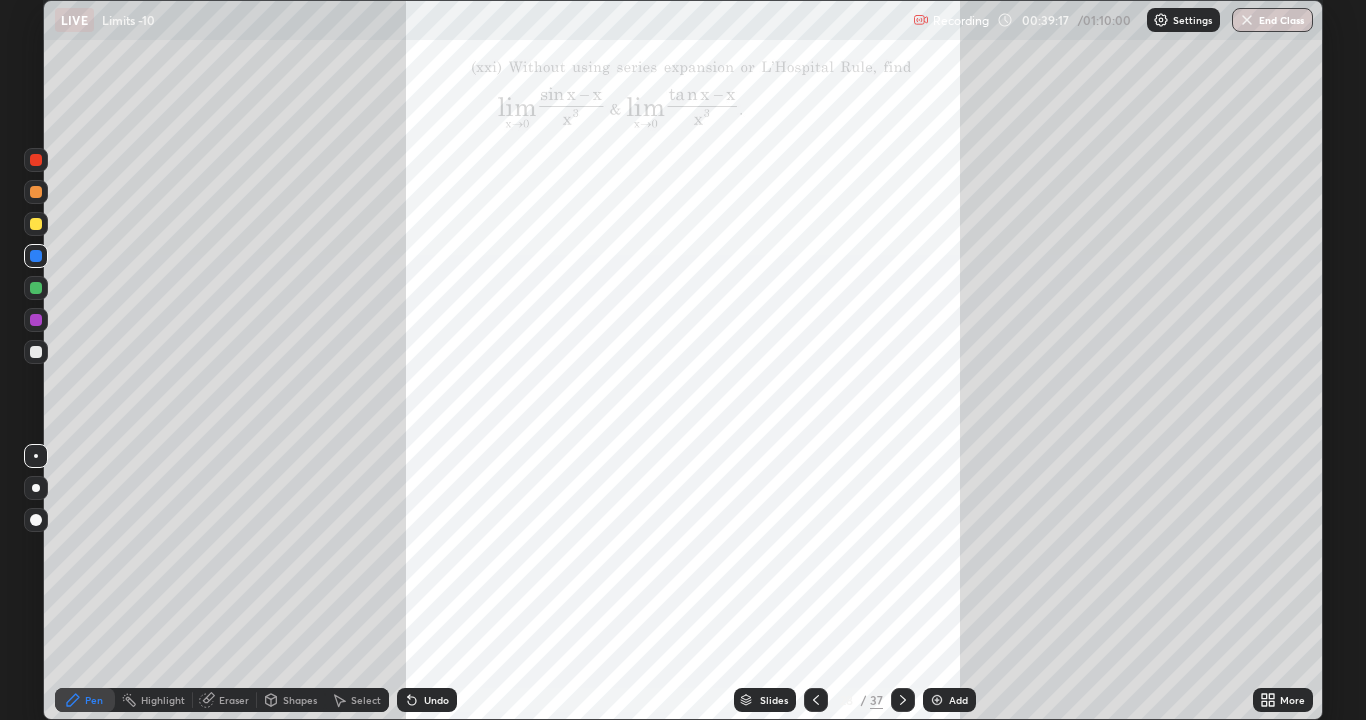 click at bounding box center (903, 700) 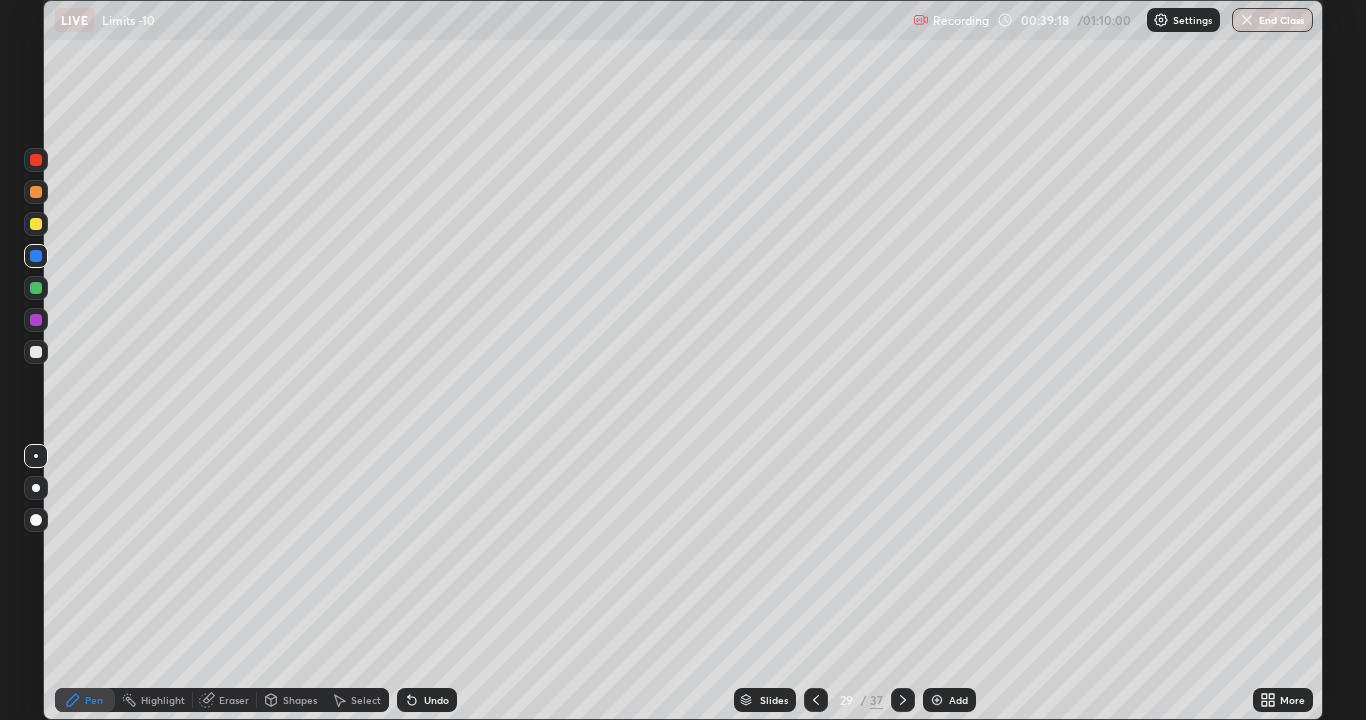 click 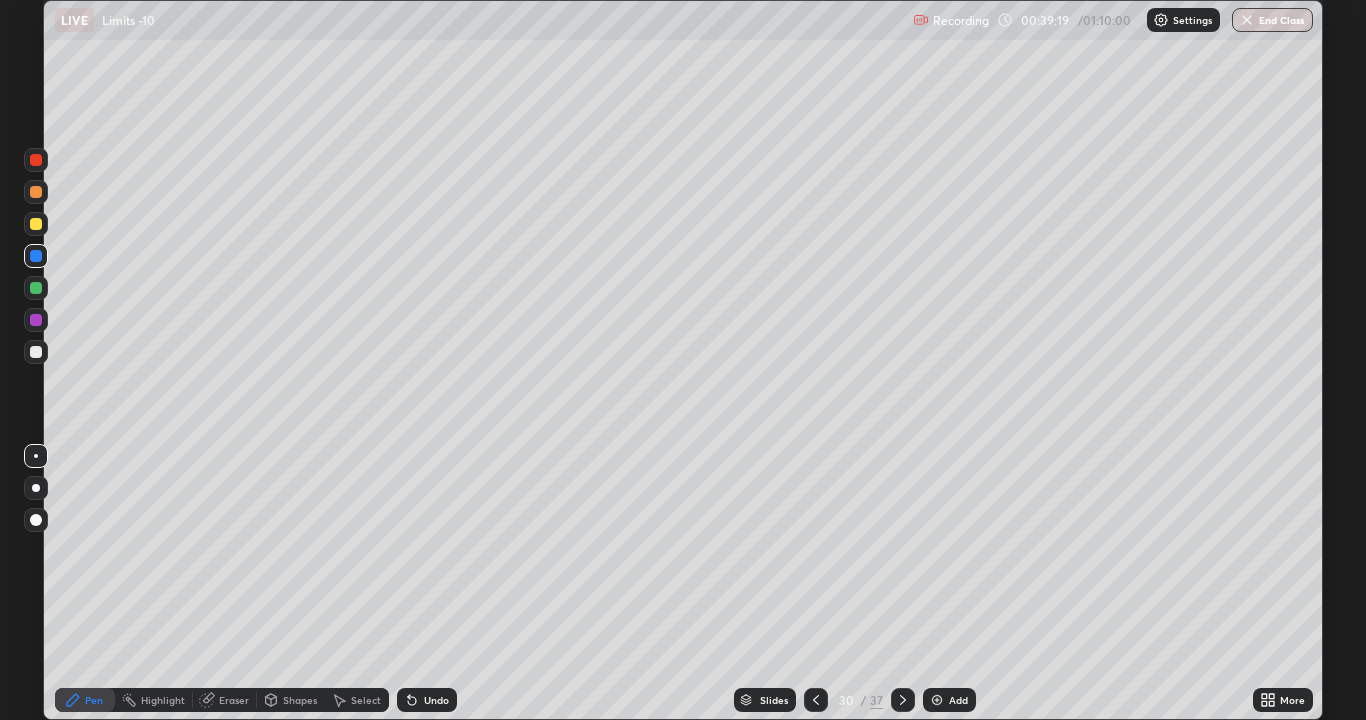 click 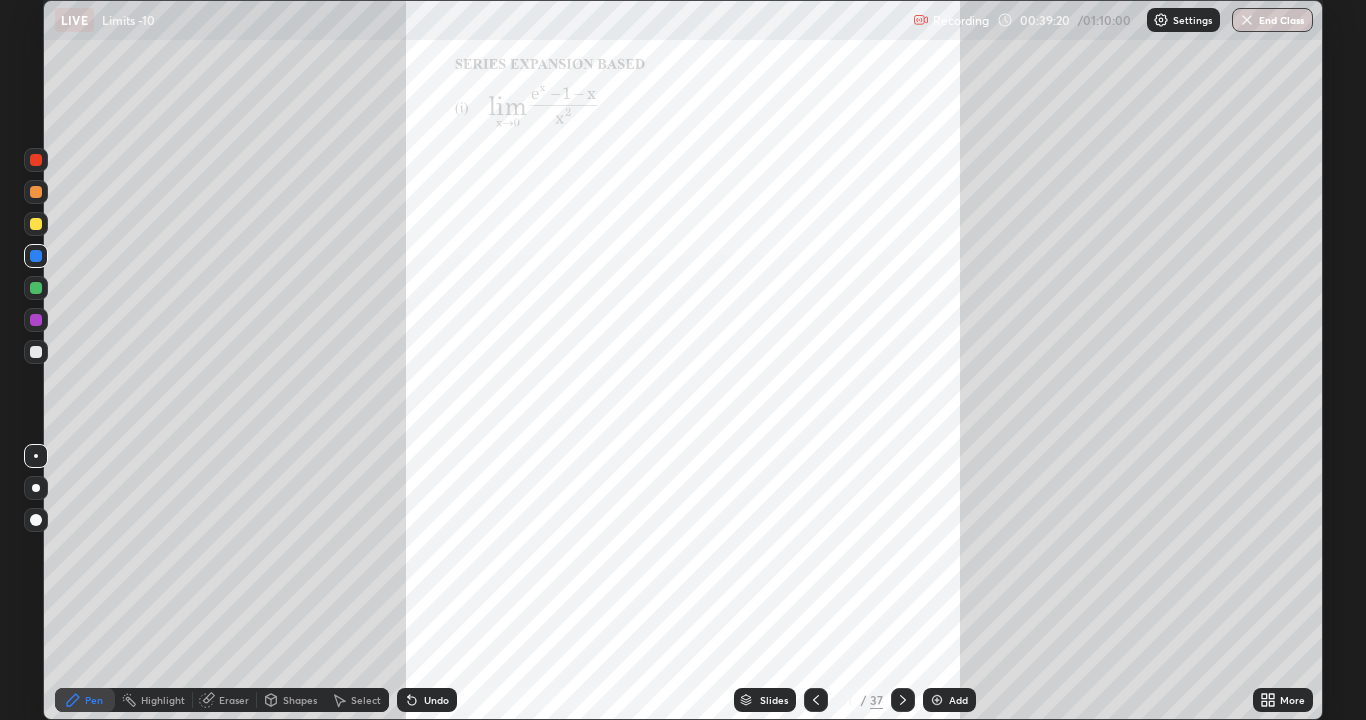 click at bounding box center (903, 700) 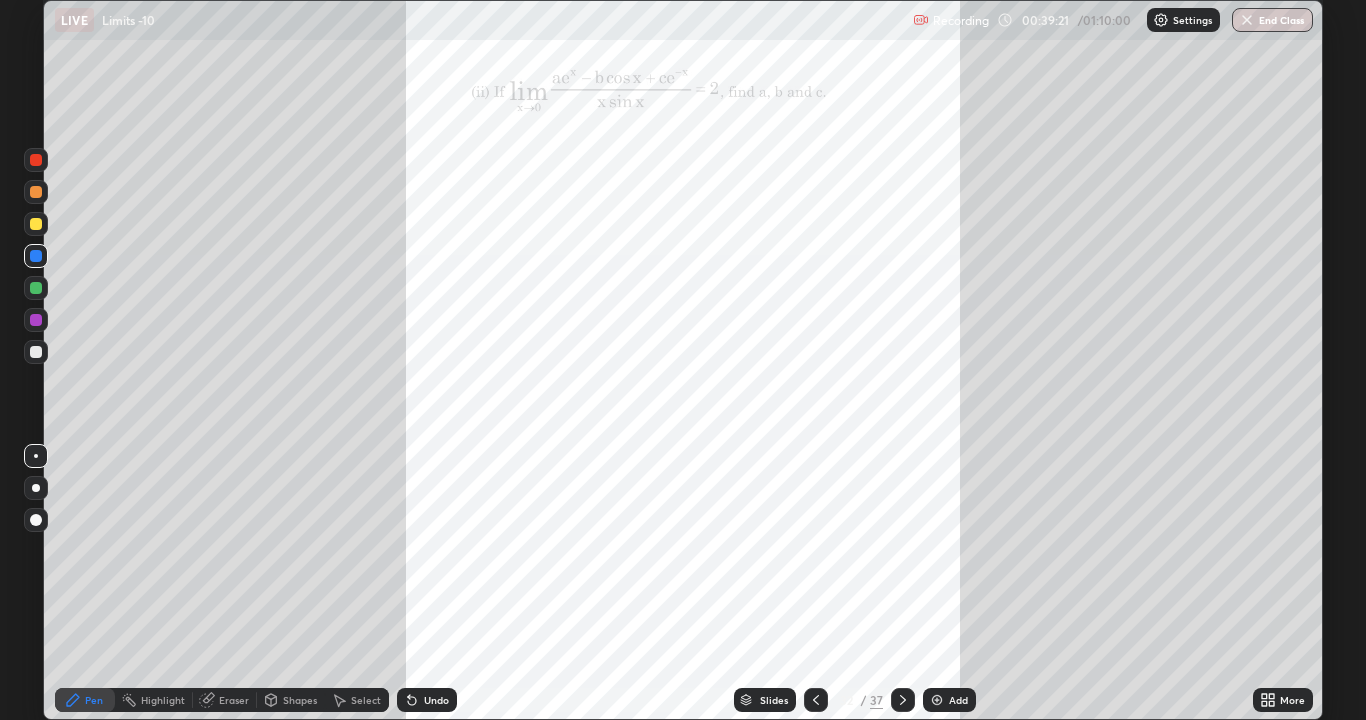 click at bounding box center [903, 700] 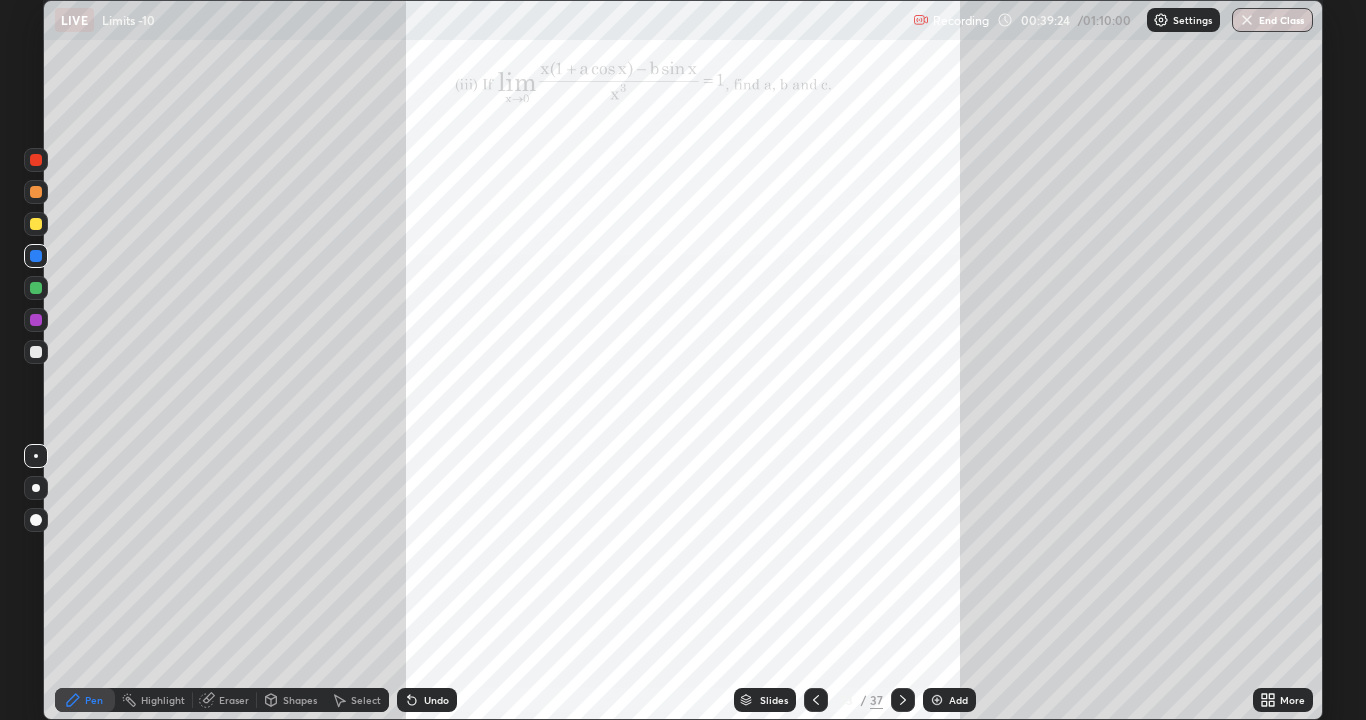 click on "More" at bounding box center (1283, 700) 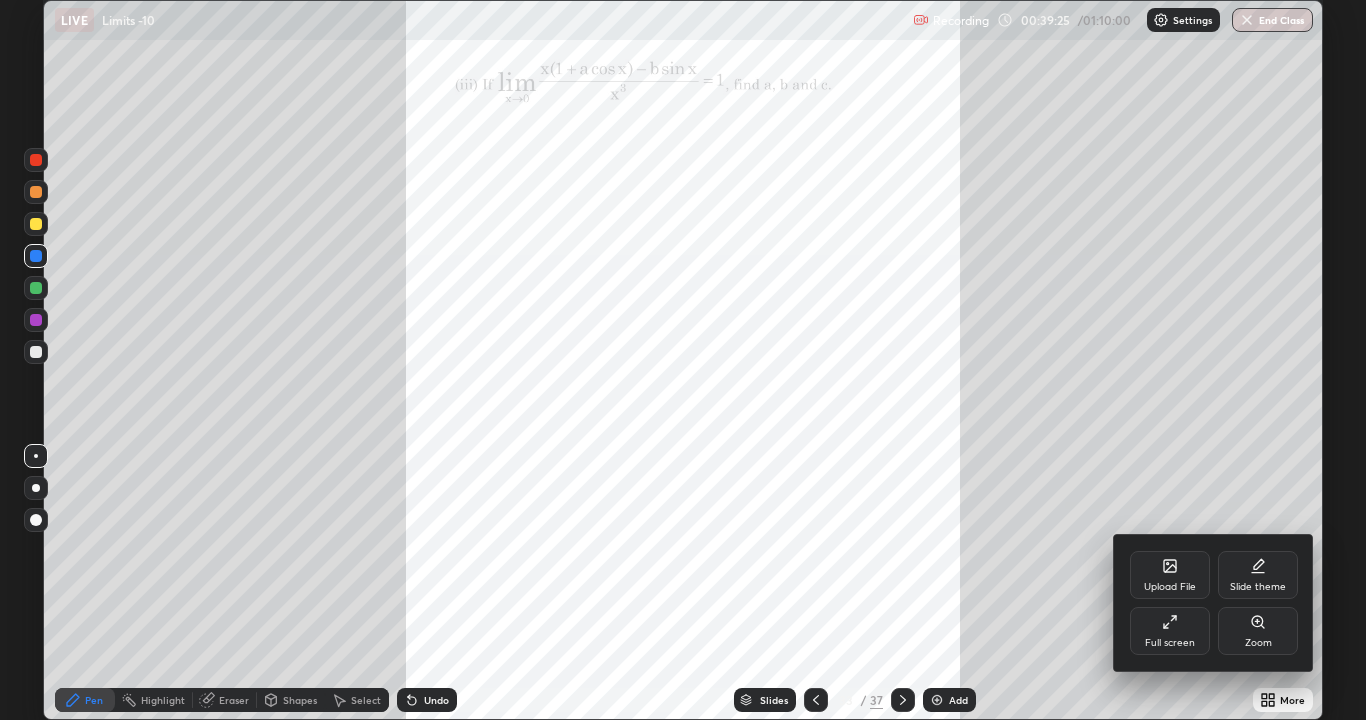 click on "Zoom" at bounding box center [1258, 631] 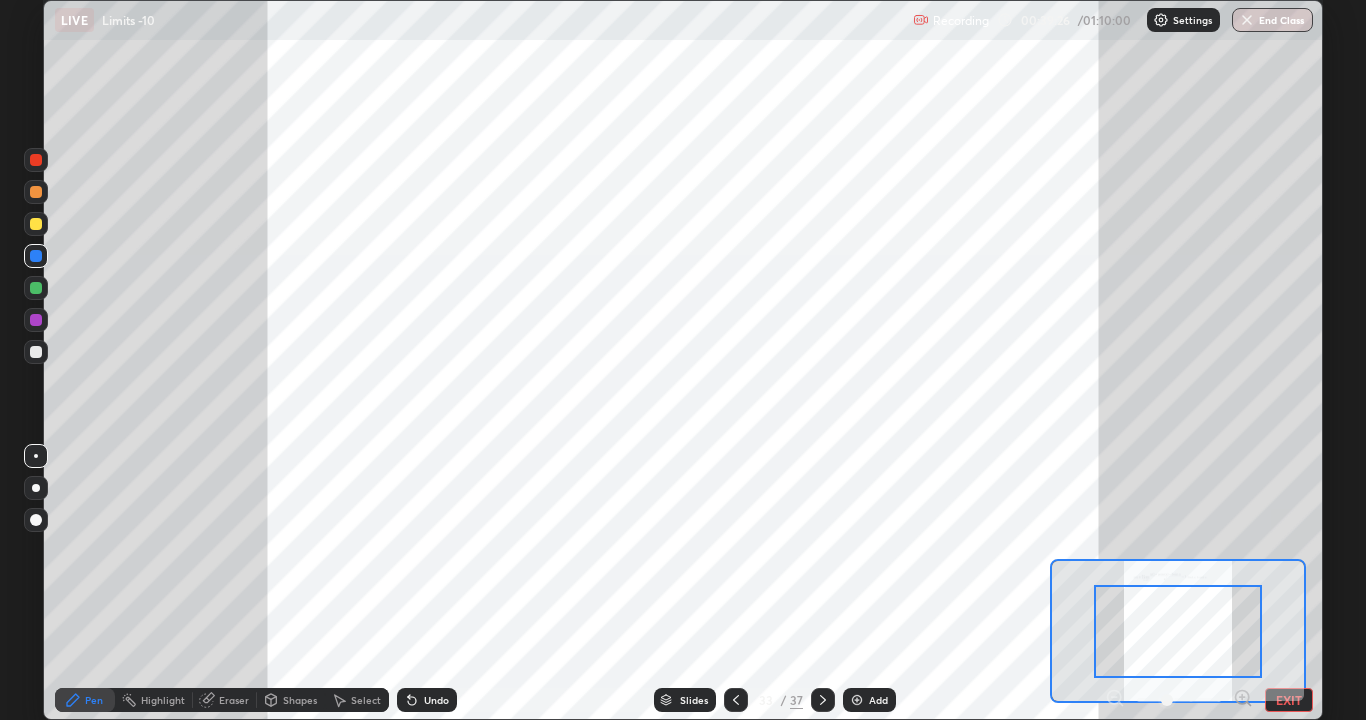 click 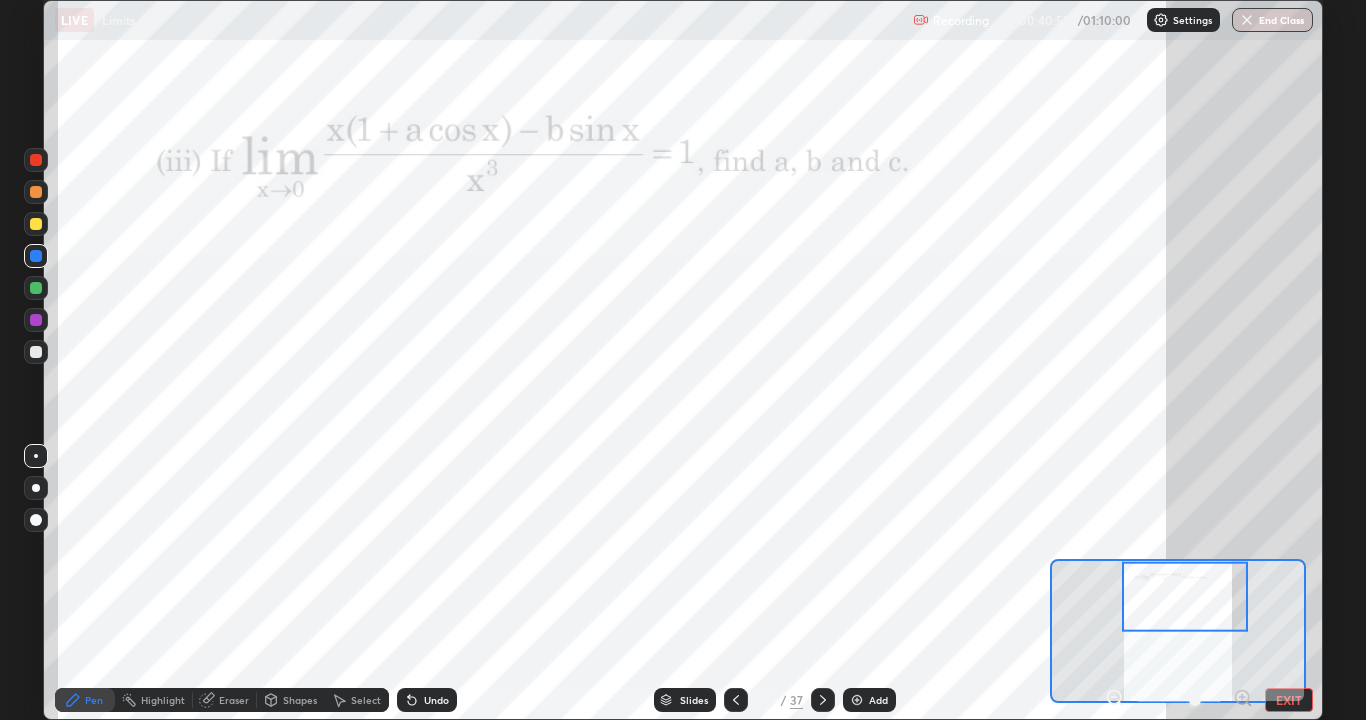 click on "Select" at bounding box center (366, 700) 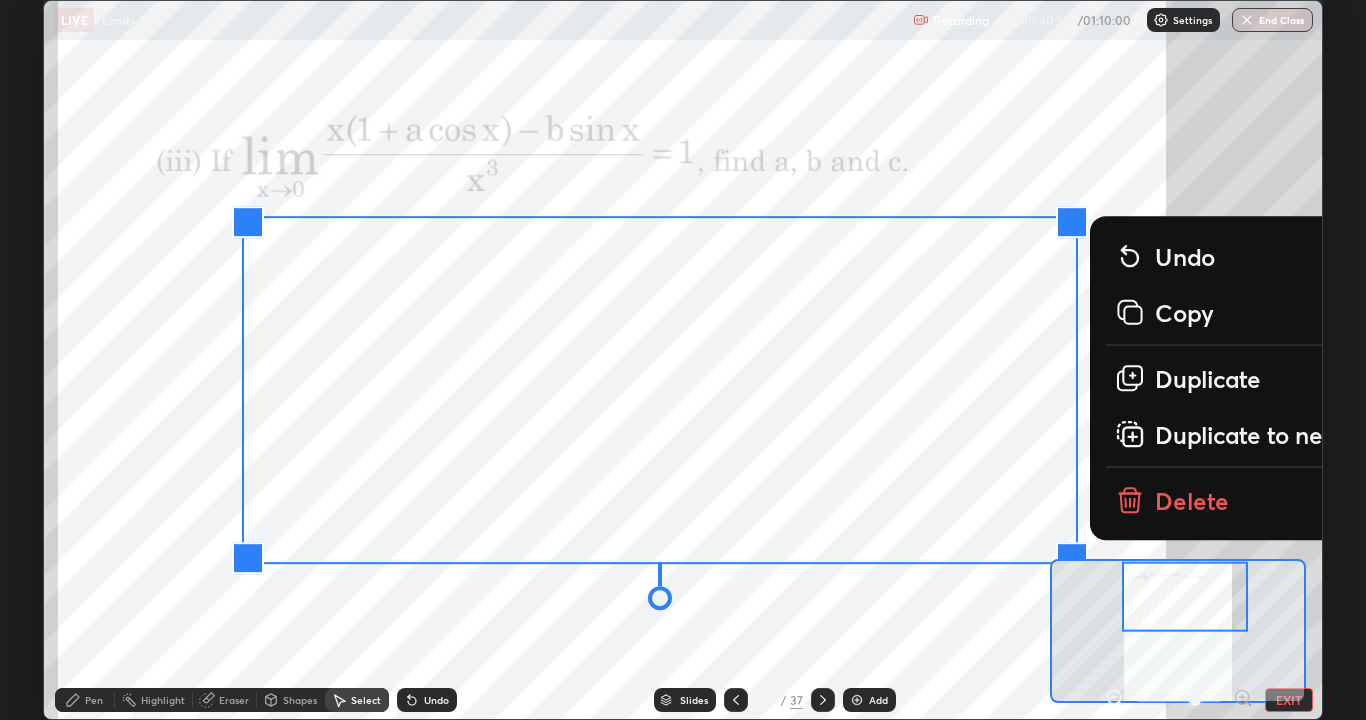 click on "Delete" at bounding box center [1192, 500] 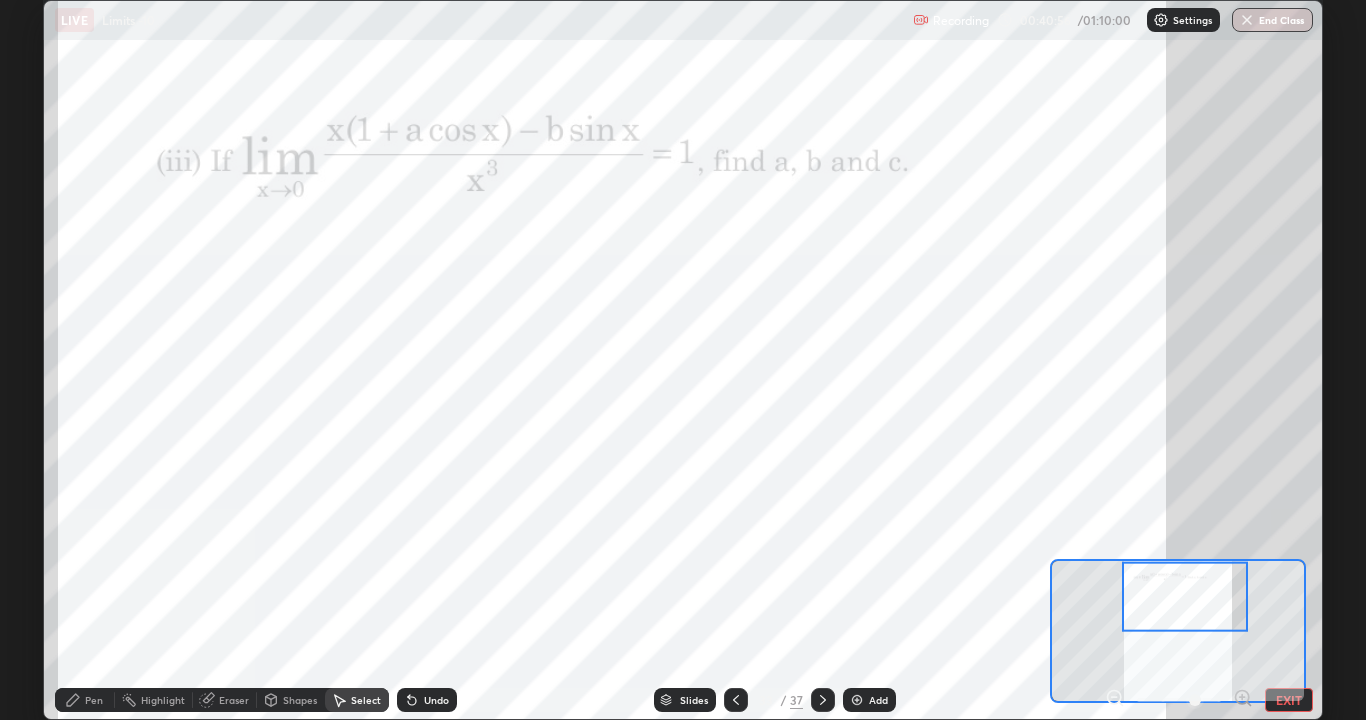 click on "Pen" at bounding box center [94, 700] 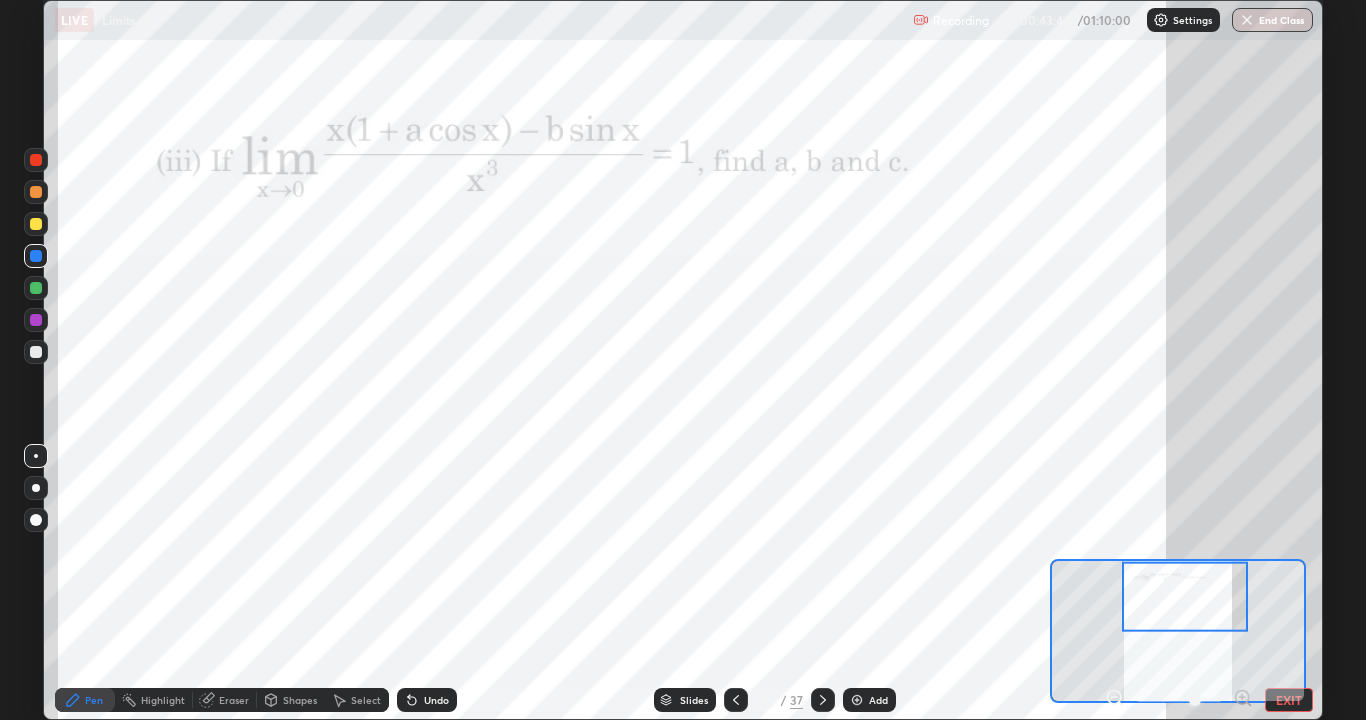 click 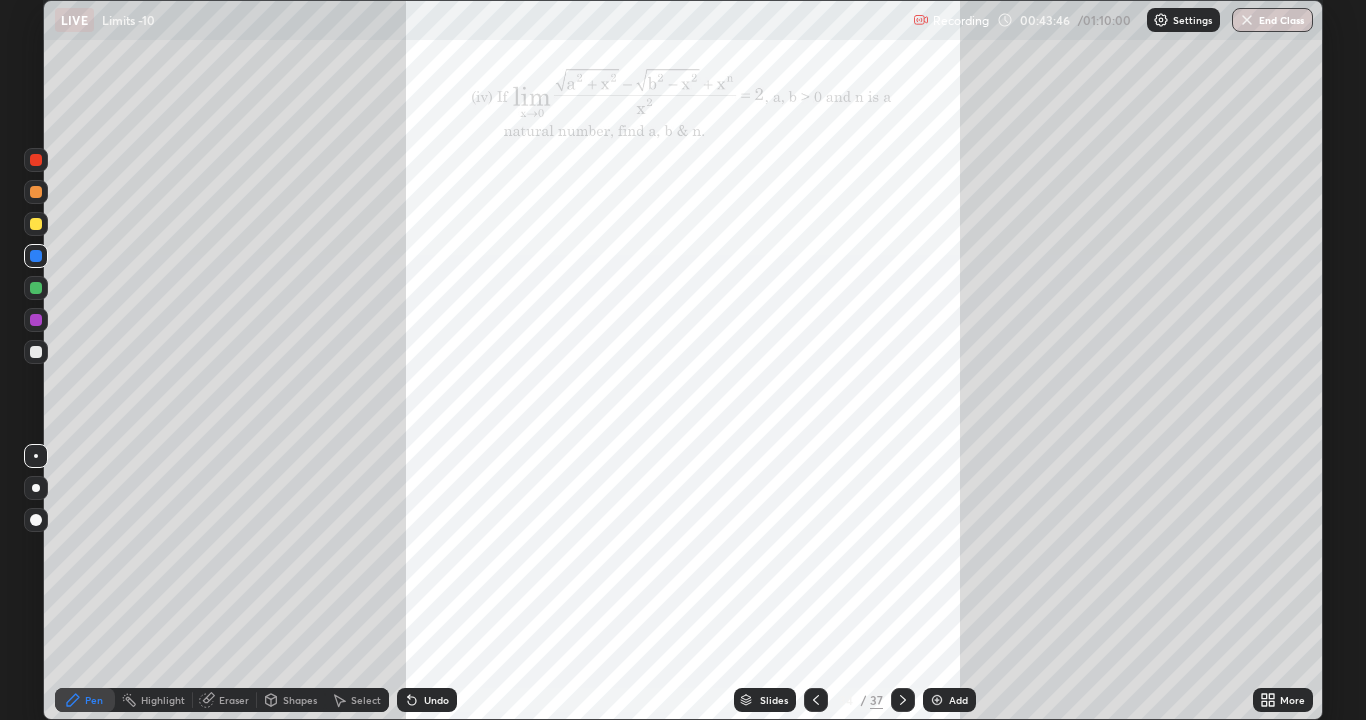 click on "More" at bounding box center (1283, 700) 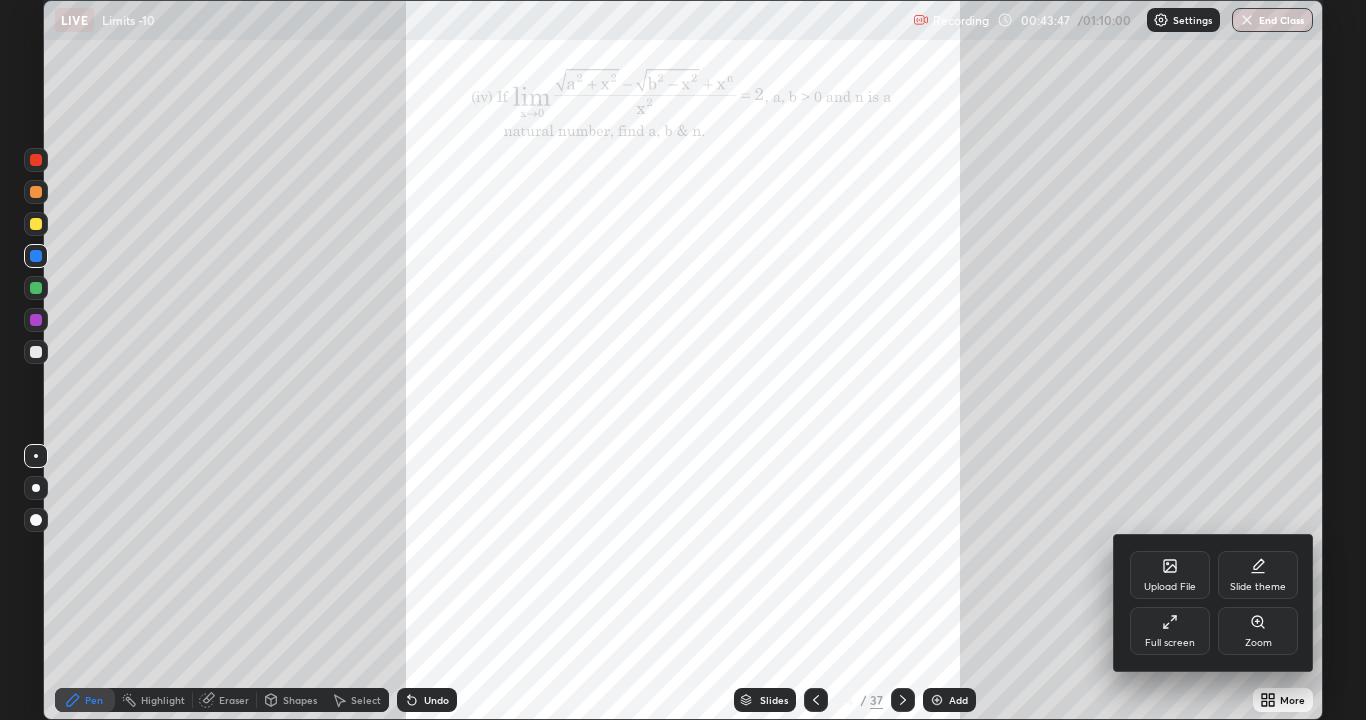 click on "Zoom" at bounding box center [1258, 631] 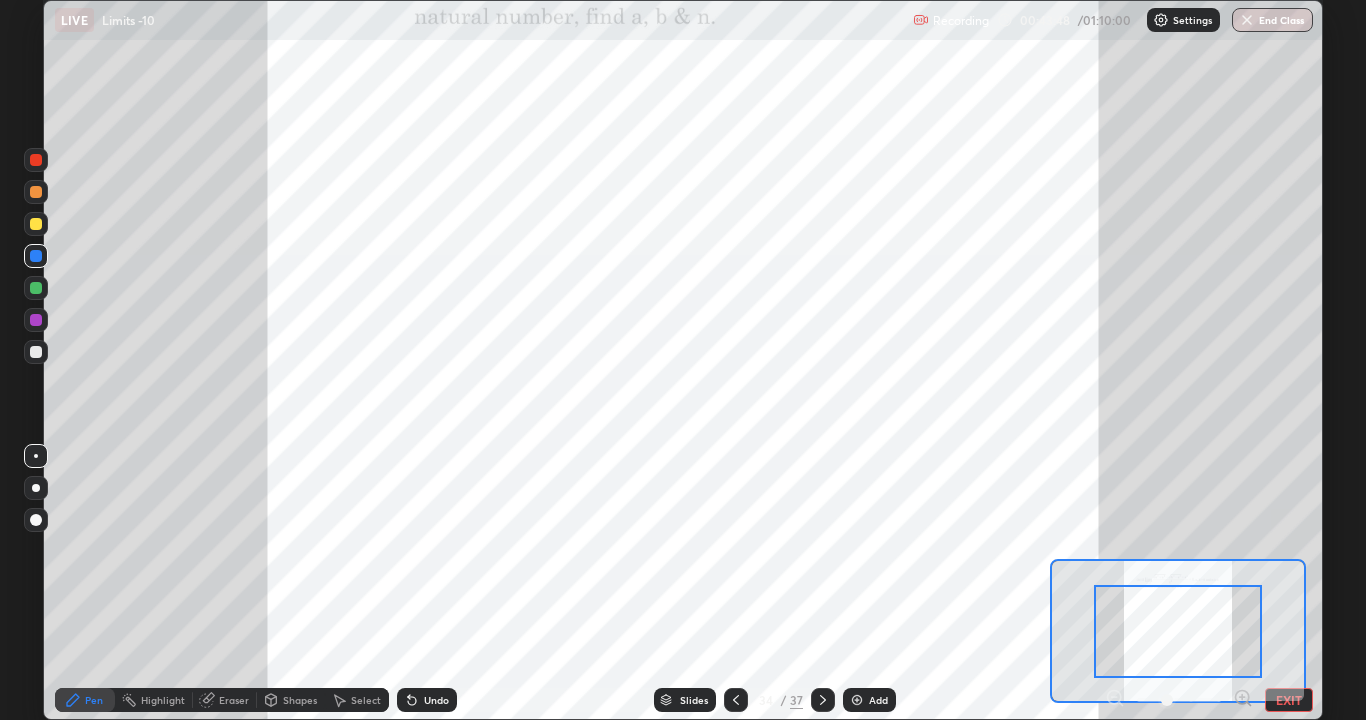 click 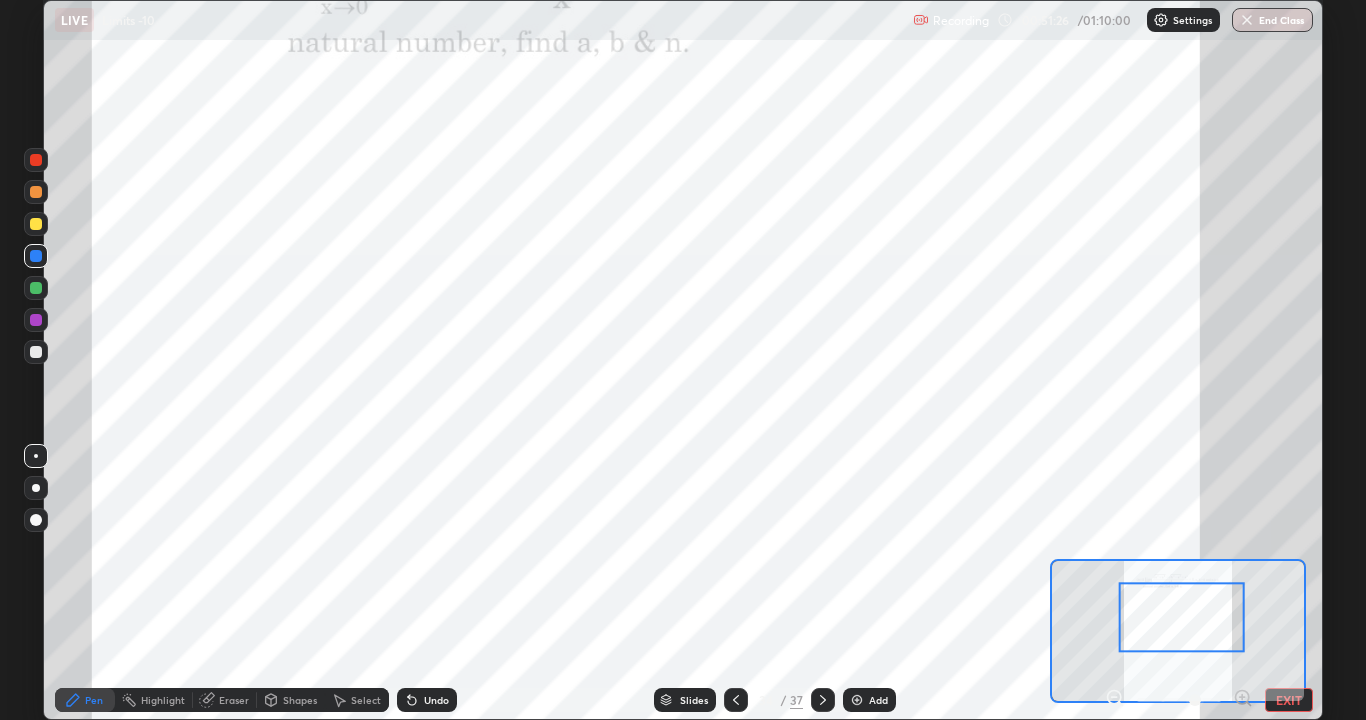 click 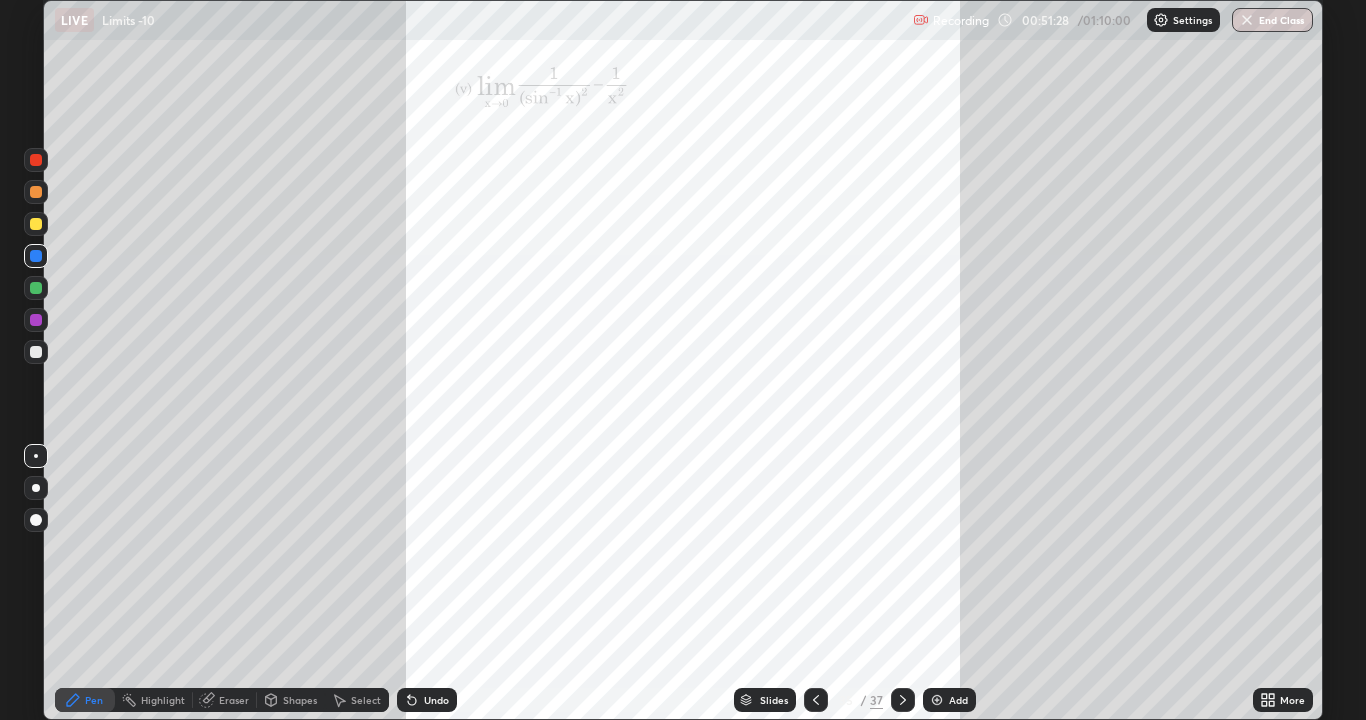 click on "More" at bounding box center (1283, 700) 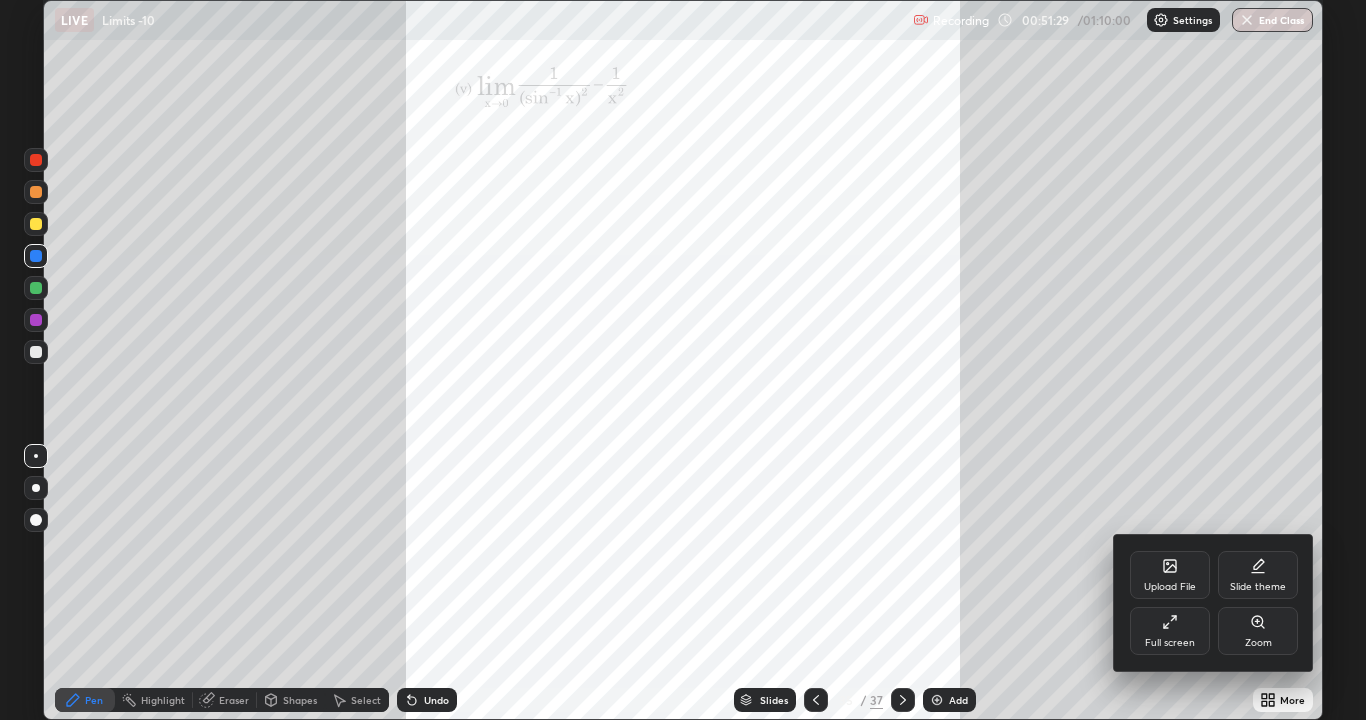 click on "Zoom" at bounding box center [1258, 631] 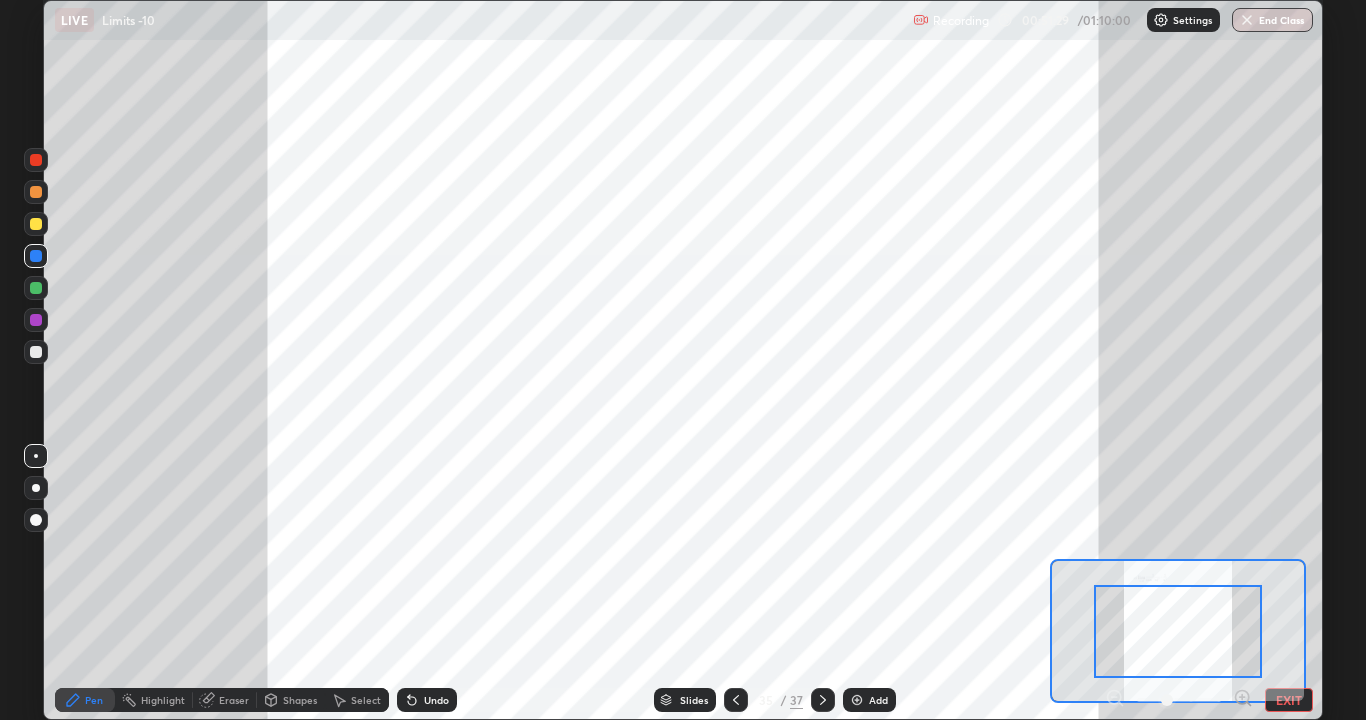 click 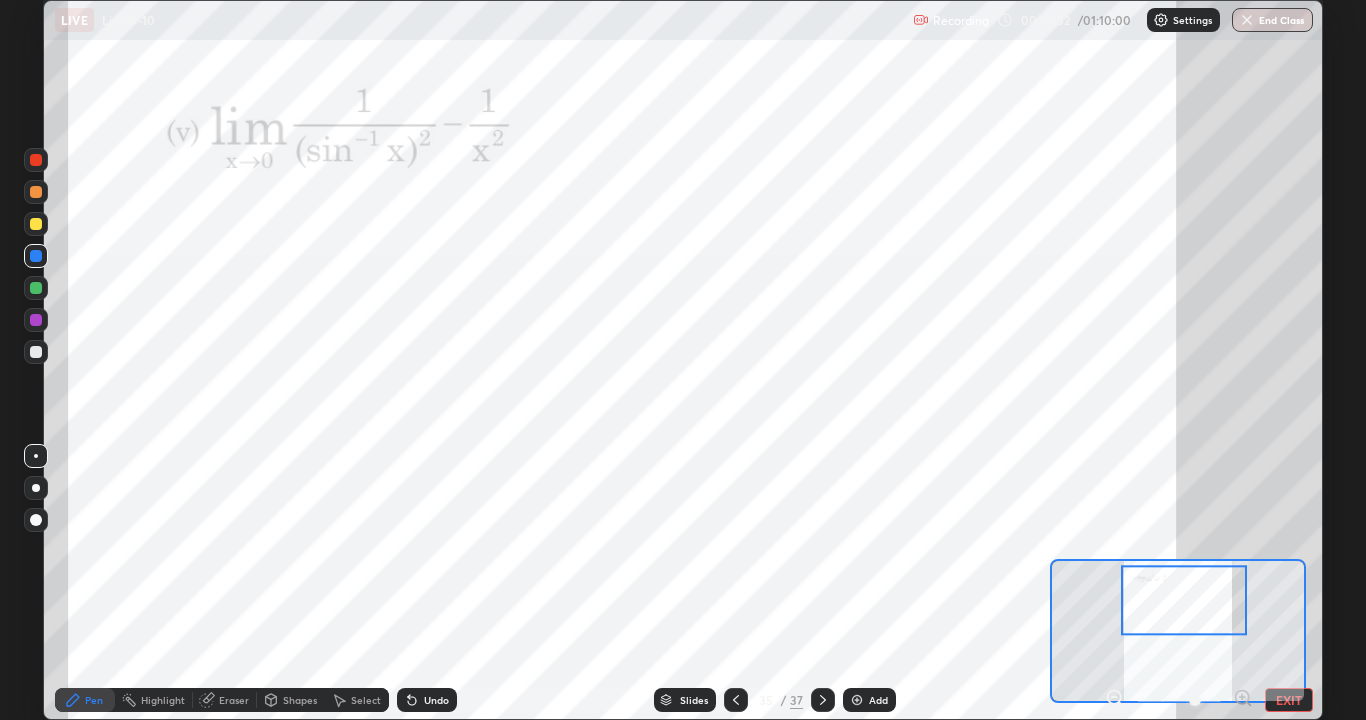 click 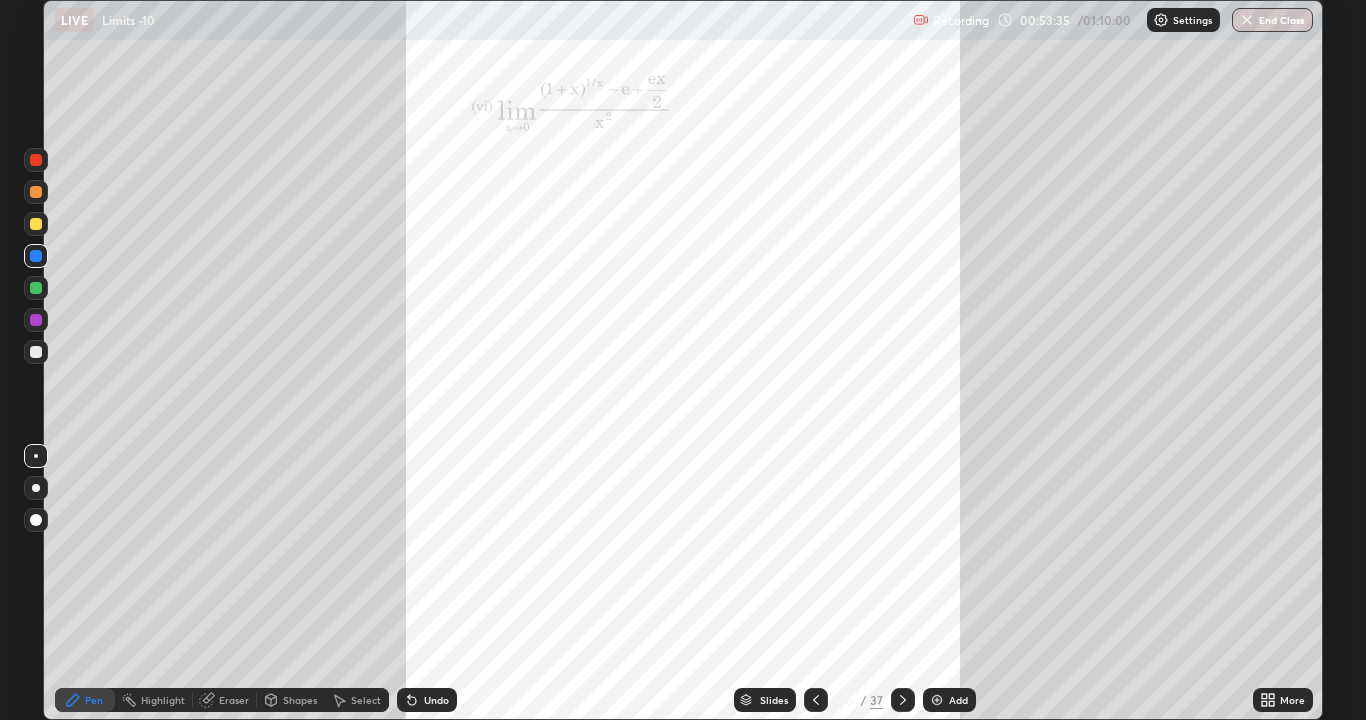 click 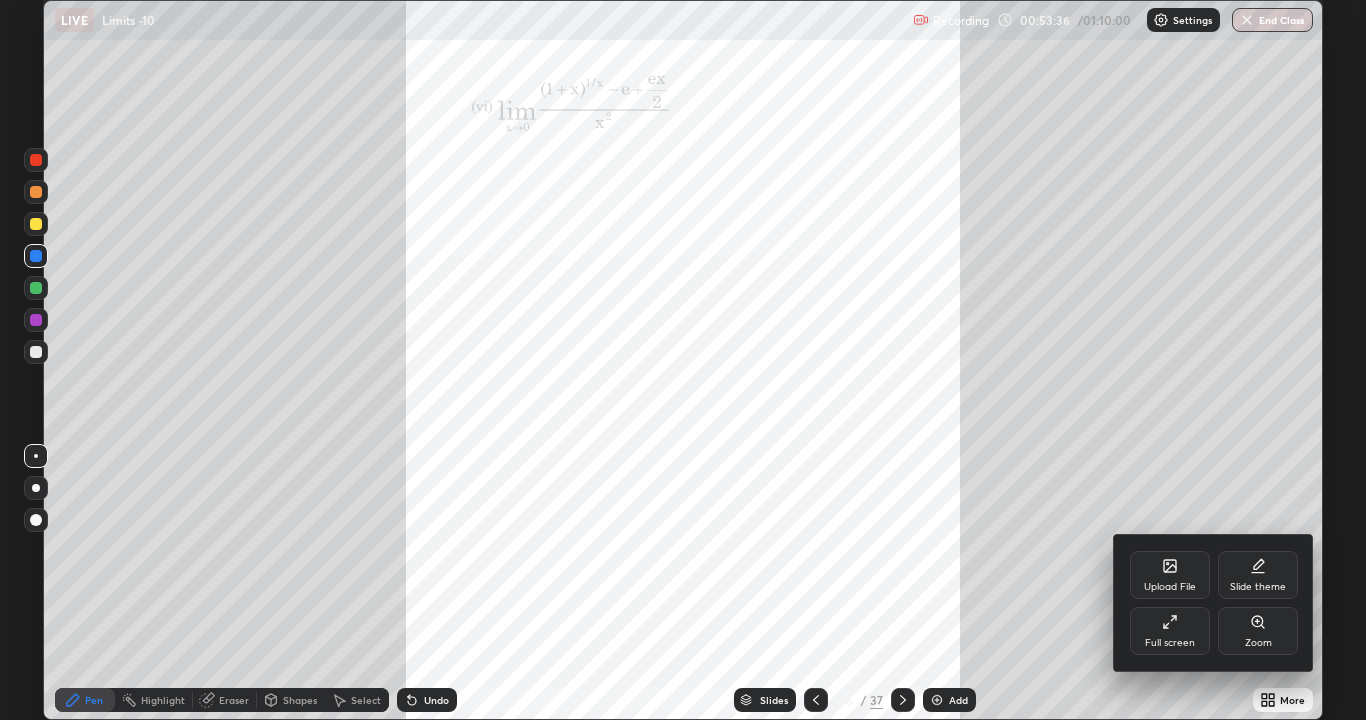 click 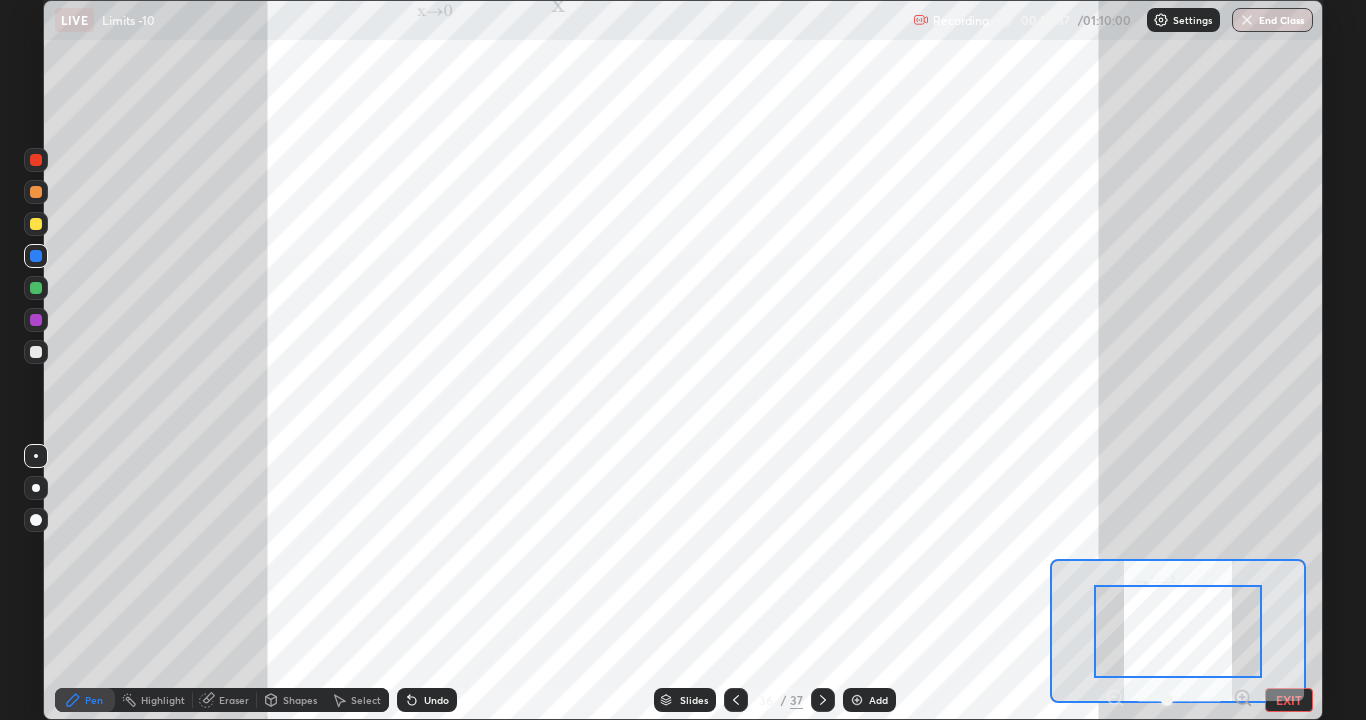 click 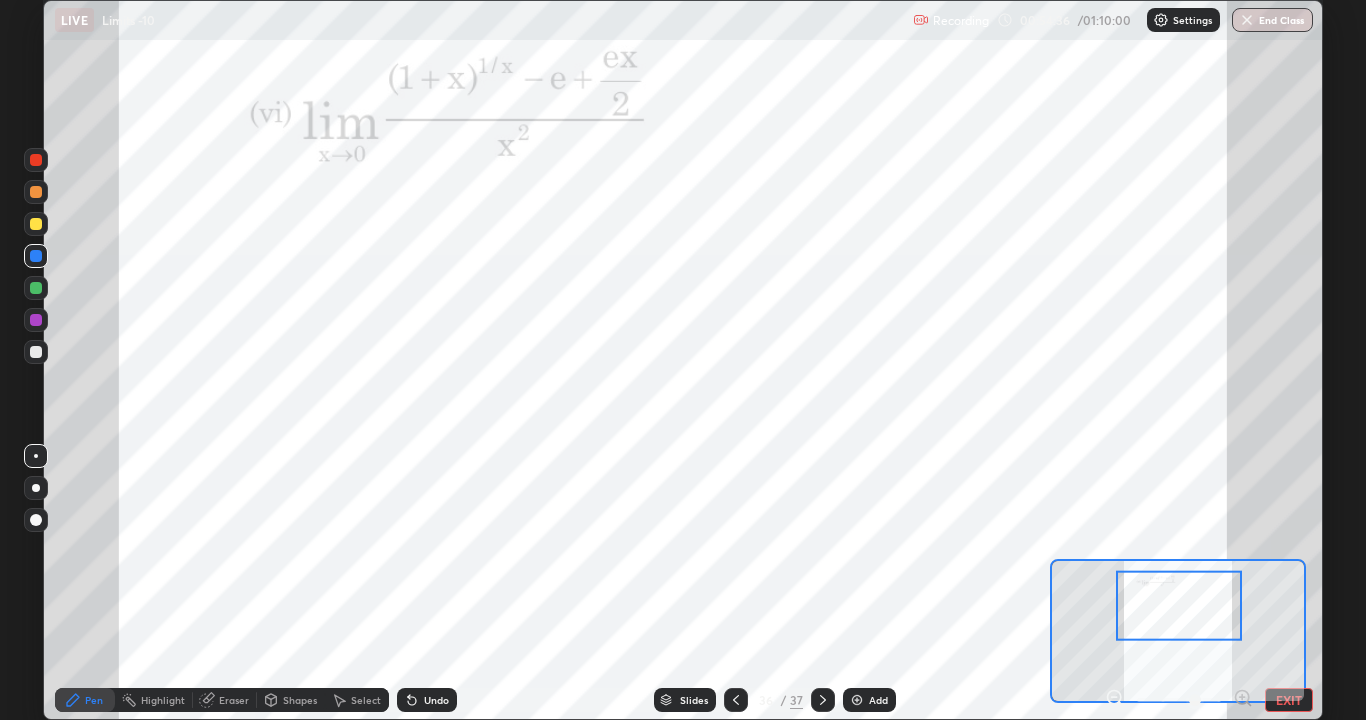 click 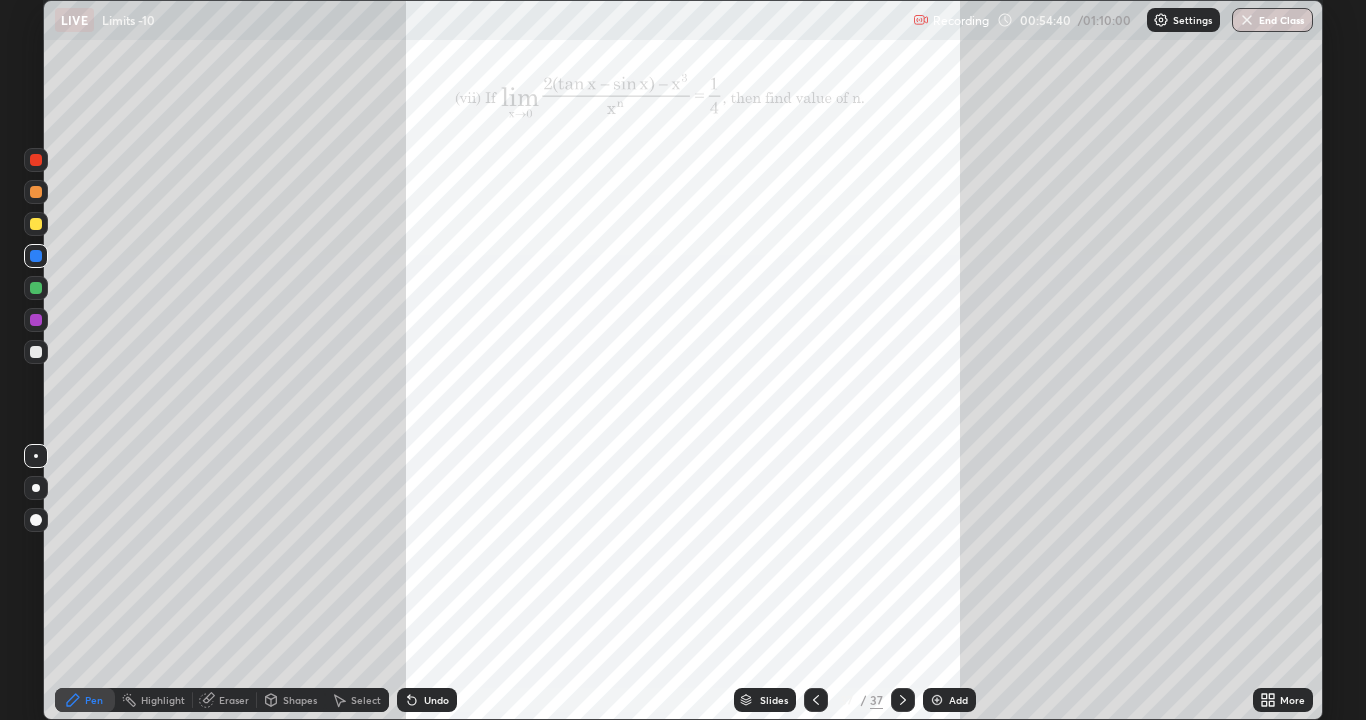 click on "More" at bounding box center [1292, 700] 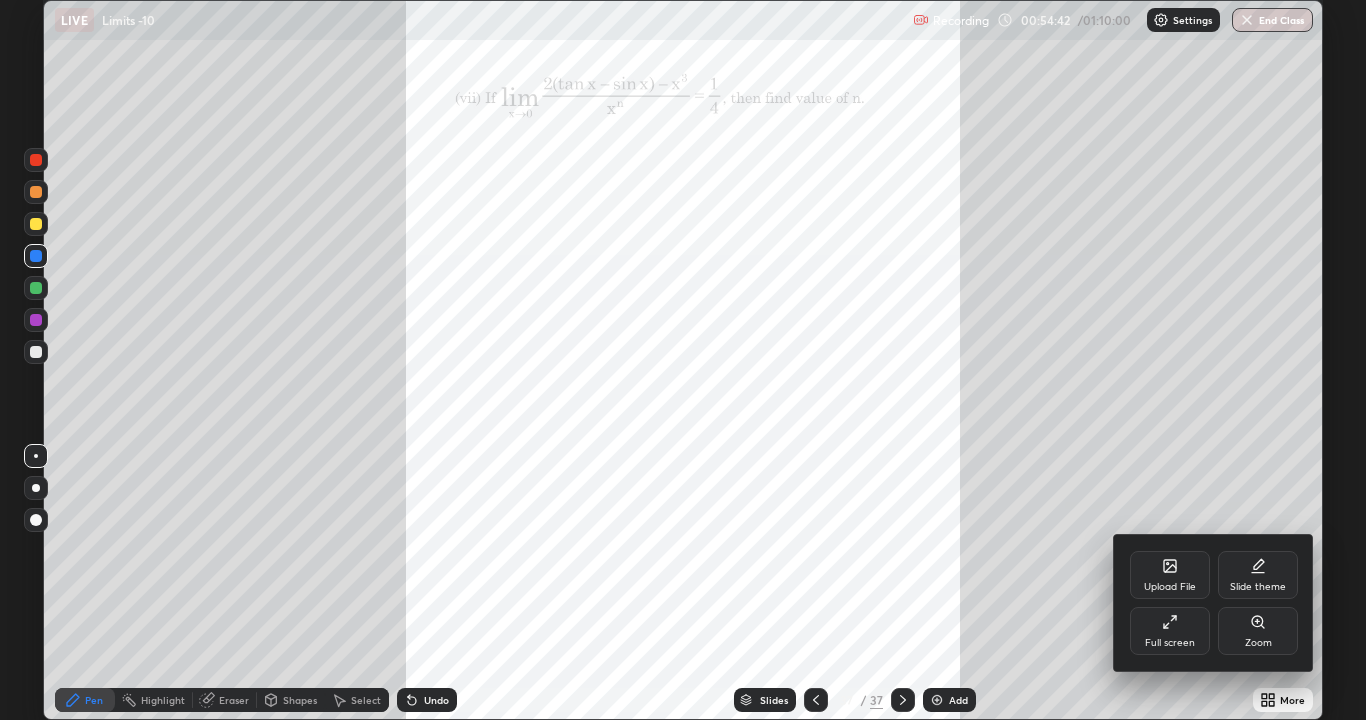 click on "Zoom" at bounding box center (1258, 631) 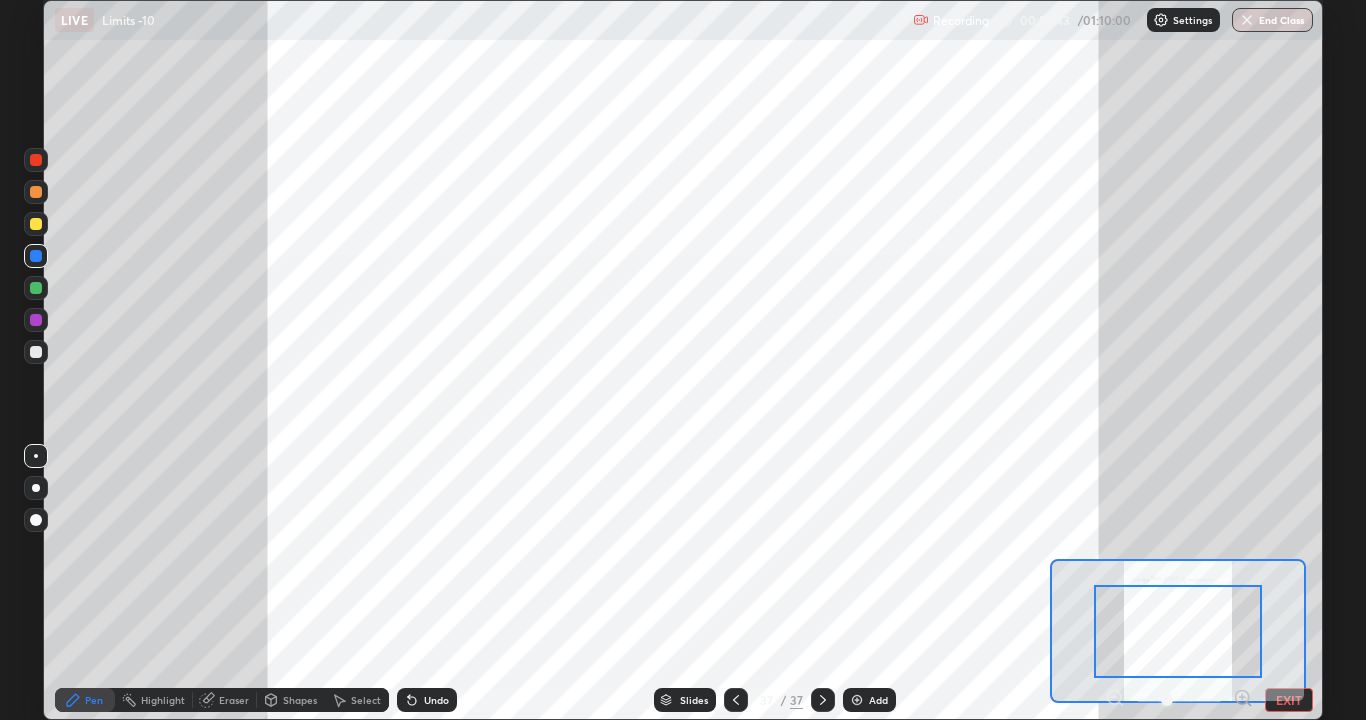 click 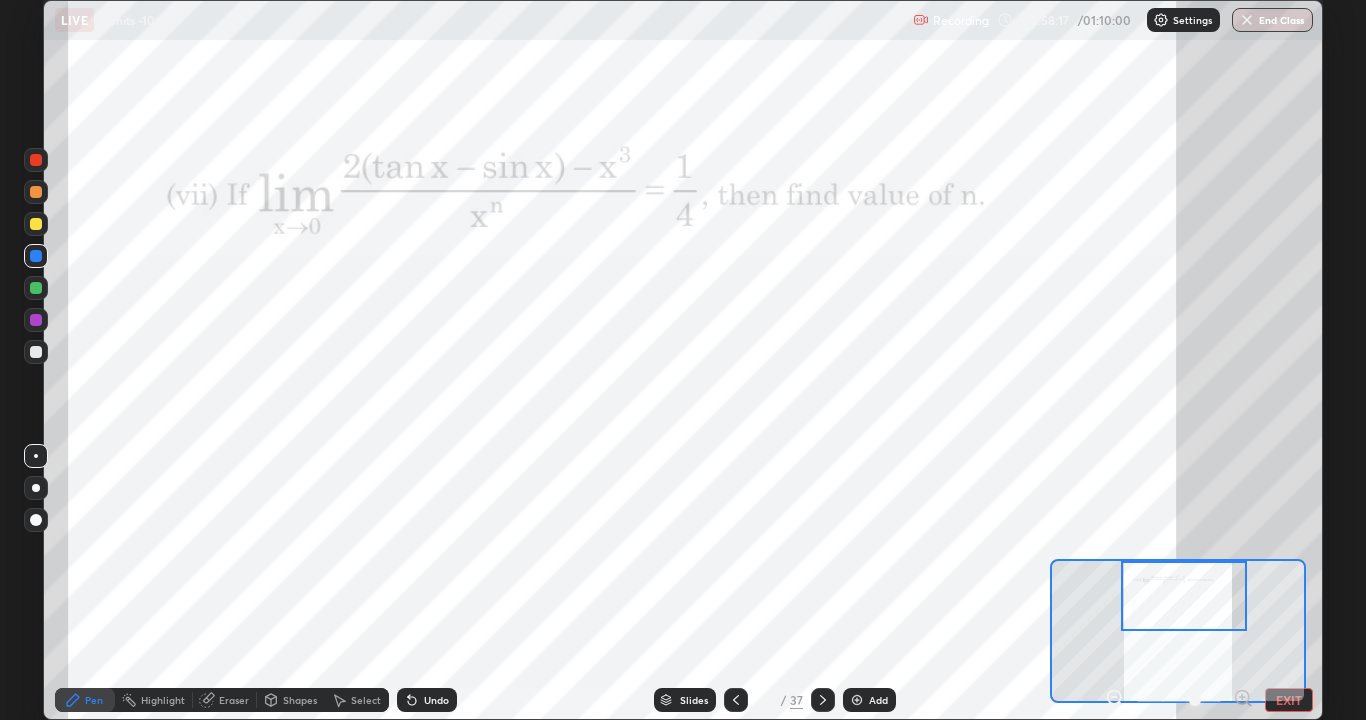 click on "Add" at bounding box center (869, 700) 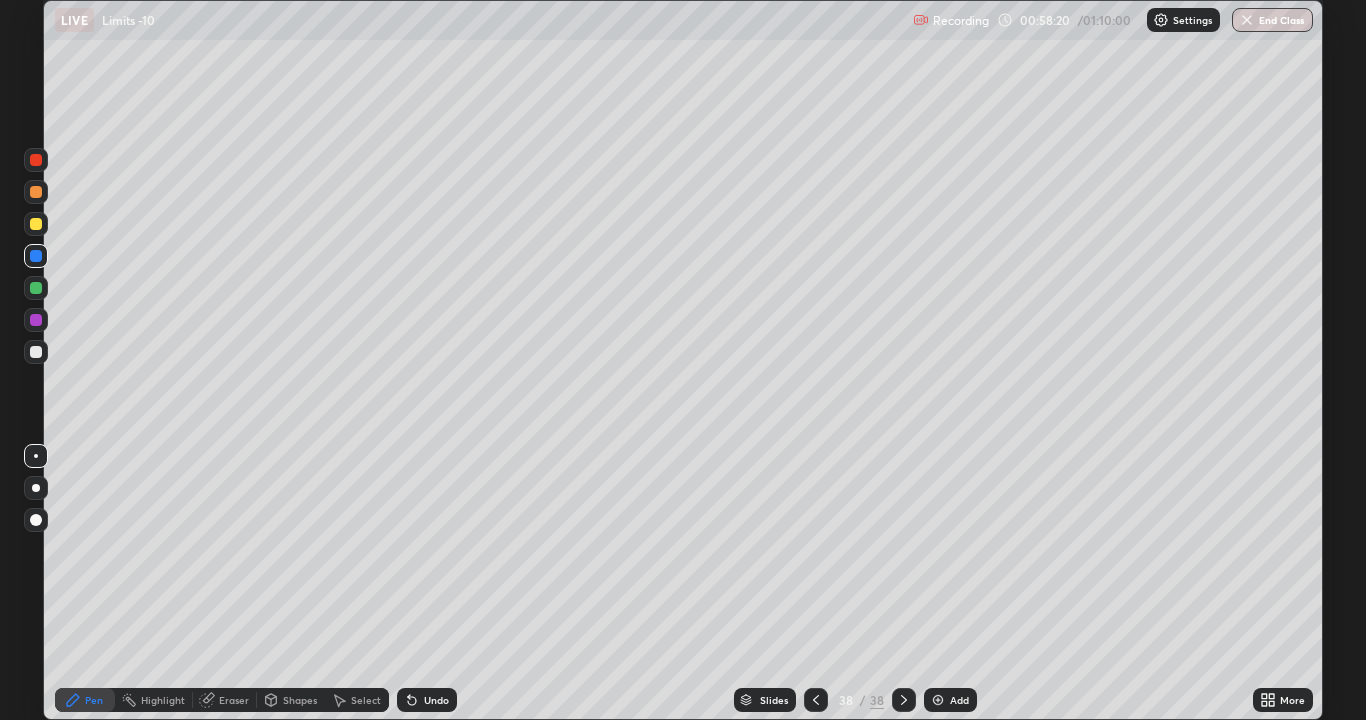 click at bounding box center [36, 352] 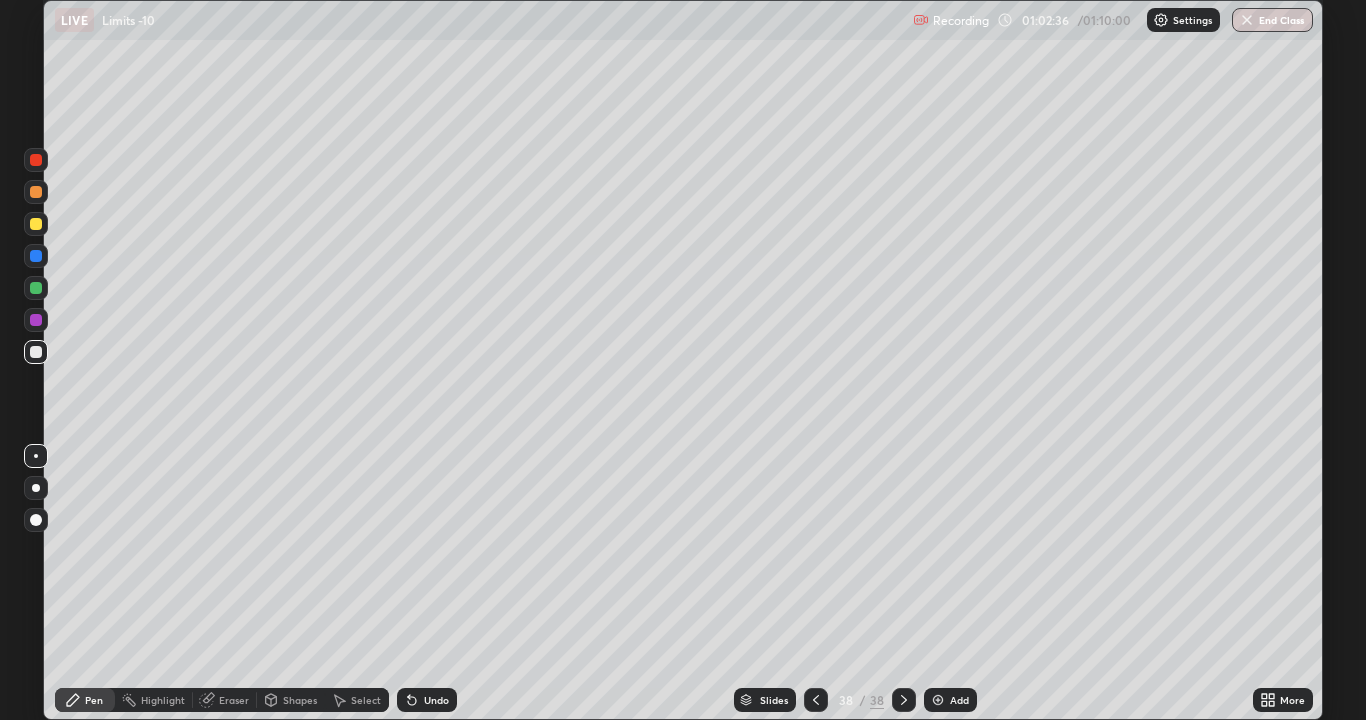 click on "More" at bounding box center (1292, 700) 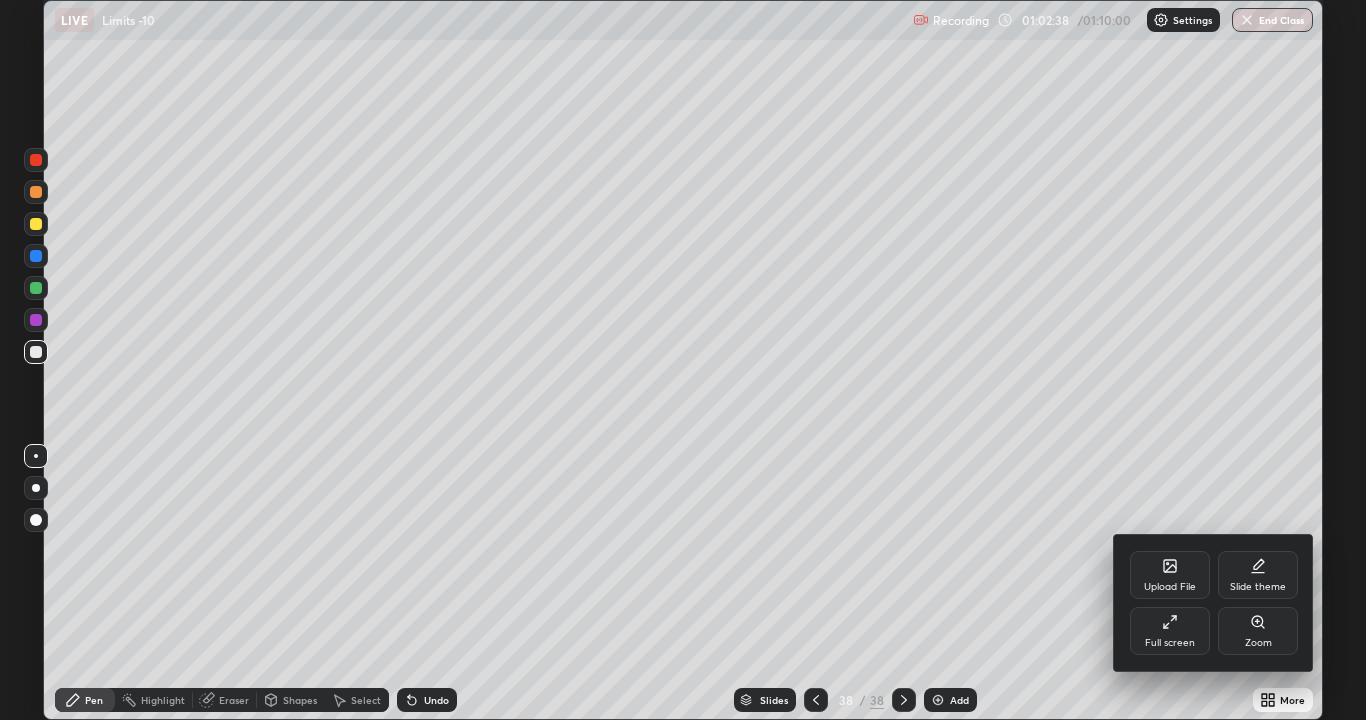 click on "Full screen" at bounding box center [1170, 631] 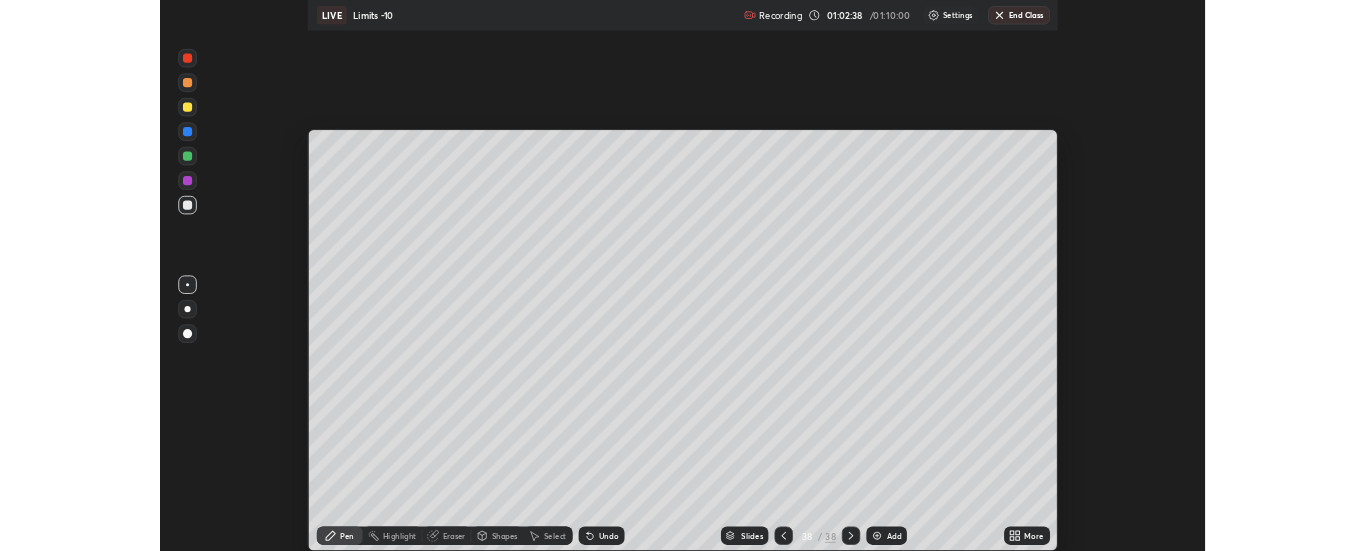 scroll, scrollTop: 551, scrollLeft: 1366, axis: both 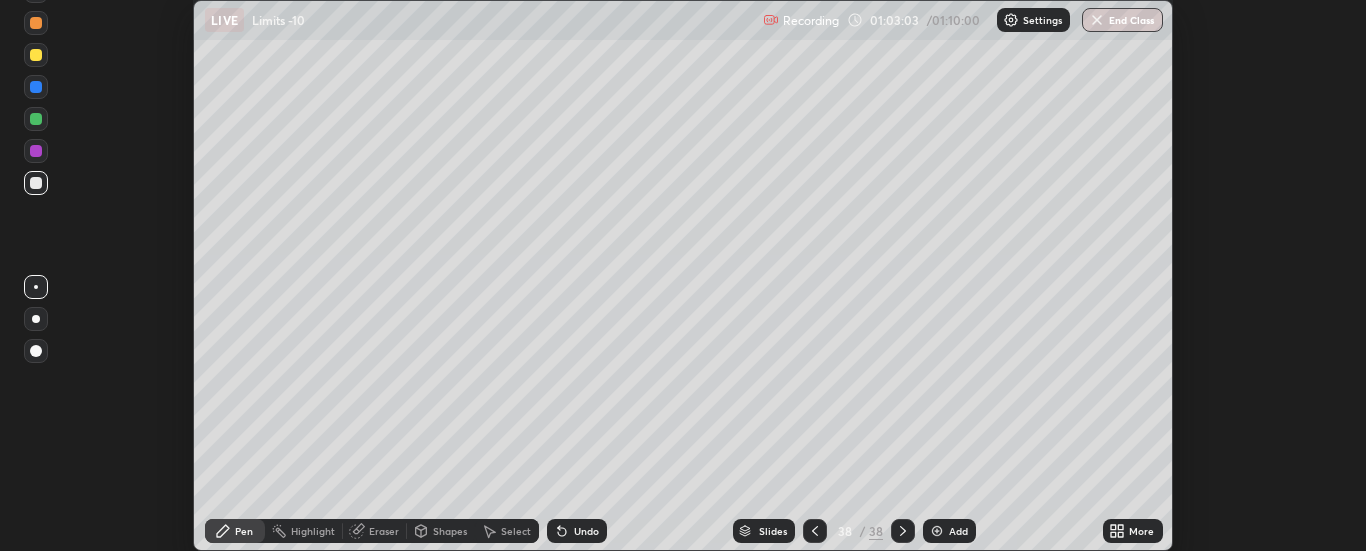 click on "More" at bounding box center (1141, 531) 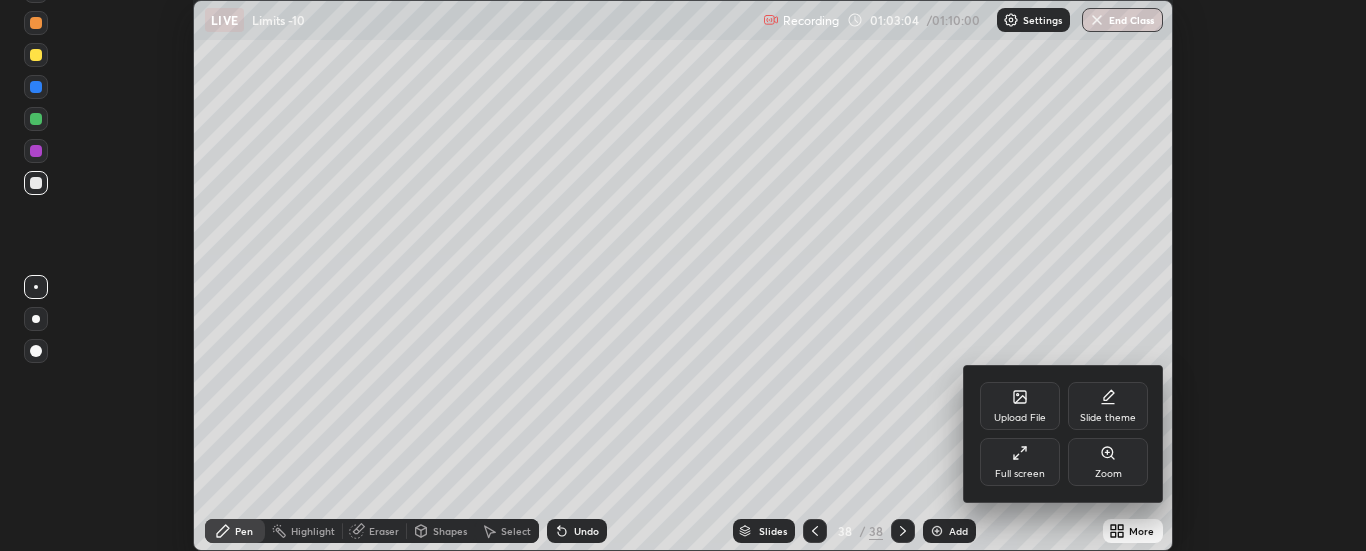 click on "Upload File" at bounding box center [1020, 406] 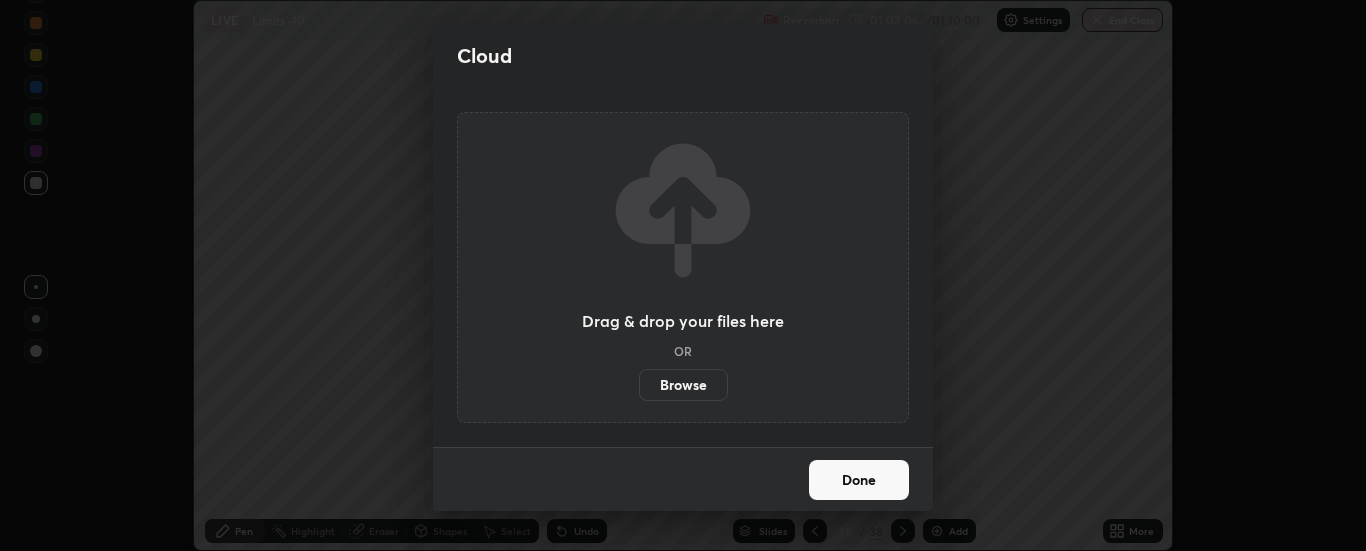 click on "Browse" at bounding box center (683, 385) 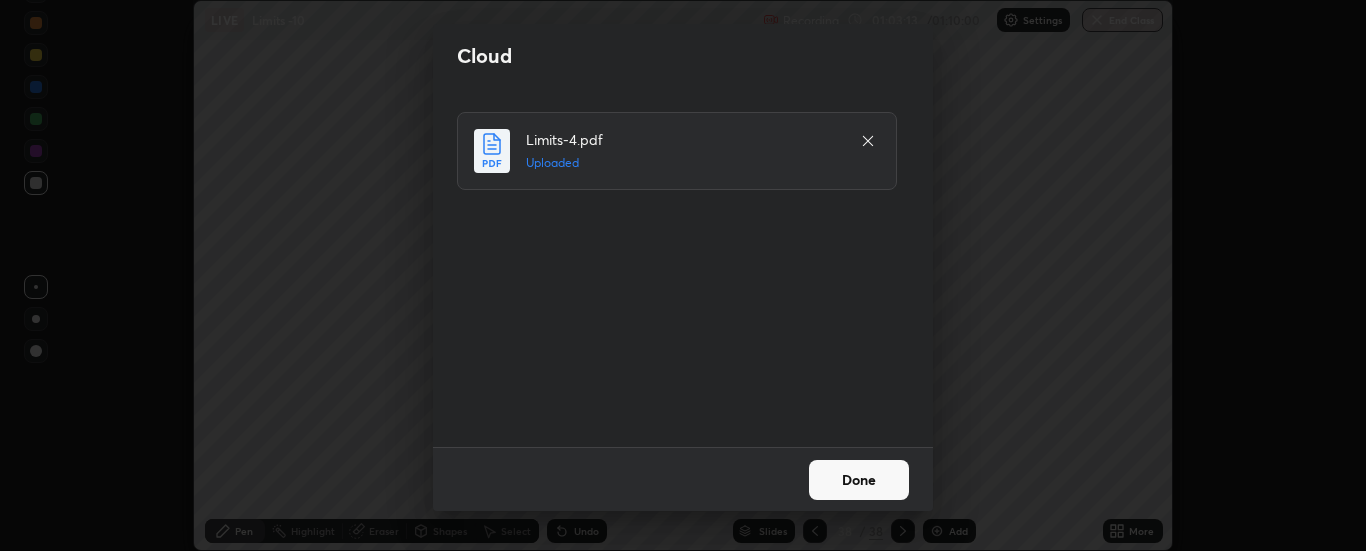 click on "Done" at bounding box center (859, 480) 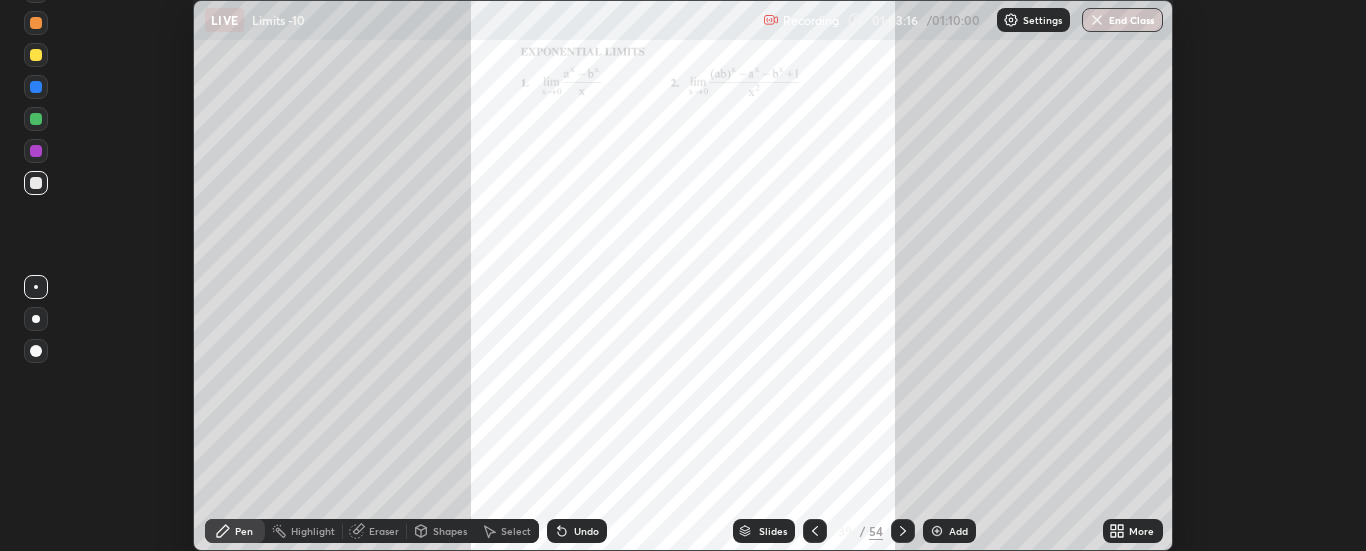 click on "More" at bounding box center (1141, 531) 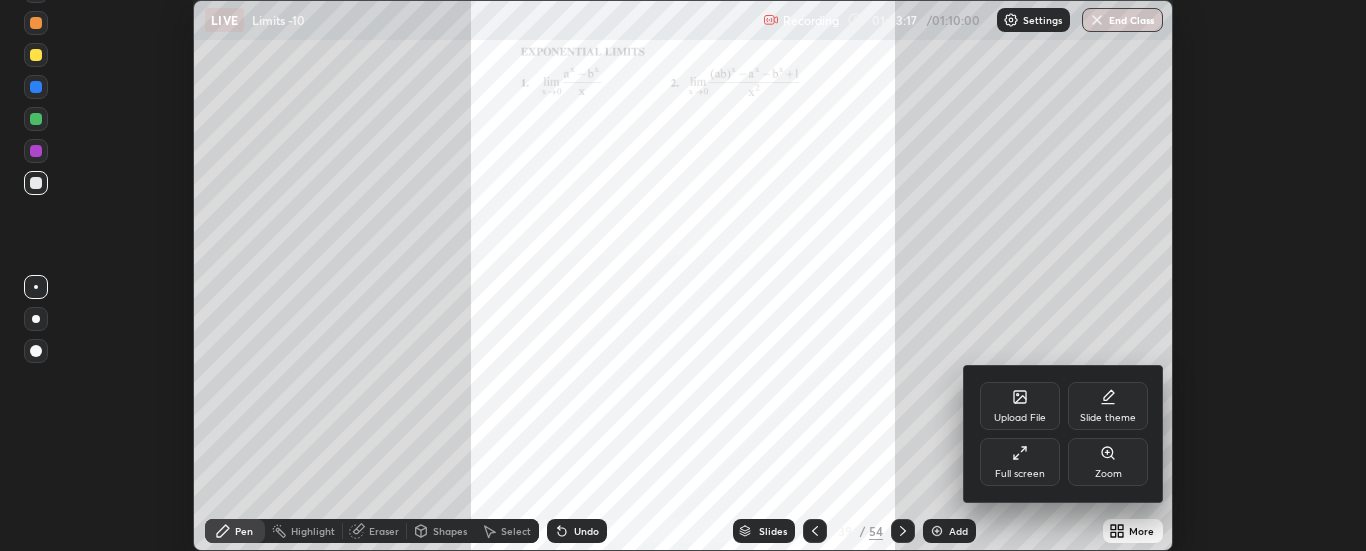 click on "Full screen" at bounding box center [1020, 474] 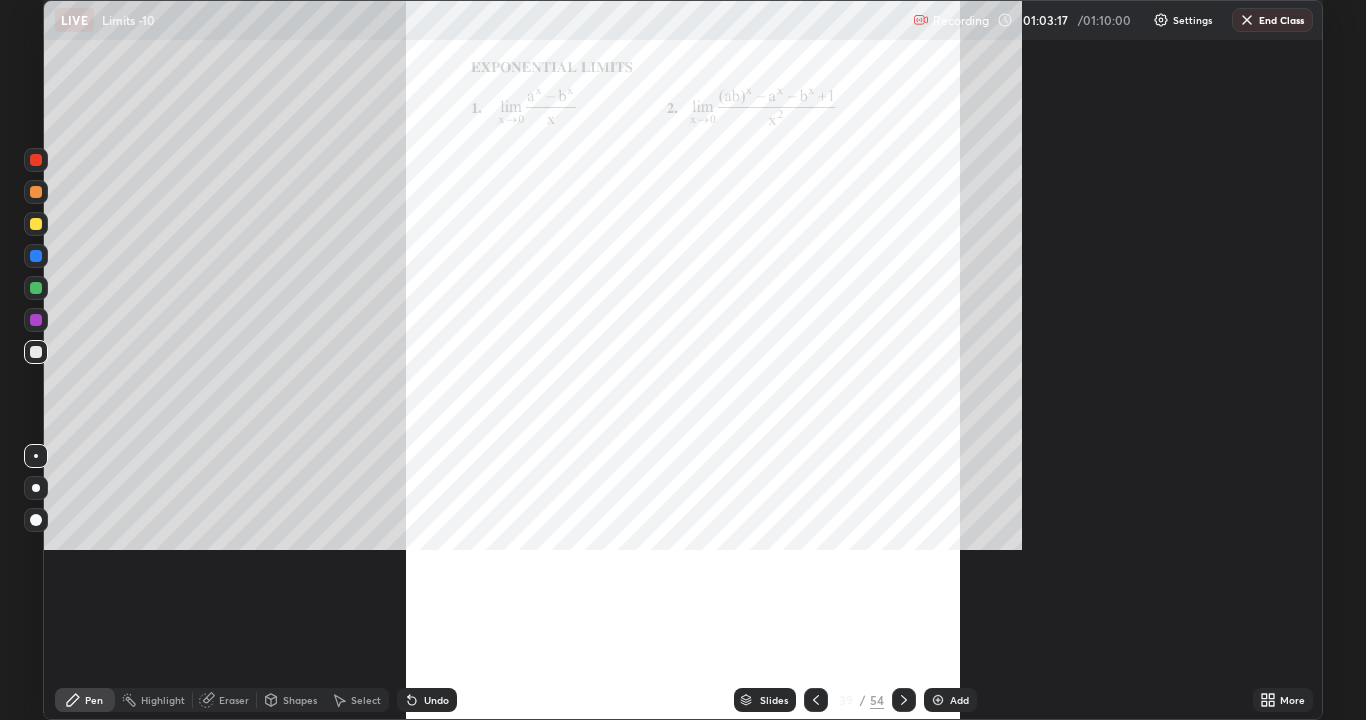 scroll, scrollTop: 99280, scrollLeft: 98634, axis: both 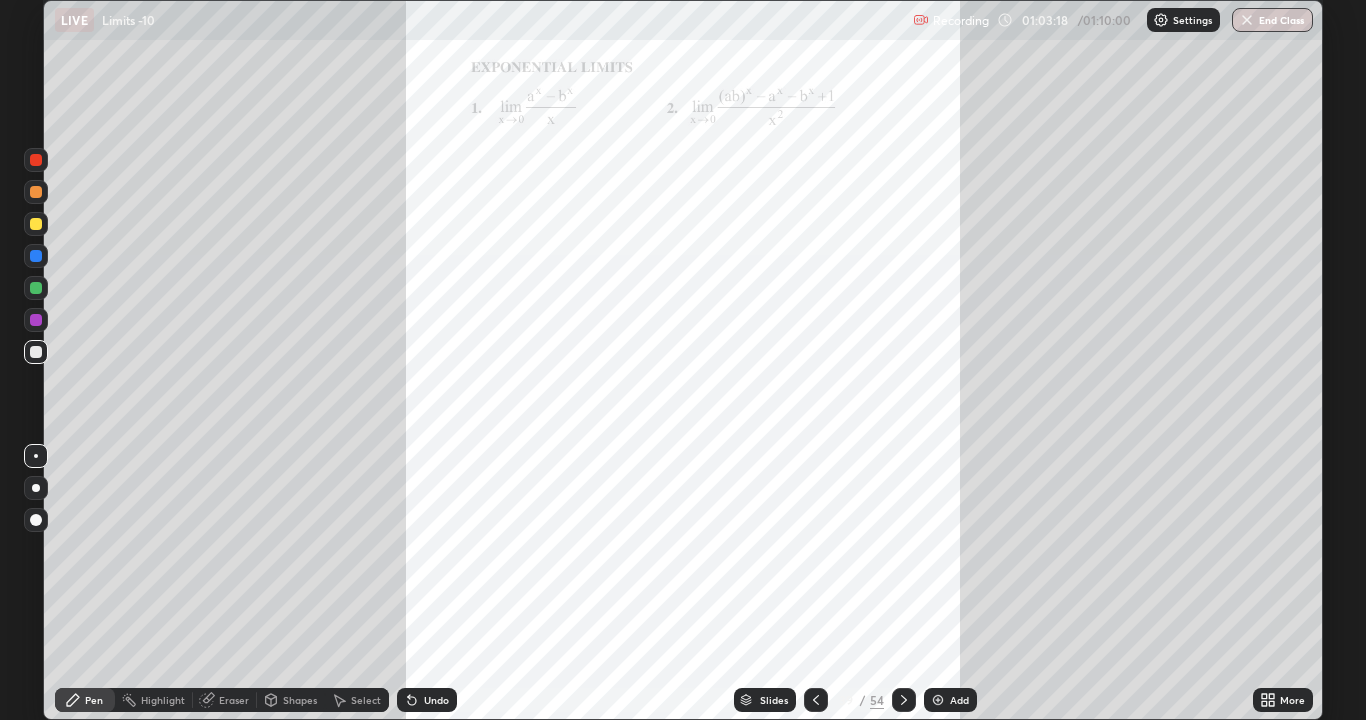 click on "More" at bounding box center (1283, 700) 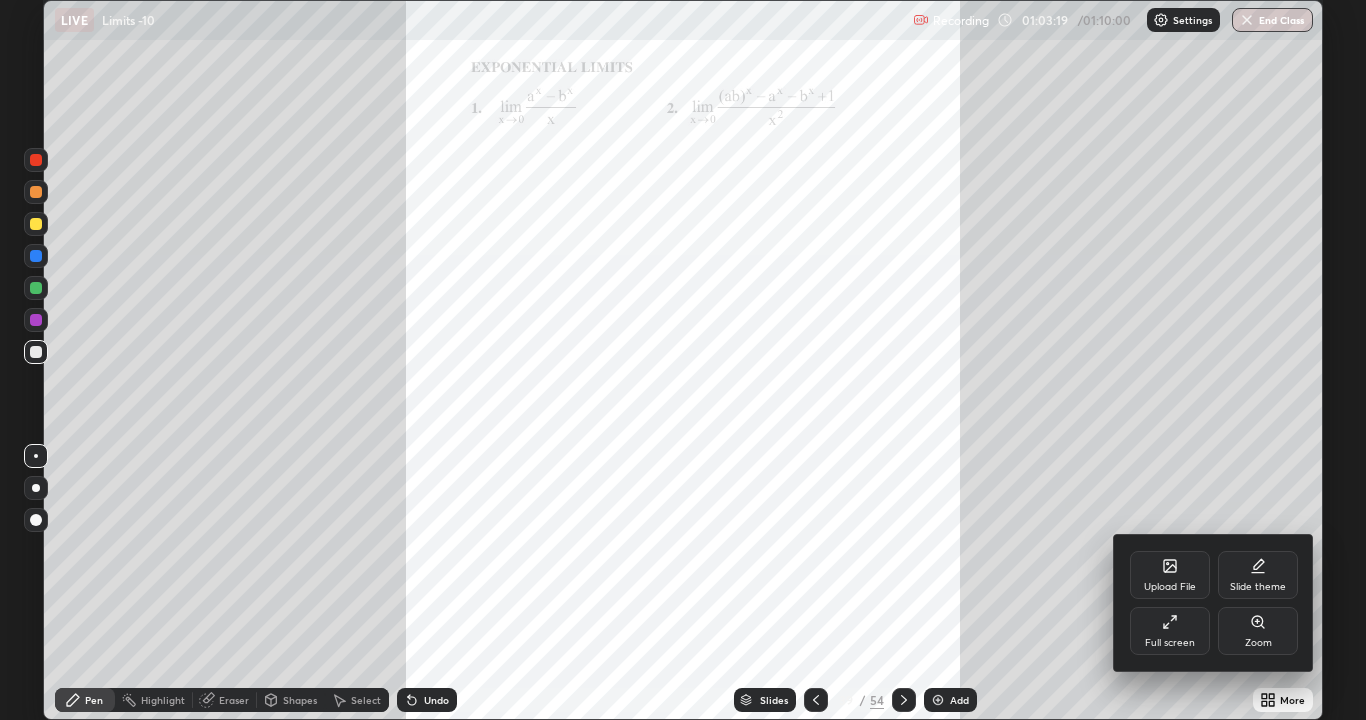 click on "Zoom" at bounding box center (1258, 631) 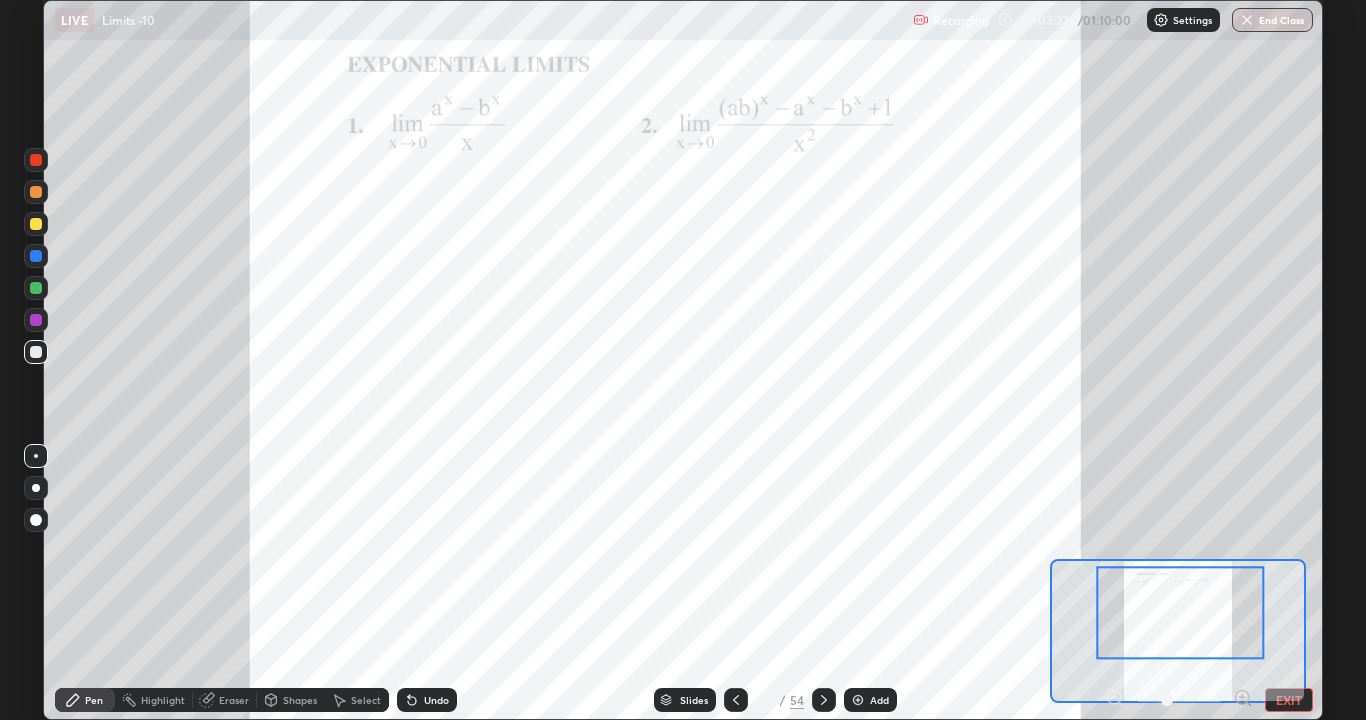 click 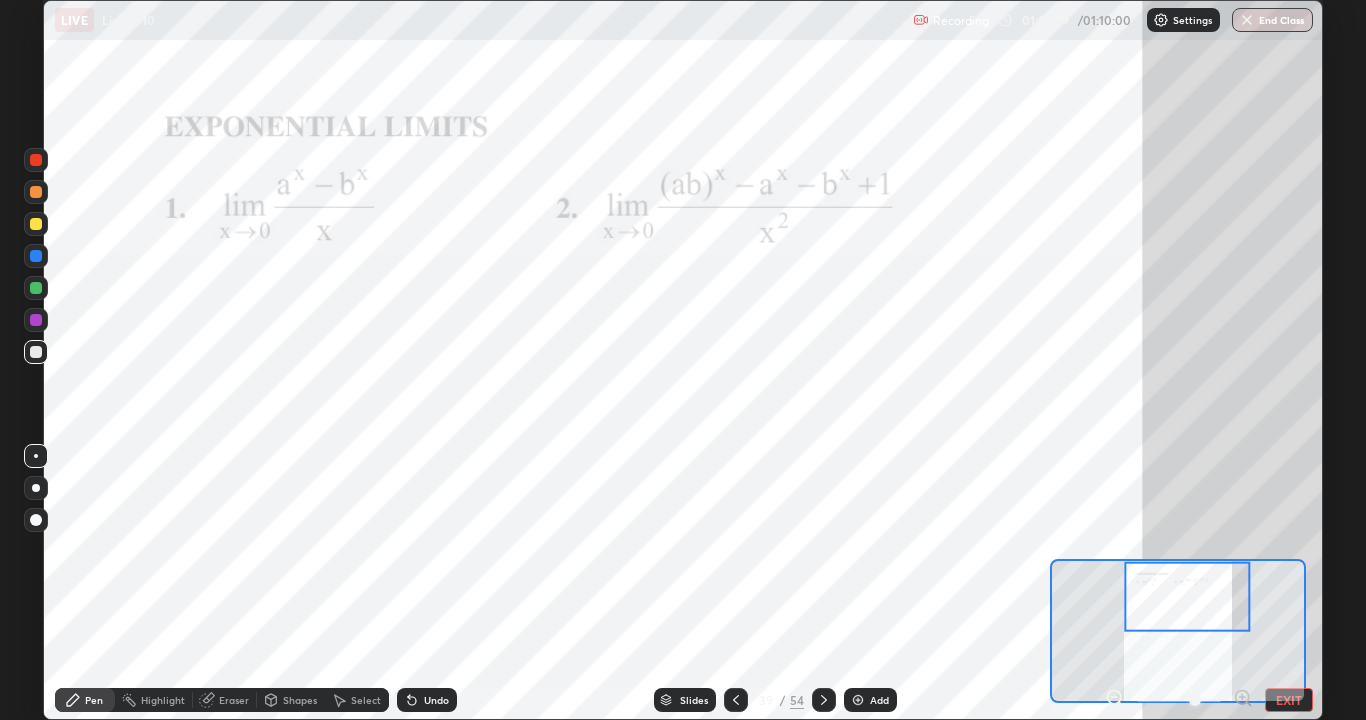 click at bounding box center [36, 256] 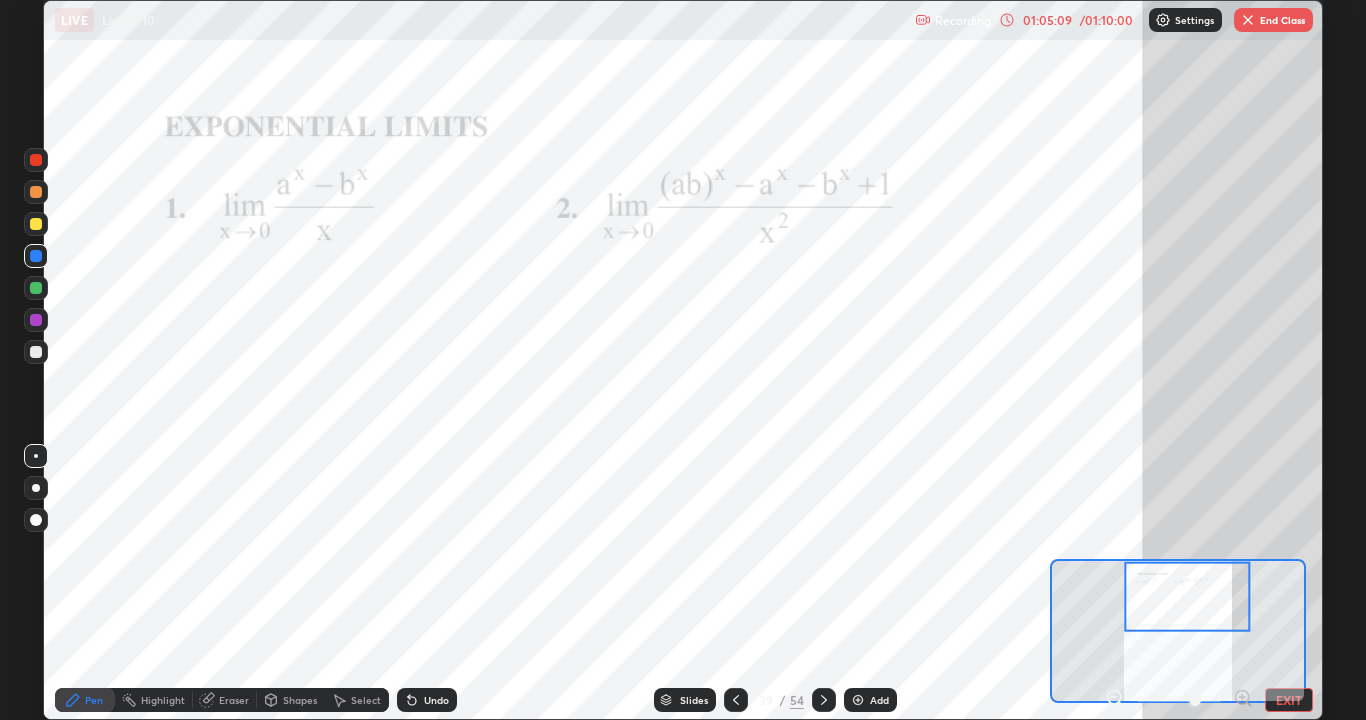 scroll, scrollTop: 0, scrollLeft: 0, axis: both 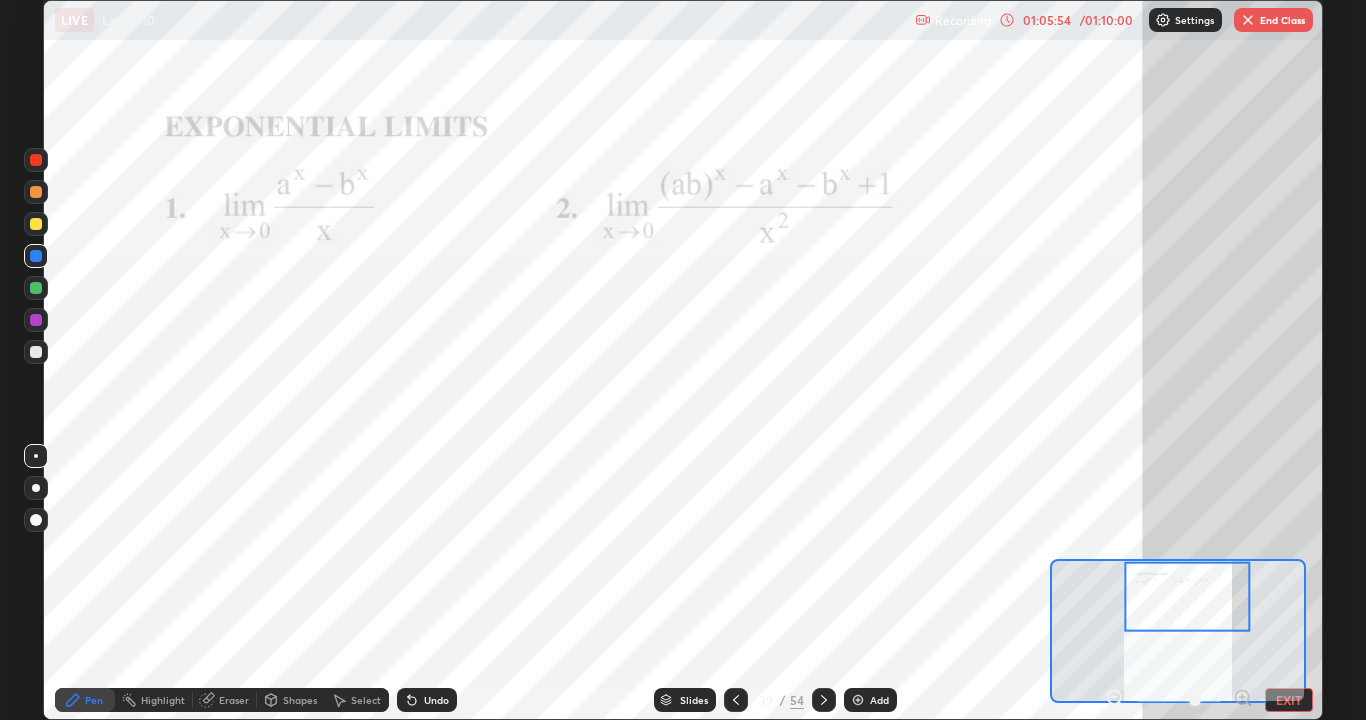 click 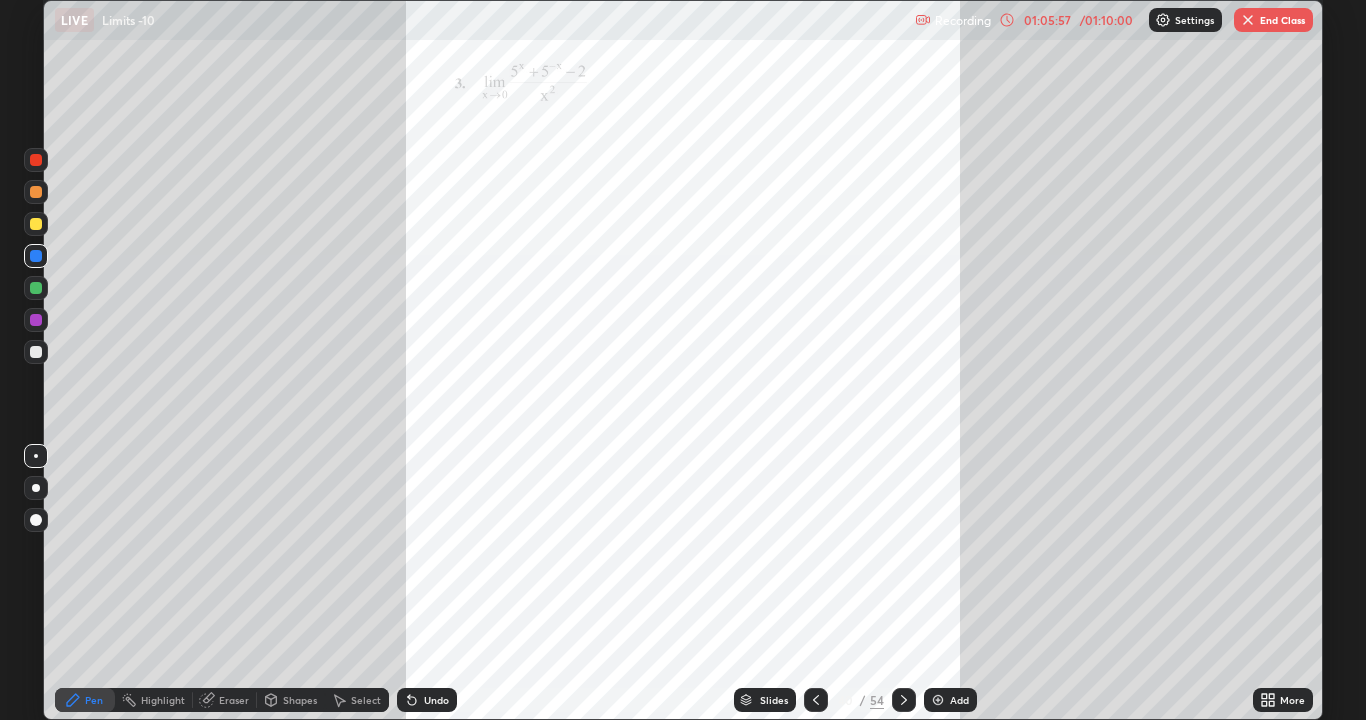 click on "More" at bounding box center (1292, 700) 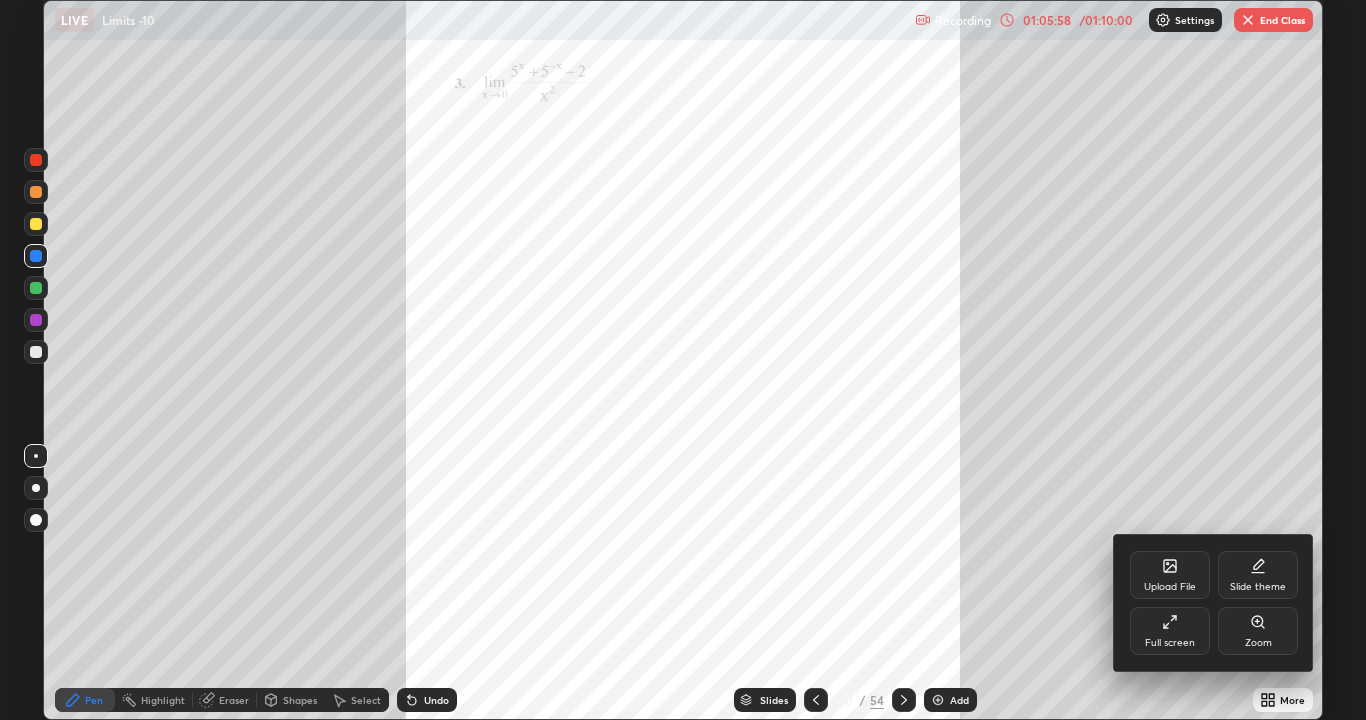 click on "Zoom" at bounding box center (1258, 643) 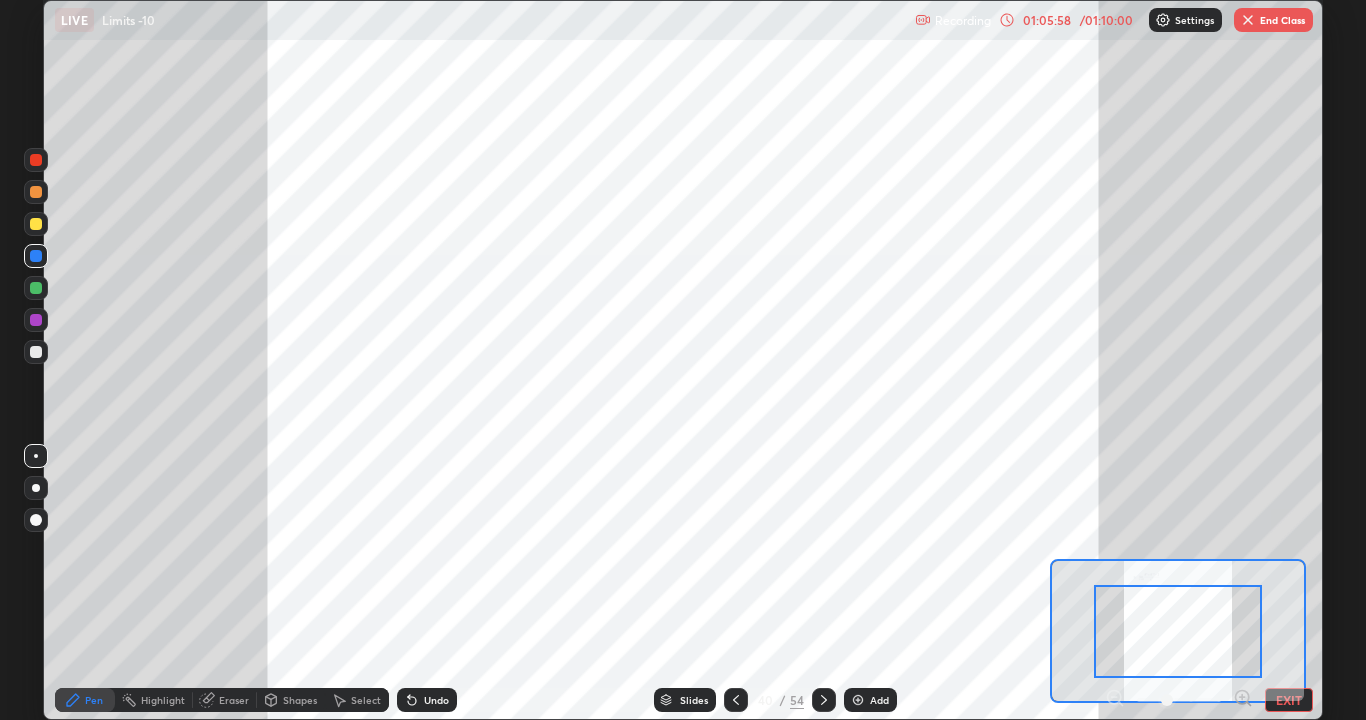 click 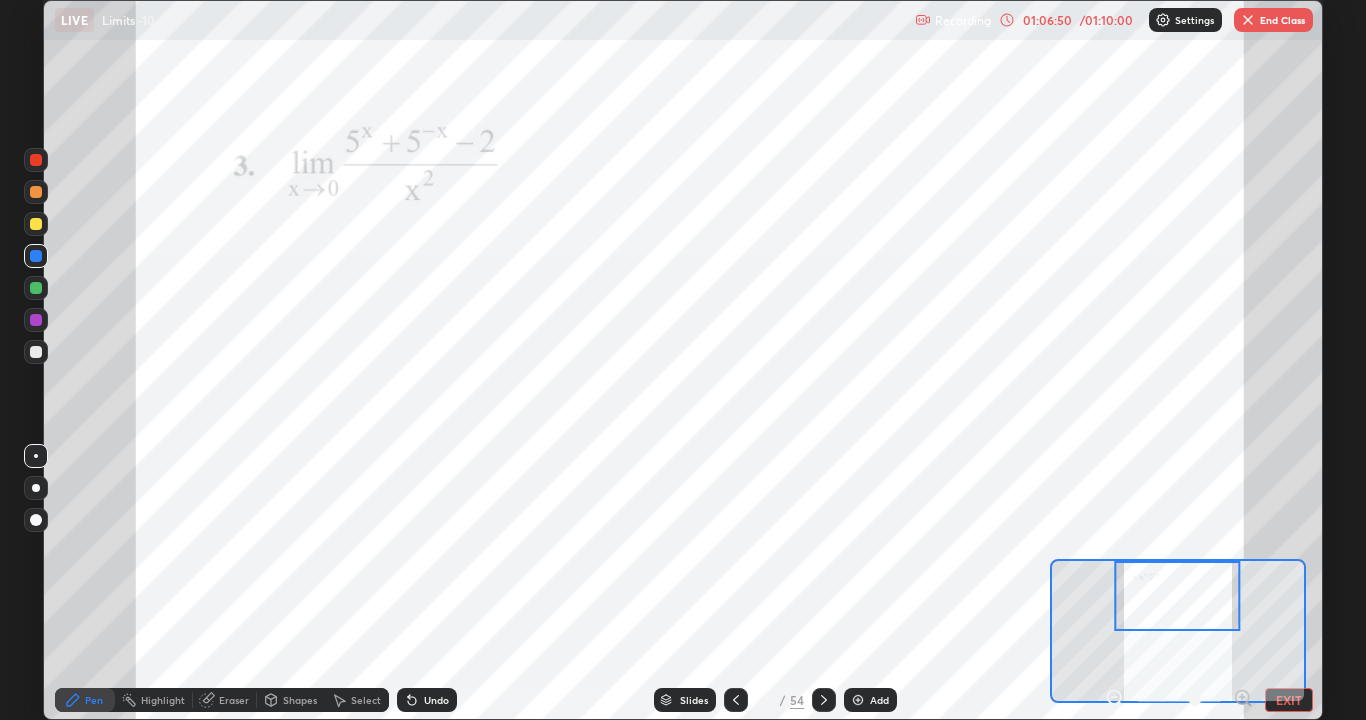 click 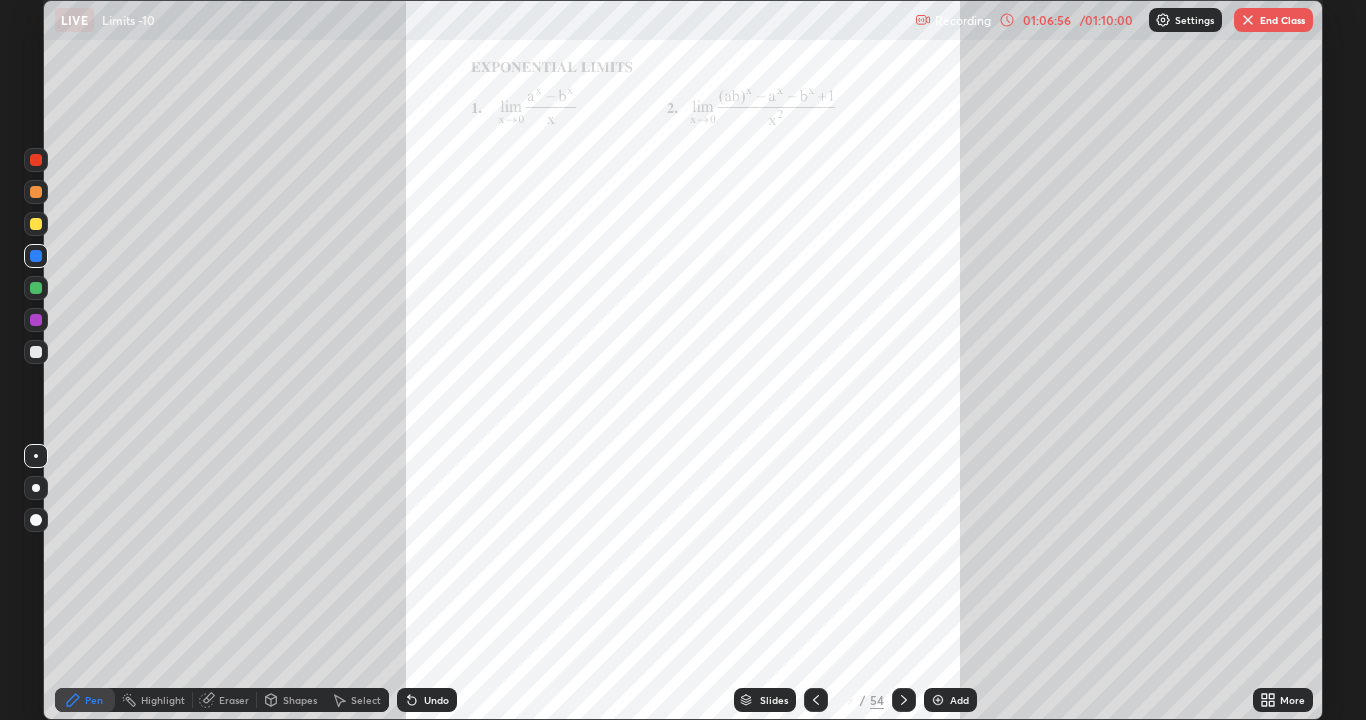click 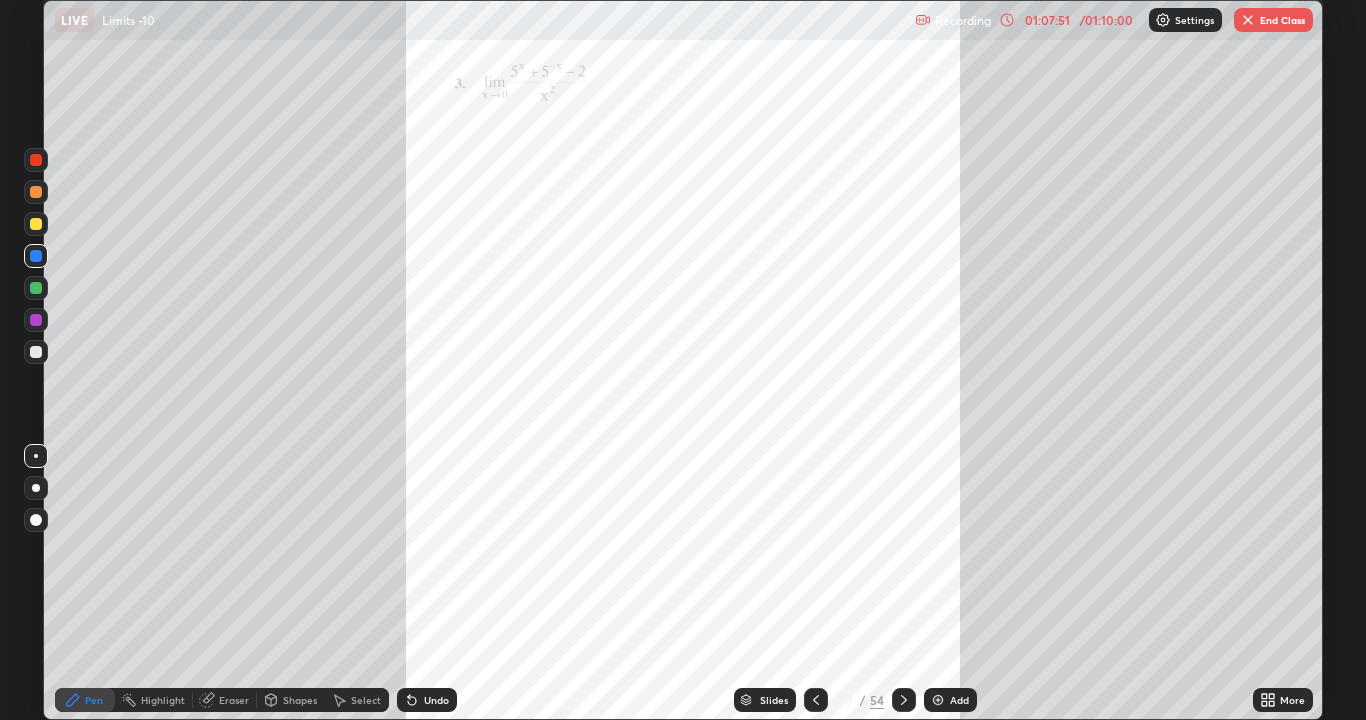 click 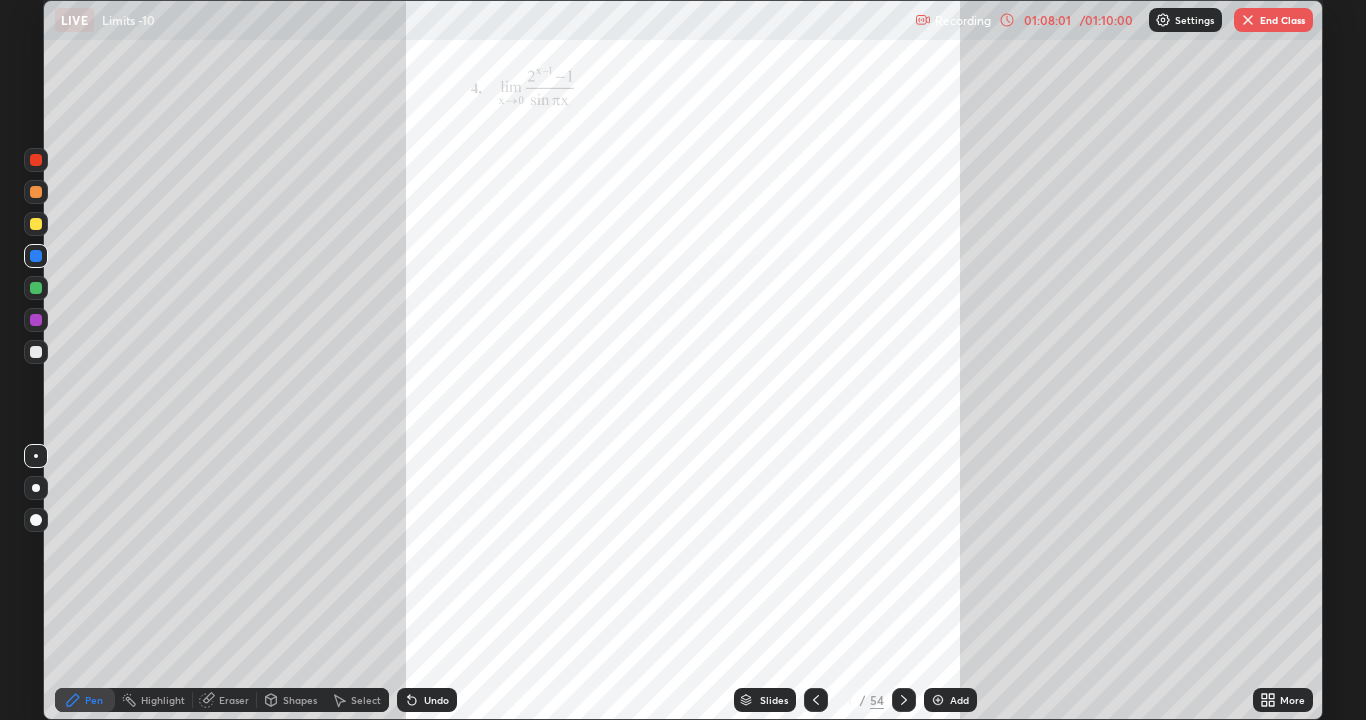 click 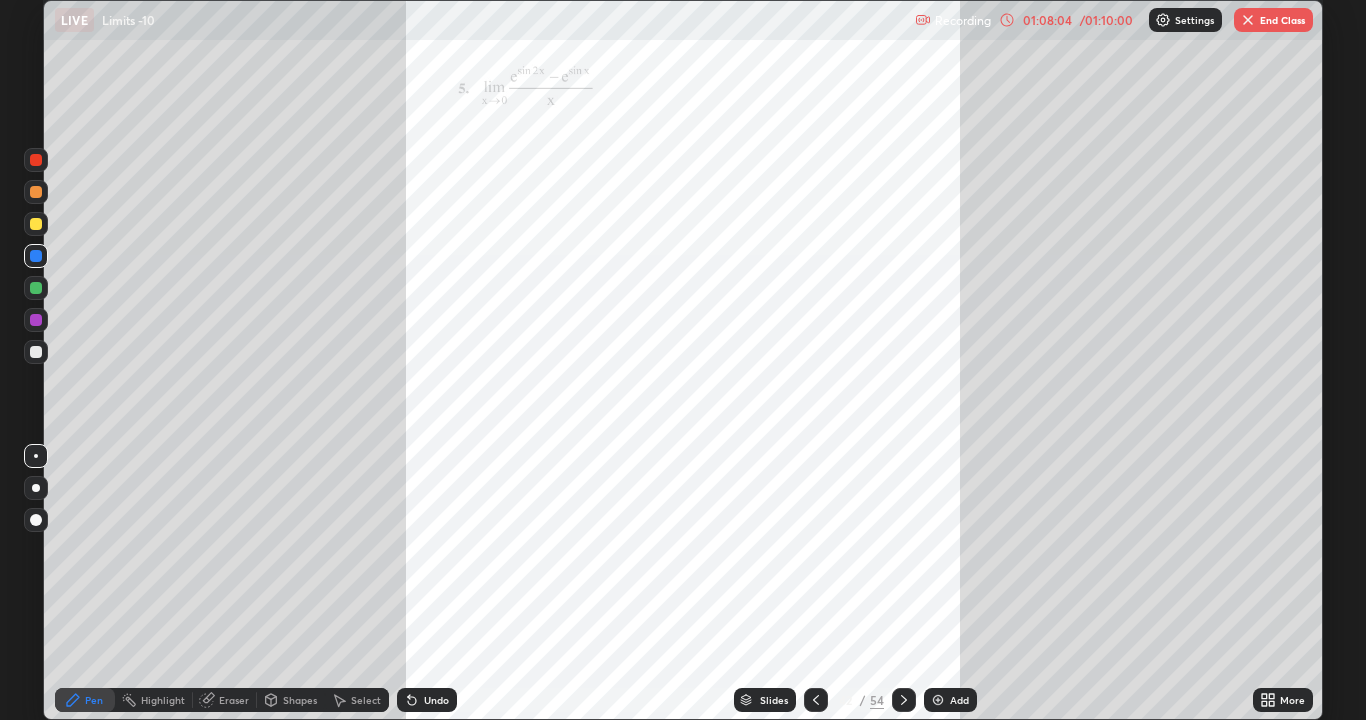 click 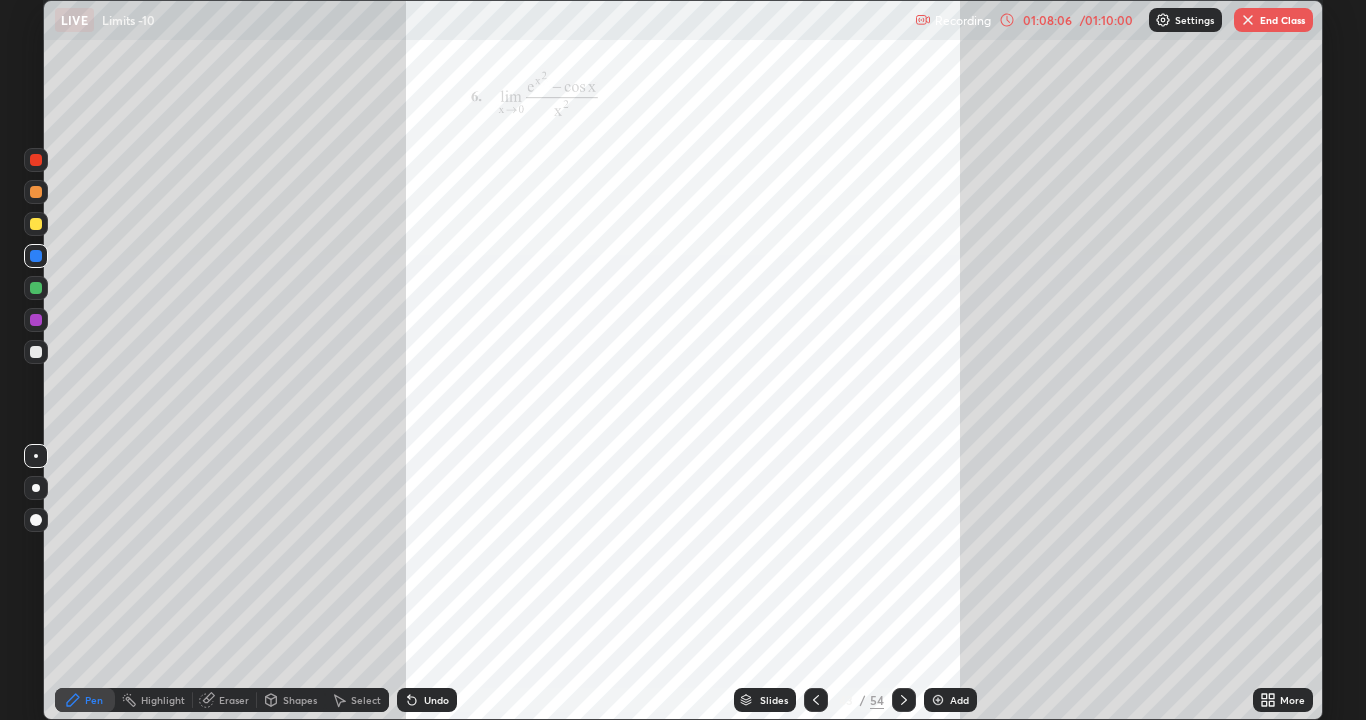 click 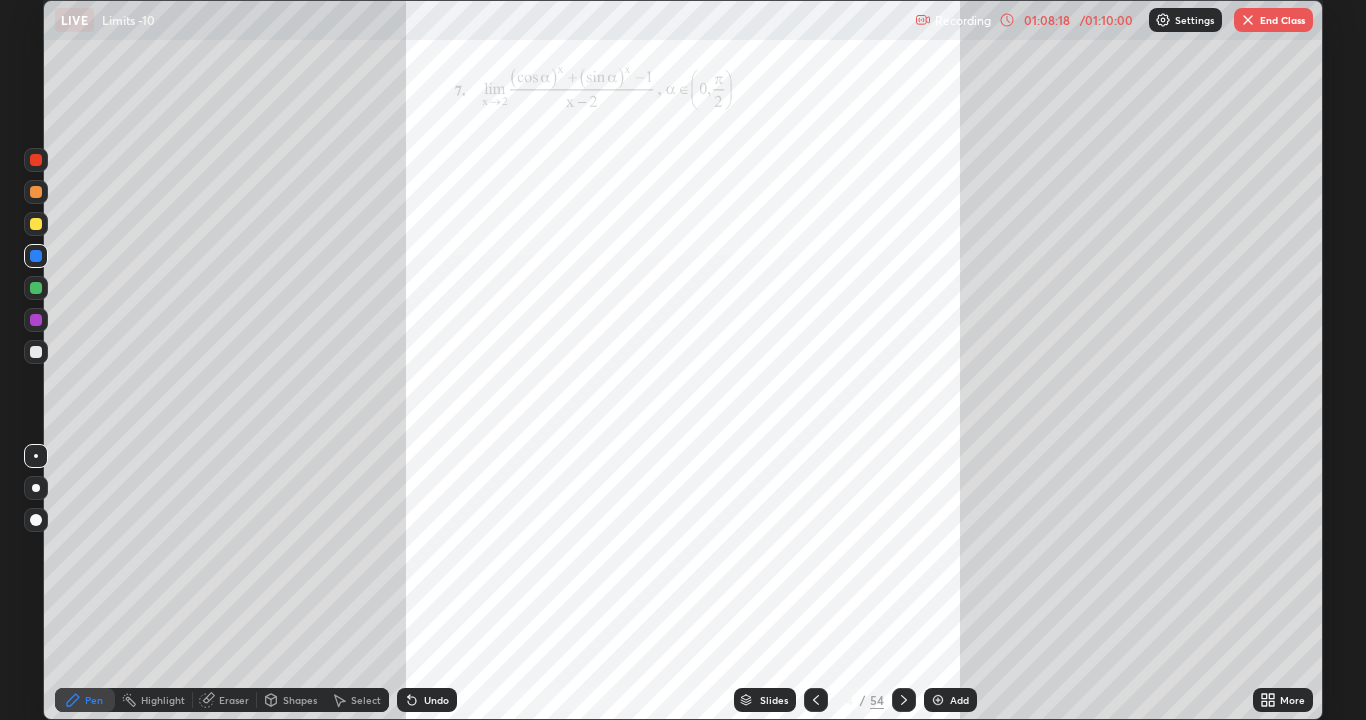 click at bounding box center (904, 700) 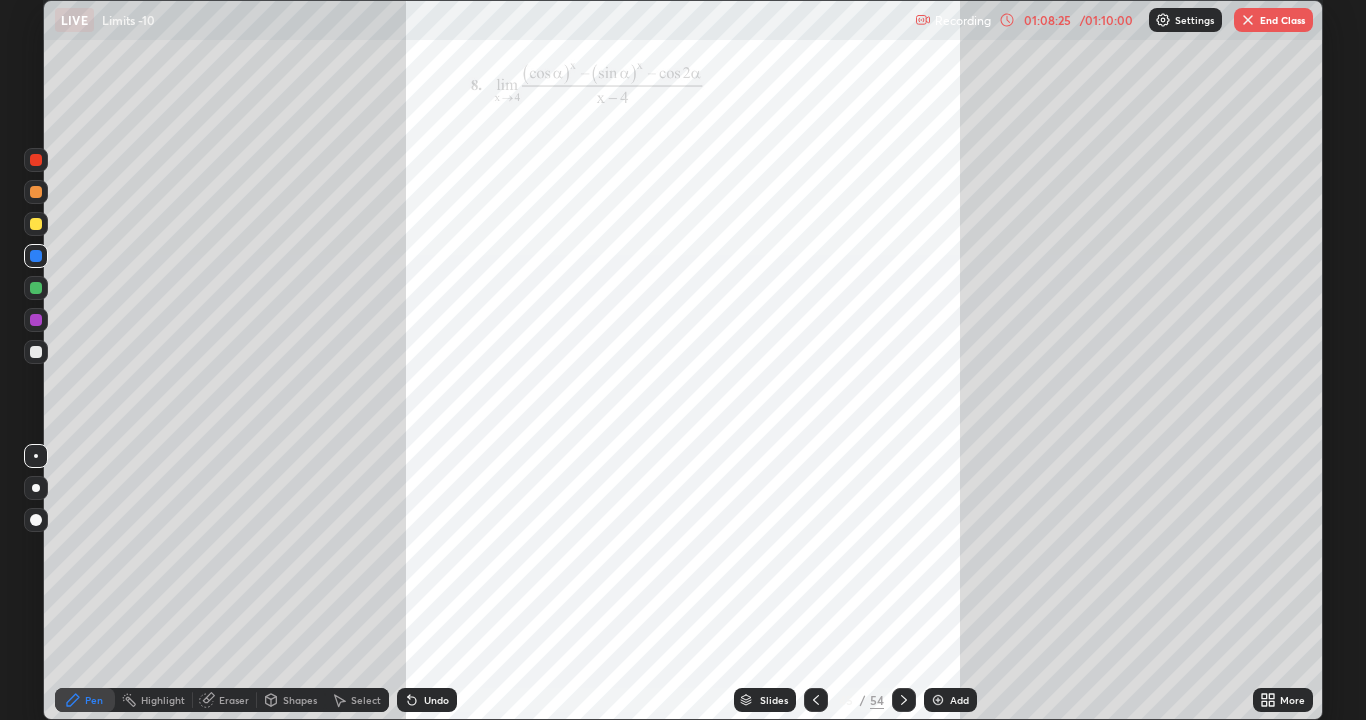 click 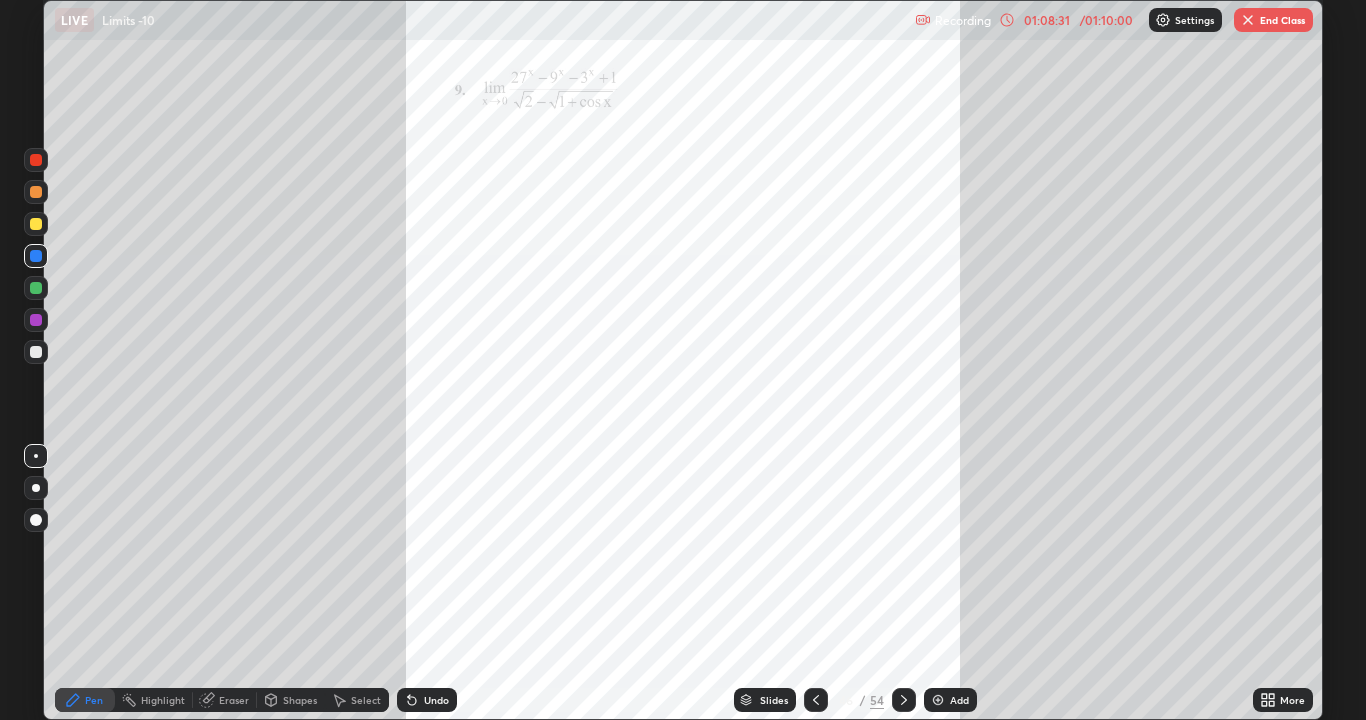 click 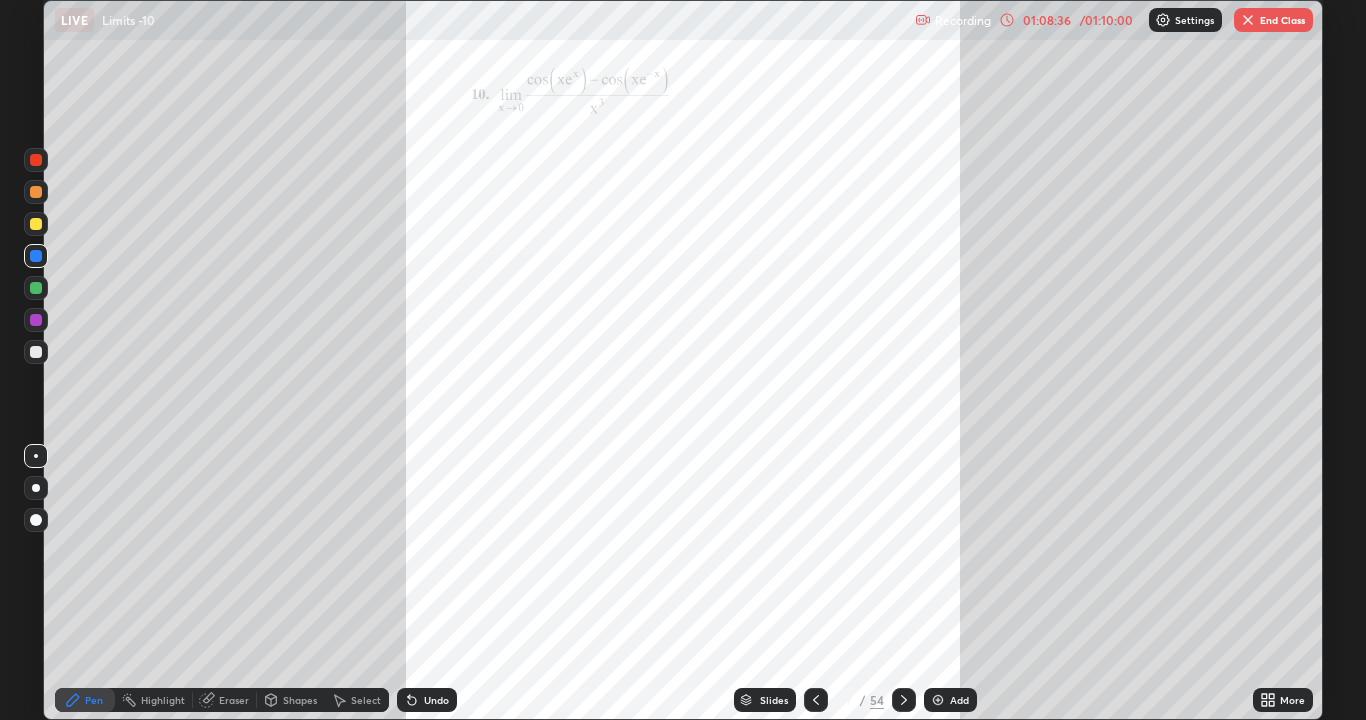 click 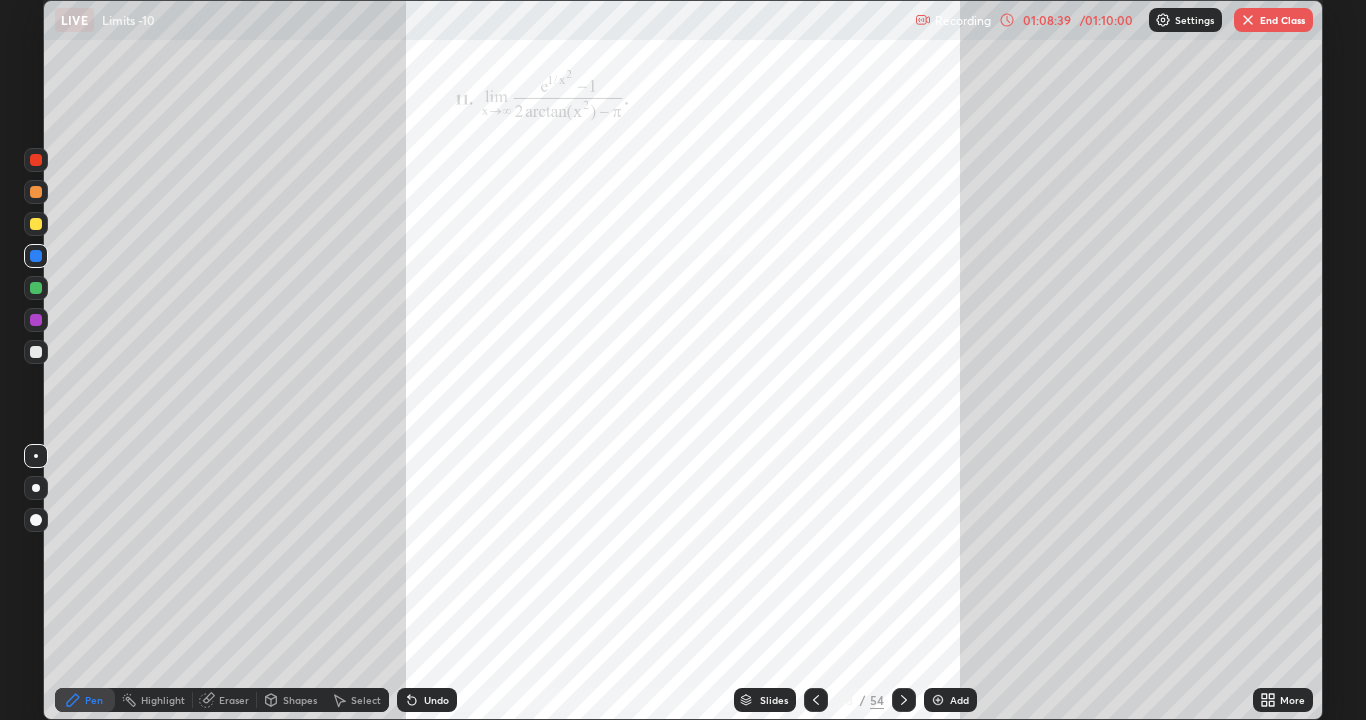 click 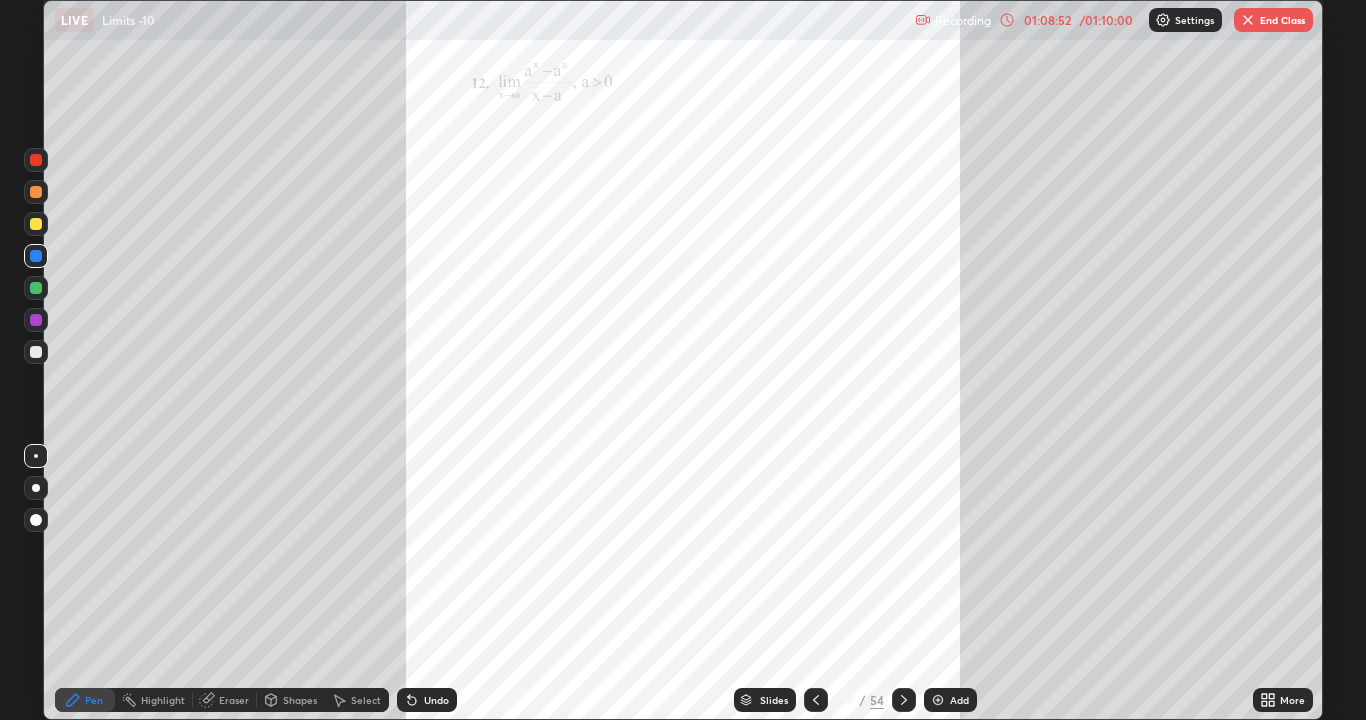 click 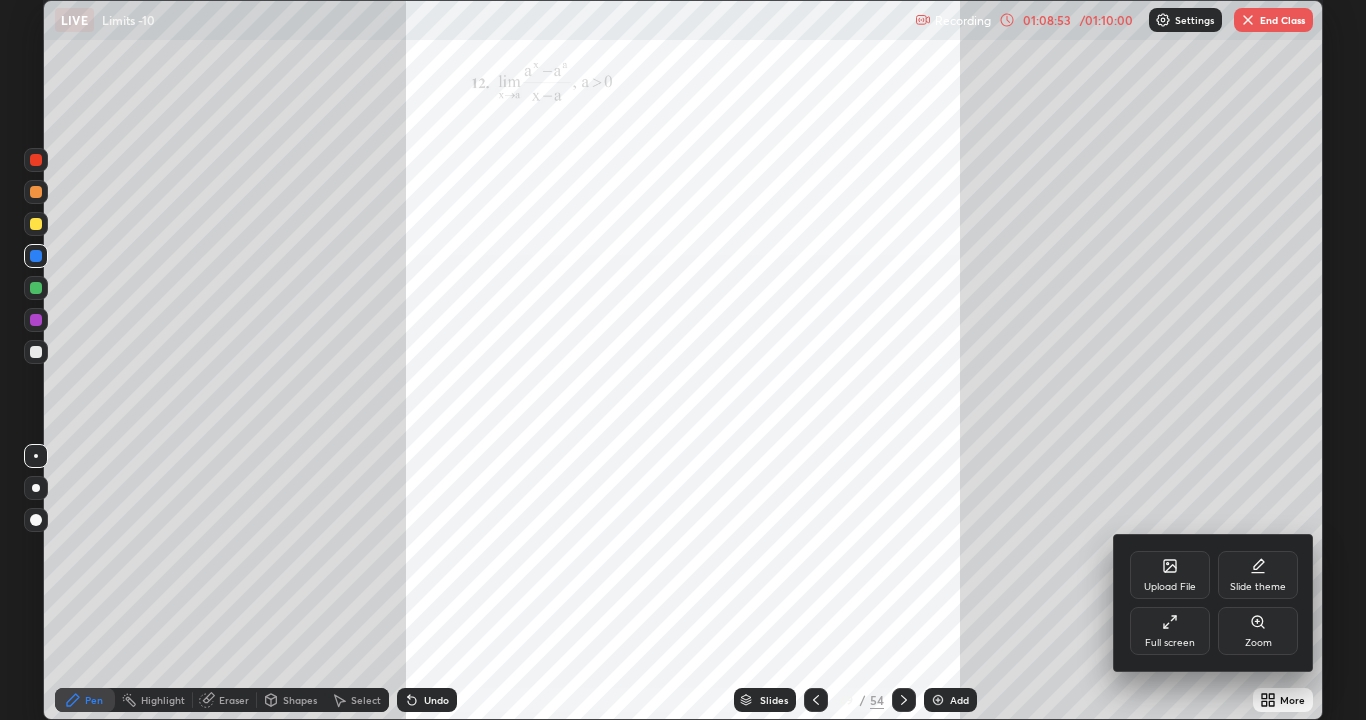 click 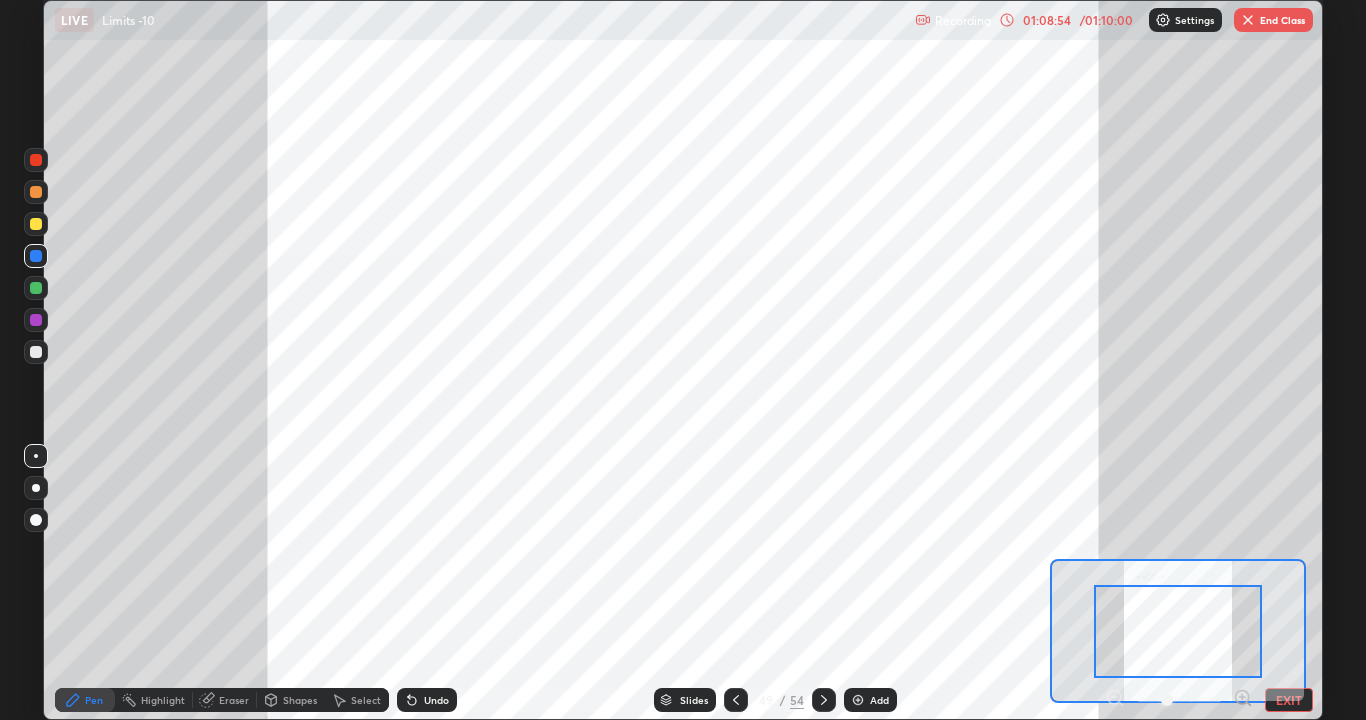 click 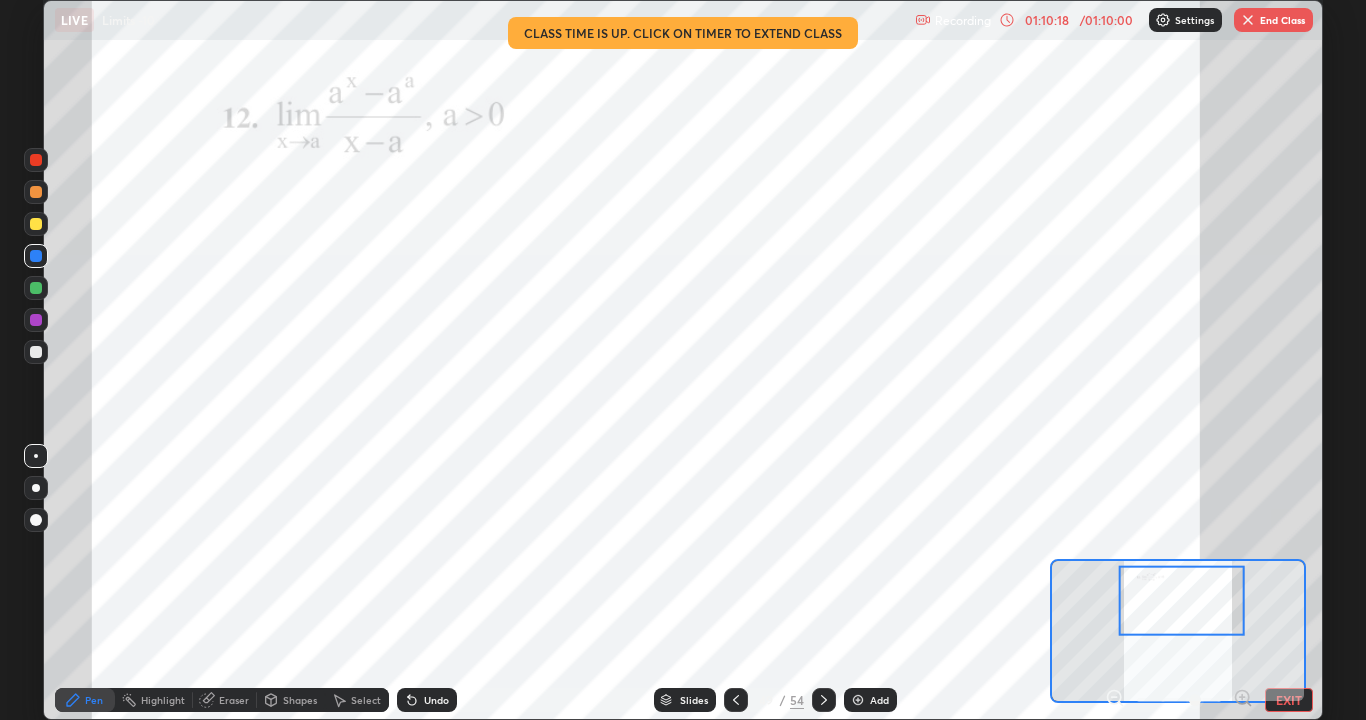 click 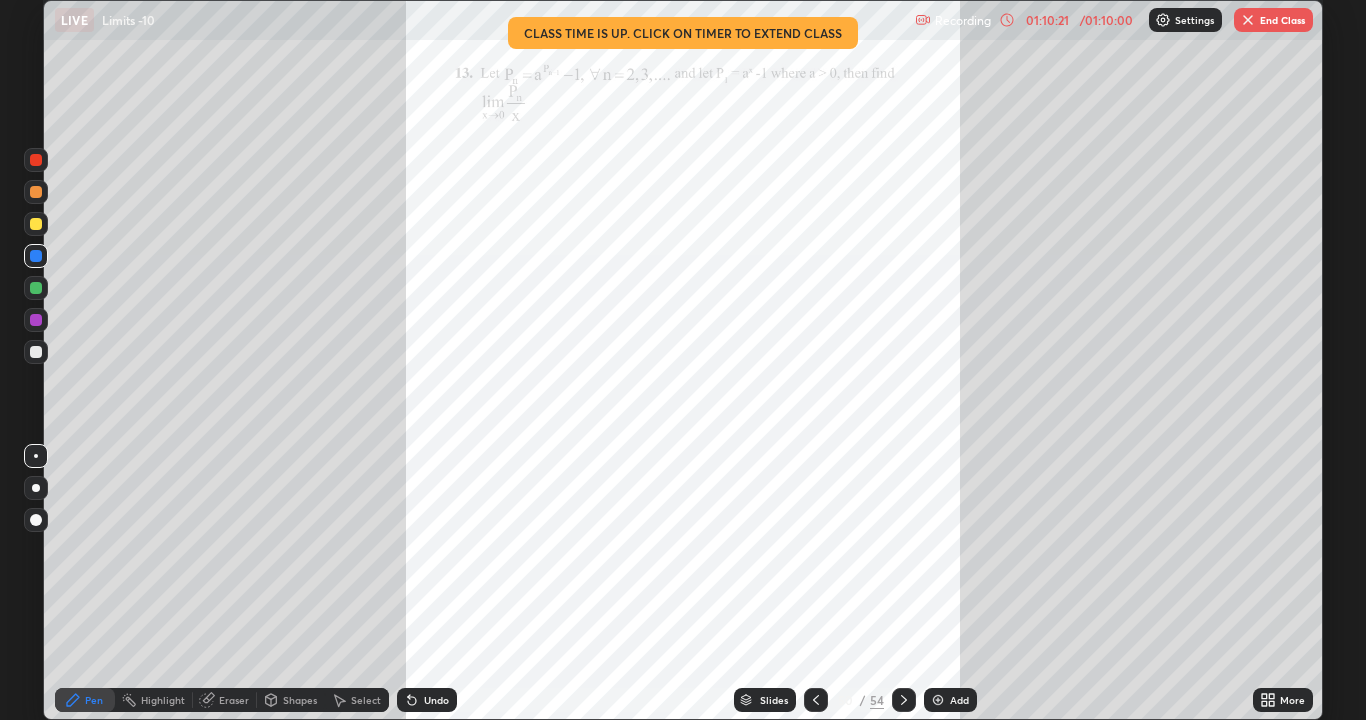 click at bounding box center [904, 700] 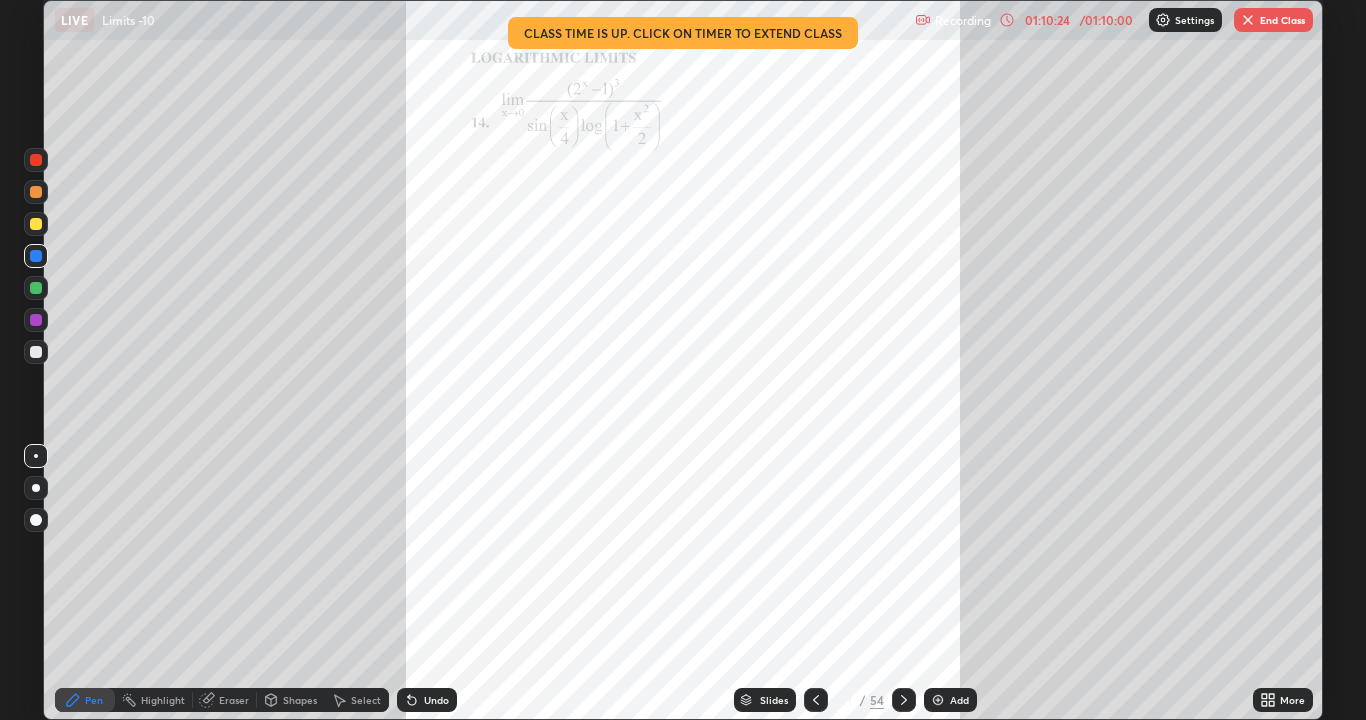 click 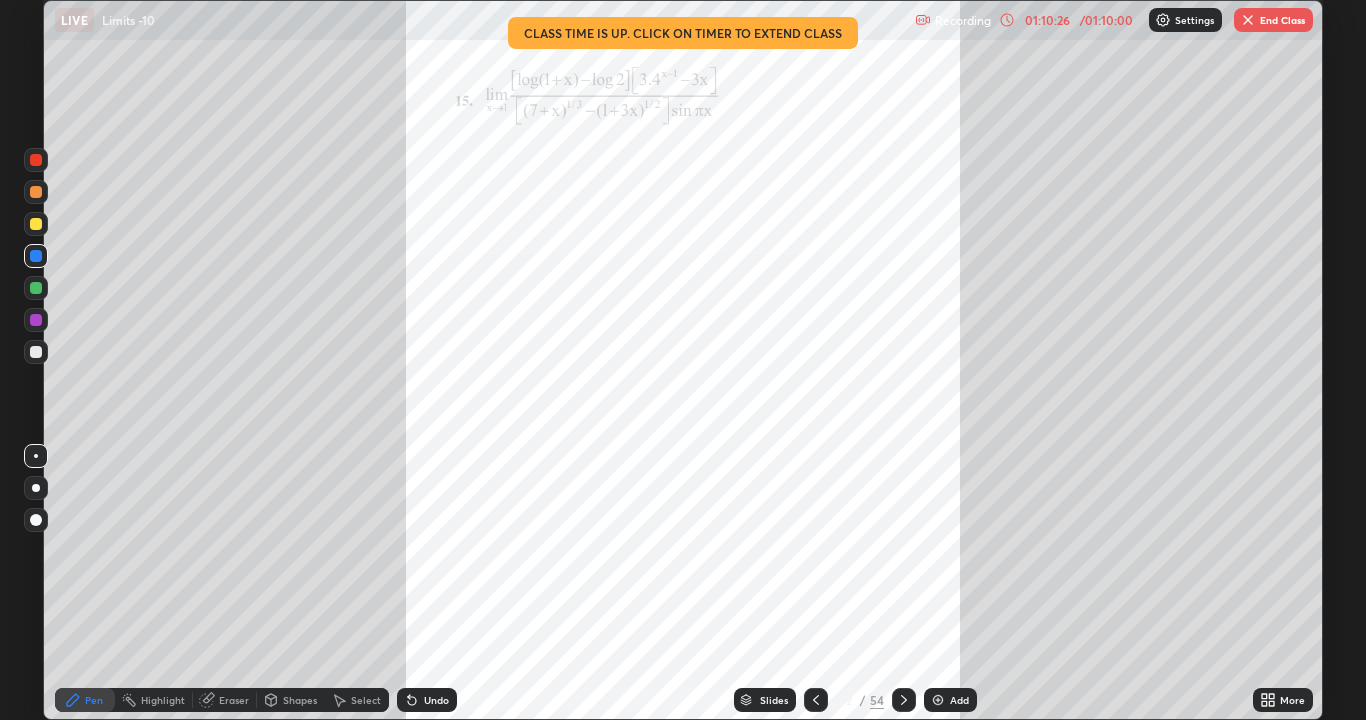 click 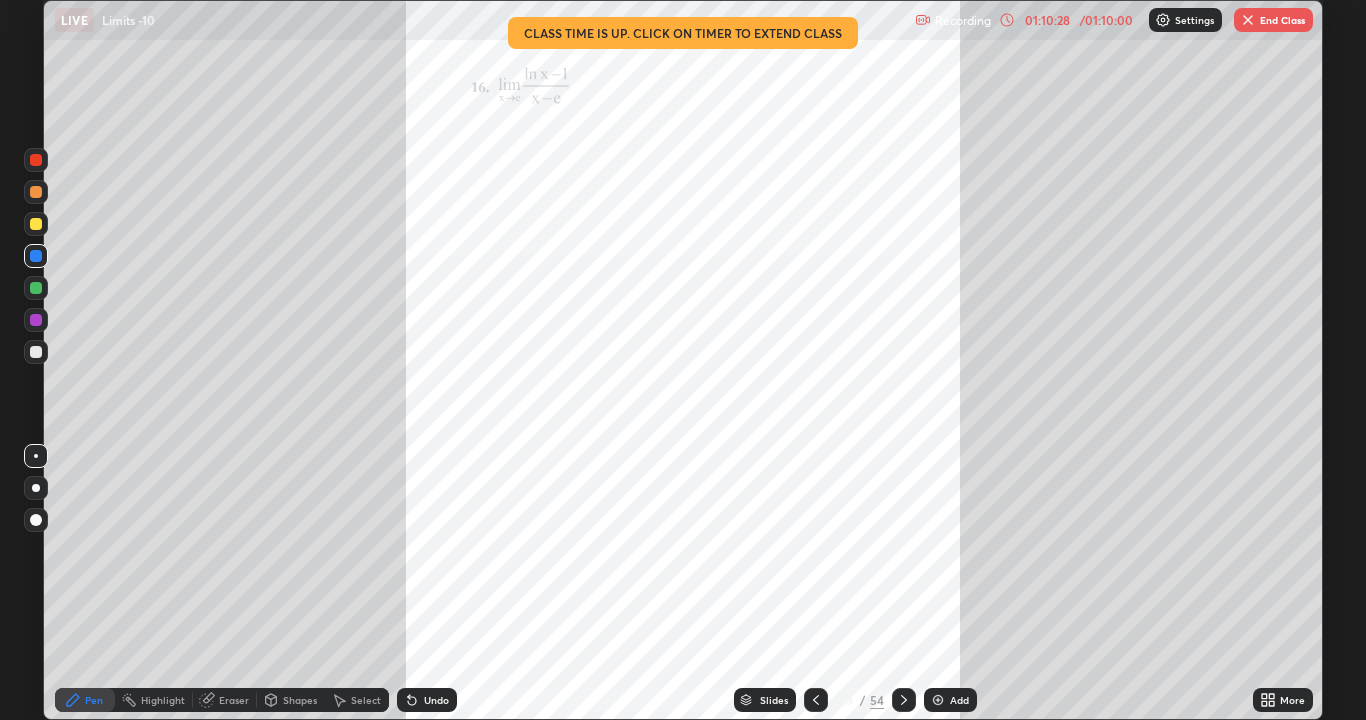 click 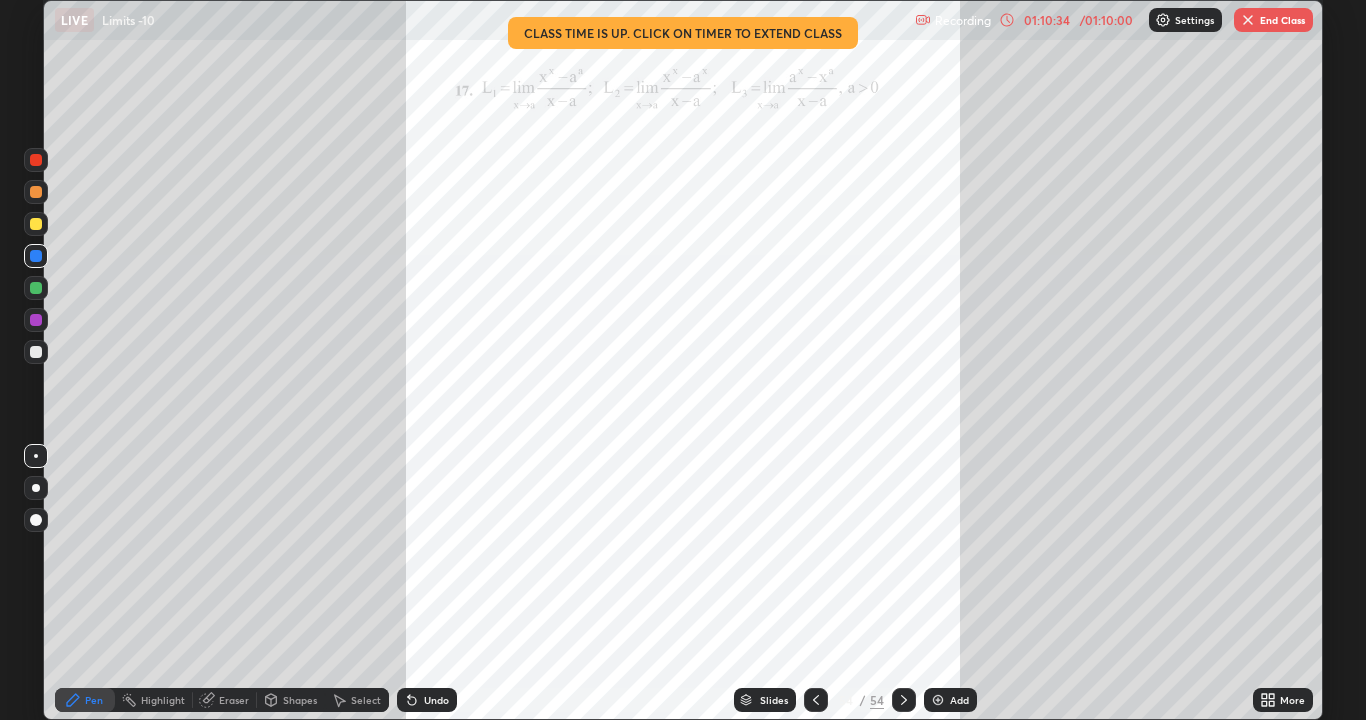click on "More" at bounding box center (1283, 700) 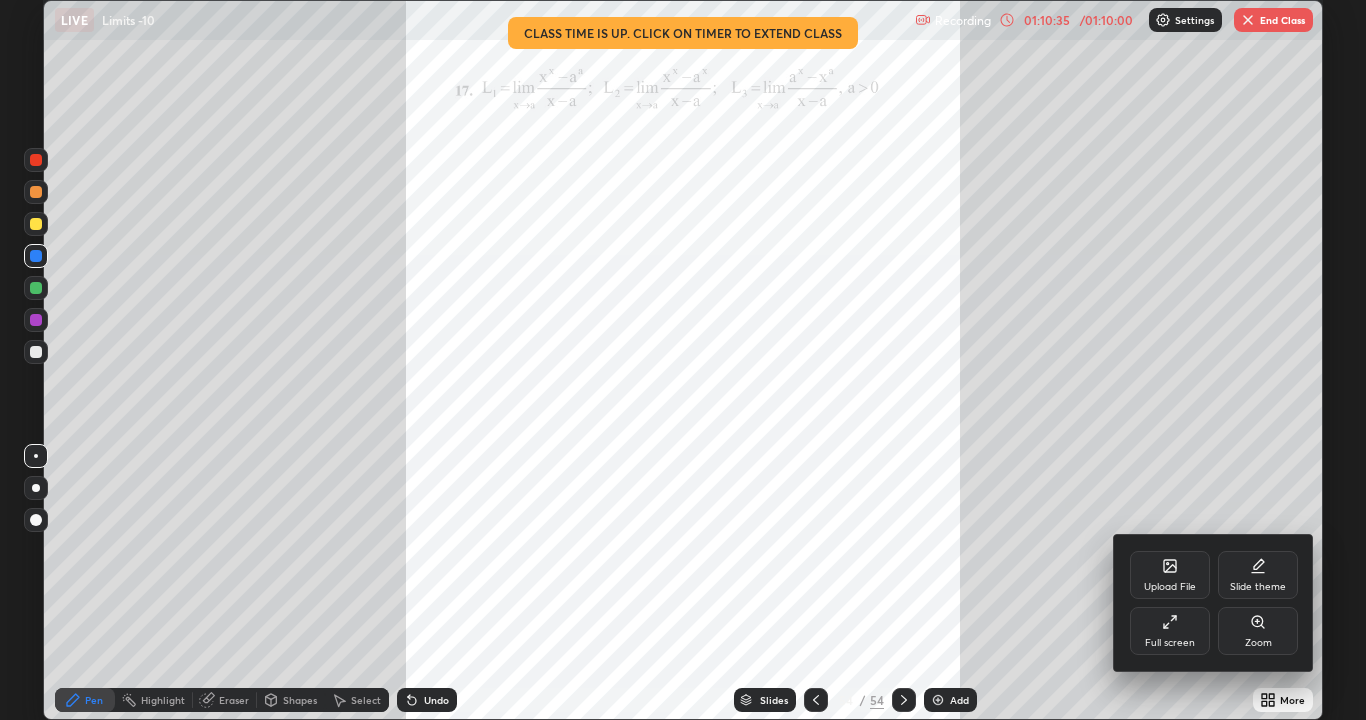 click on "Zoom" at bounding box center [1258, 643] 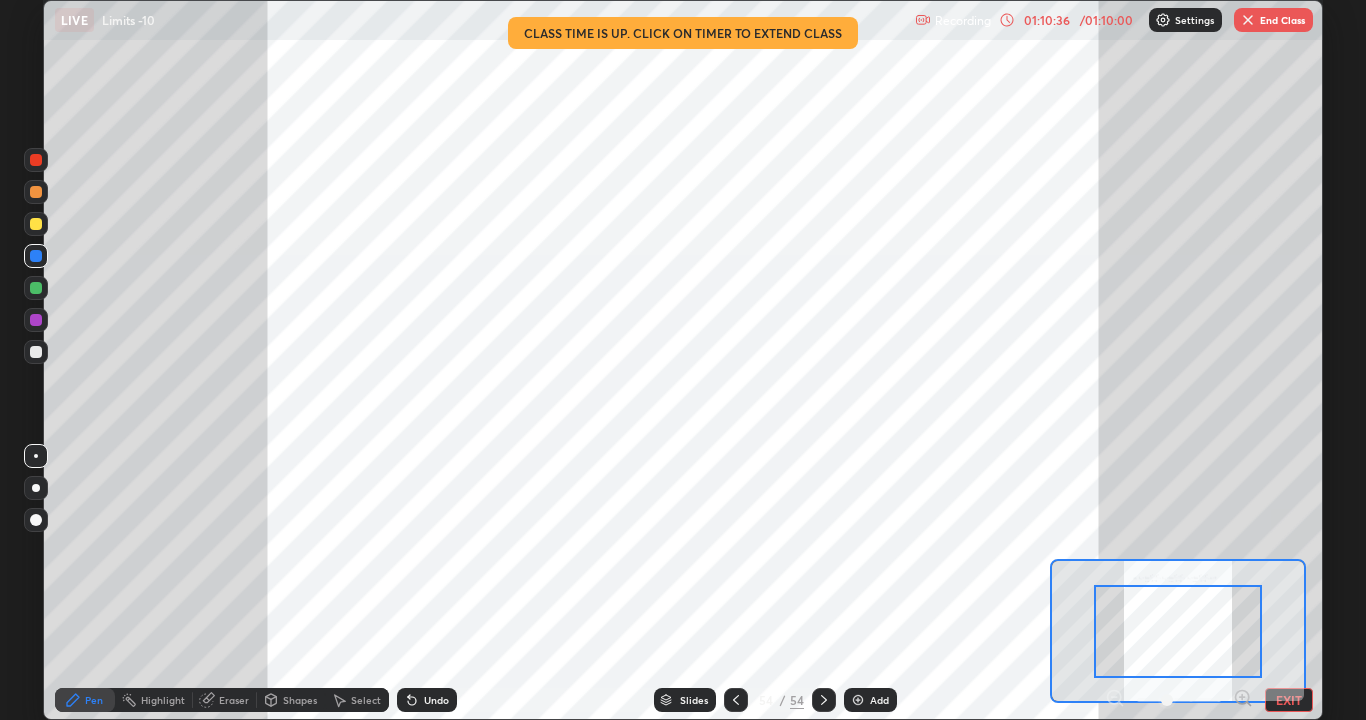 click 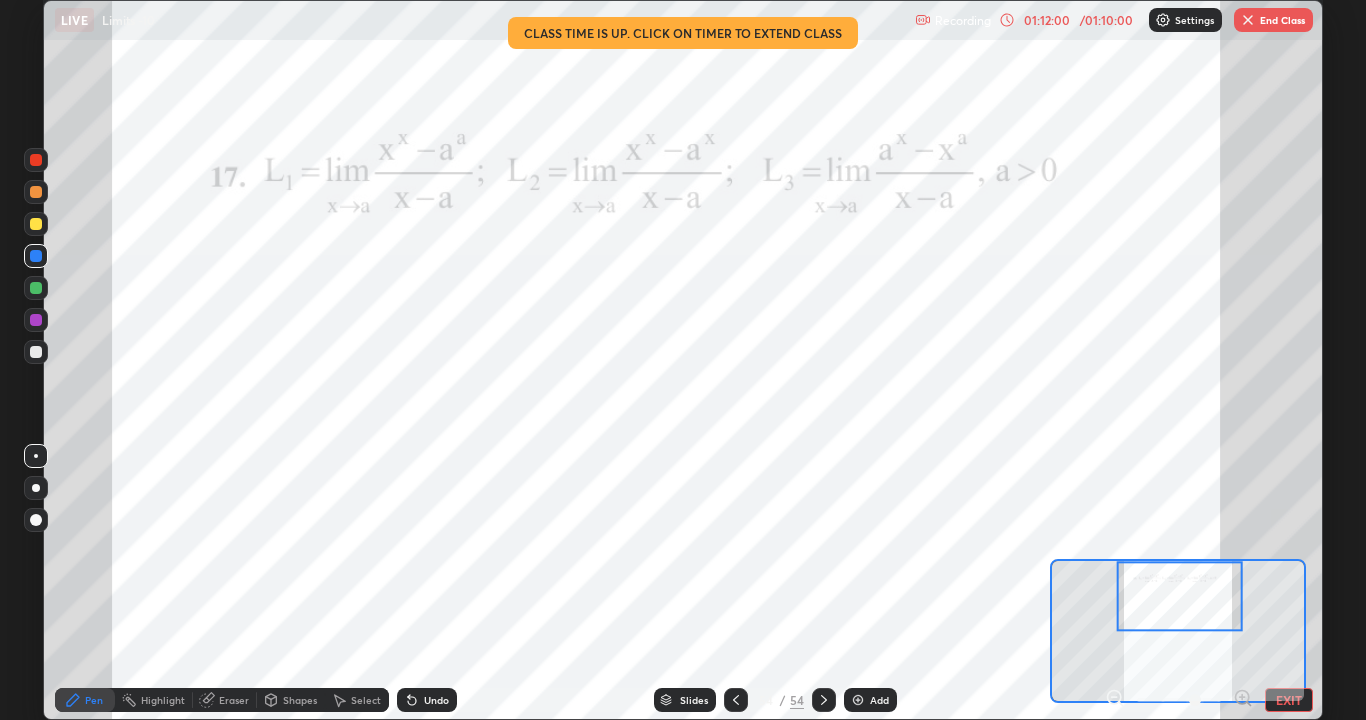 click on "End Class" at bounding box center (1273, 20) 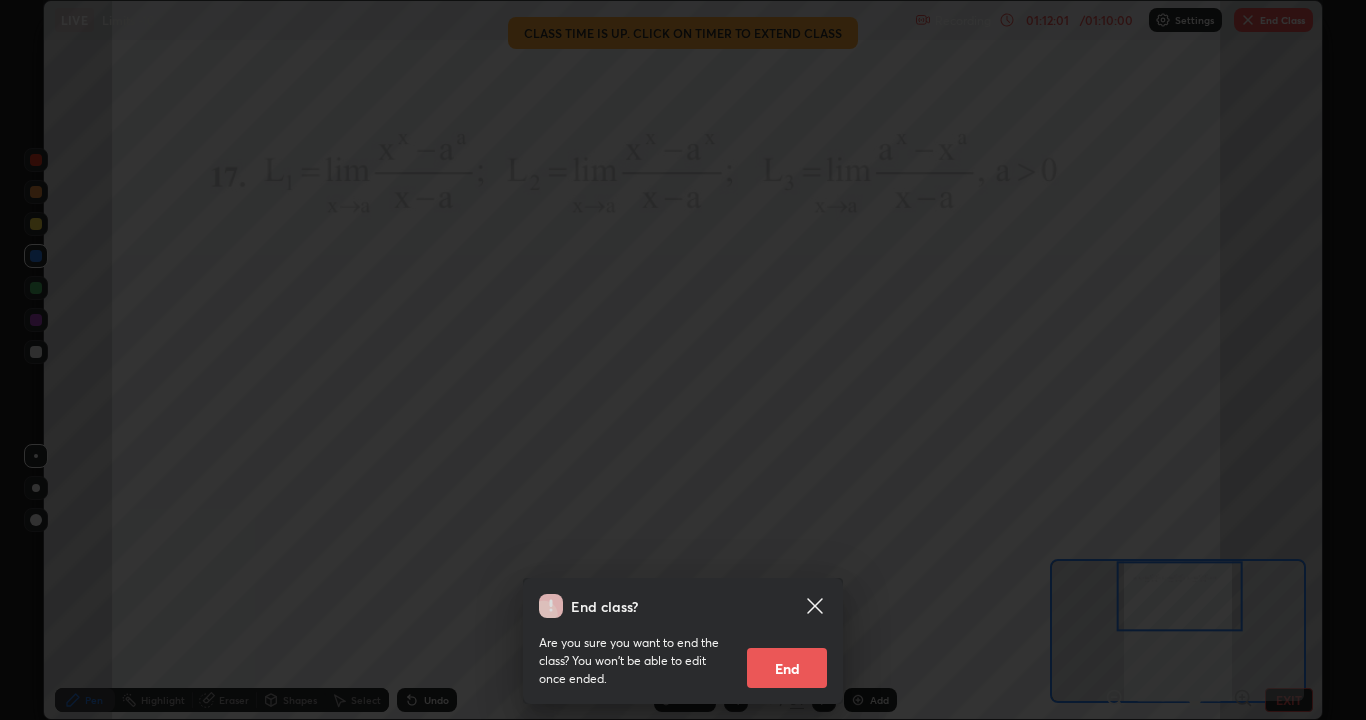 click on "End" at bounding box center (787, 668) 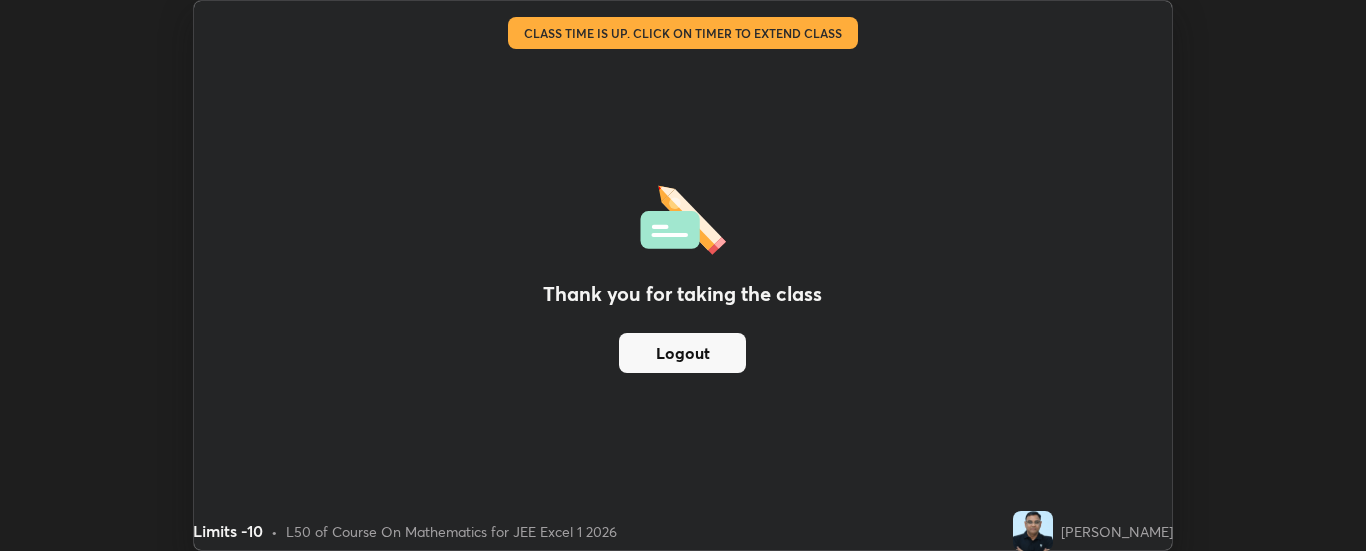 scroll, scrollTop: 551, scrollLeft: 1366, axis: both 